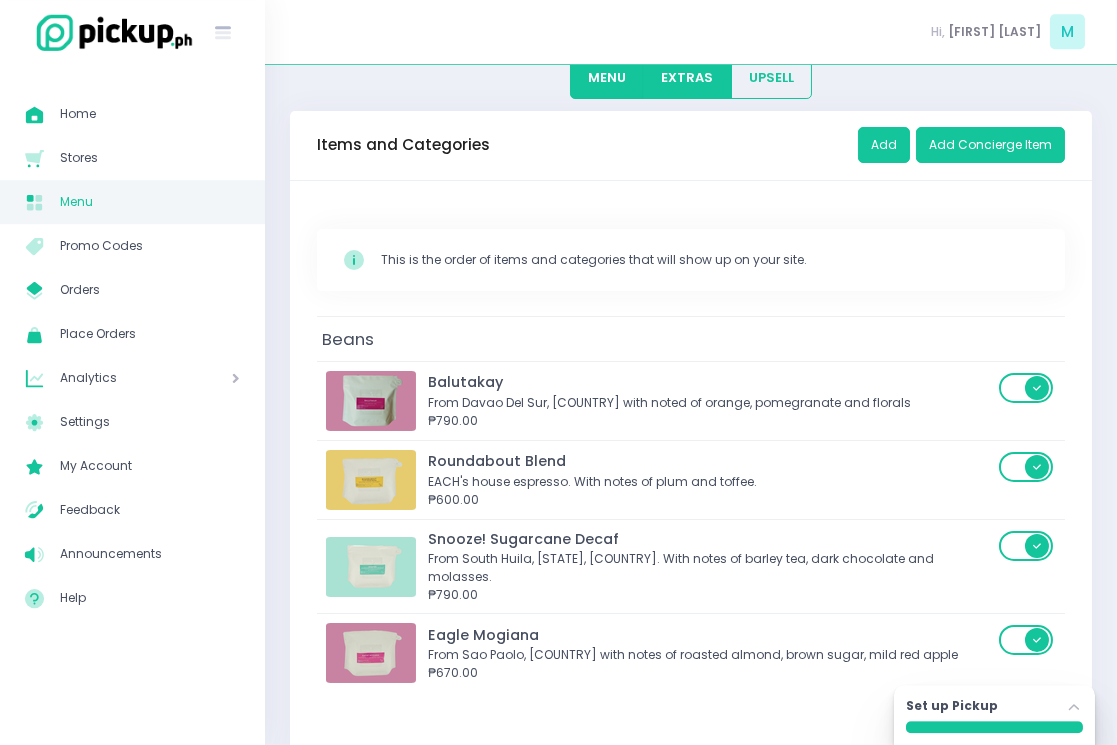 click on "EXTRAS" at bounding box center [687, 78] 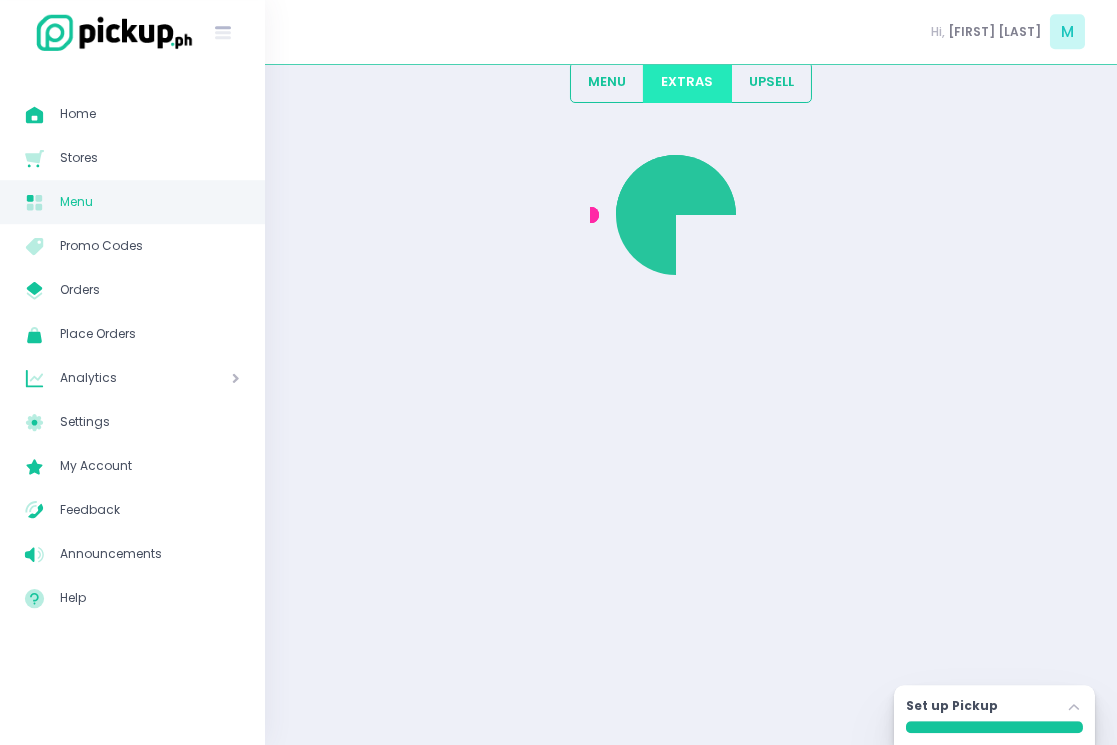 scroll, scrollTop: 107, scrollLeft: 0, axis: vertical 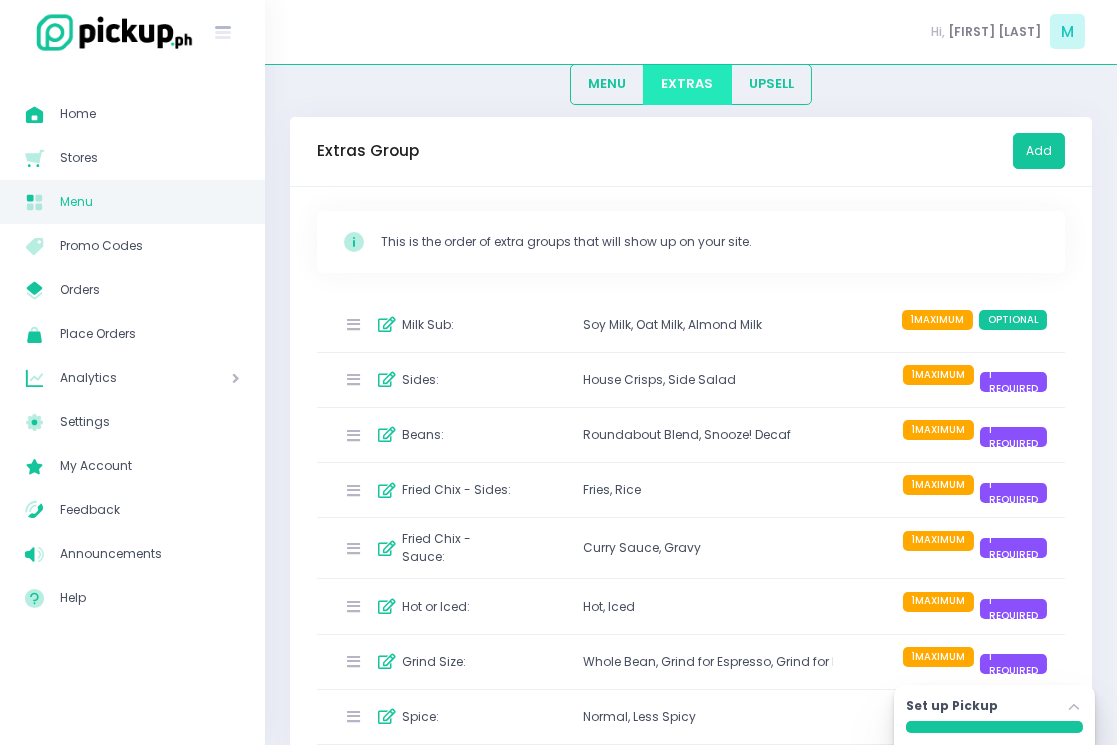 click on "1  MAXIMUM" at bounding box center [937, 320] 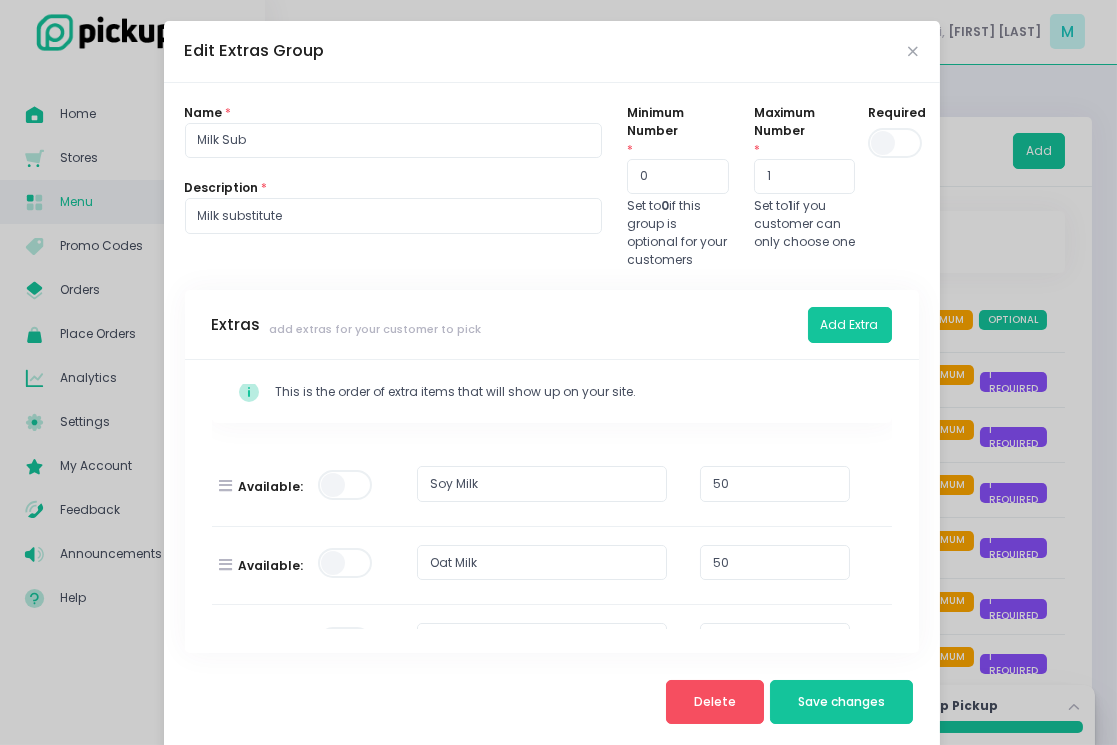 scroll, scrollTop: 25, scrollLeft: 0, axis: vertical 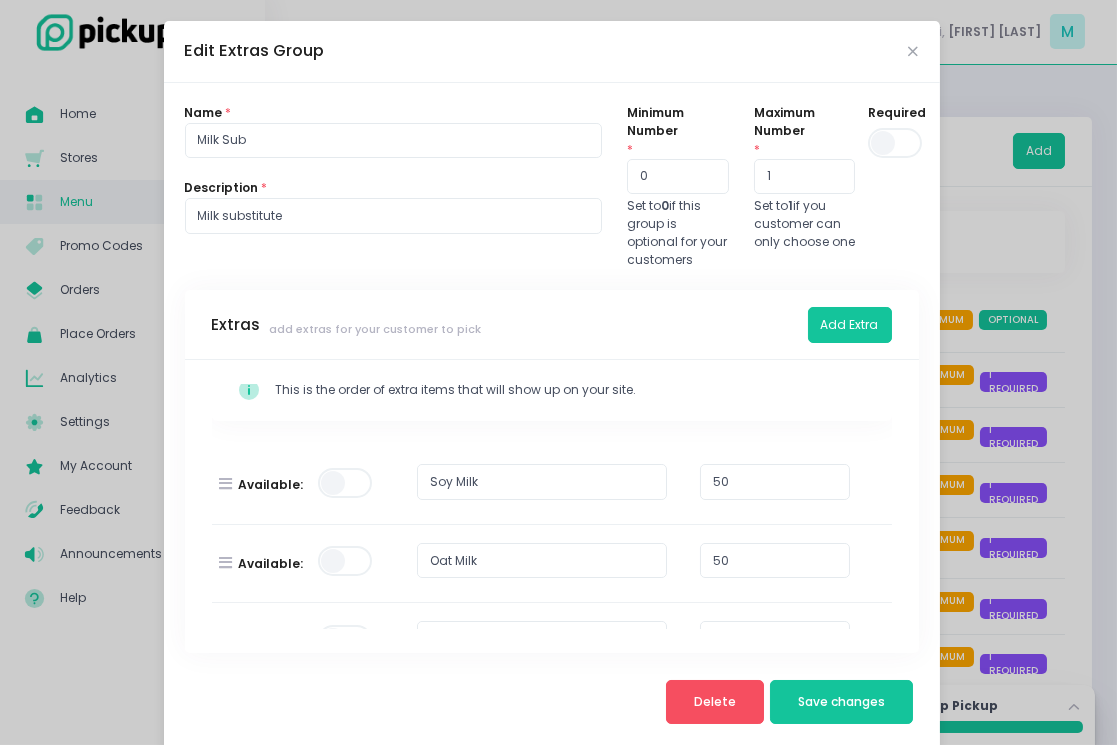 click on "Edit Extras Group" at bounding box center [552, 52] 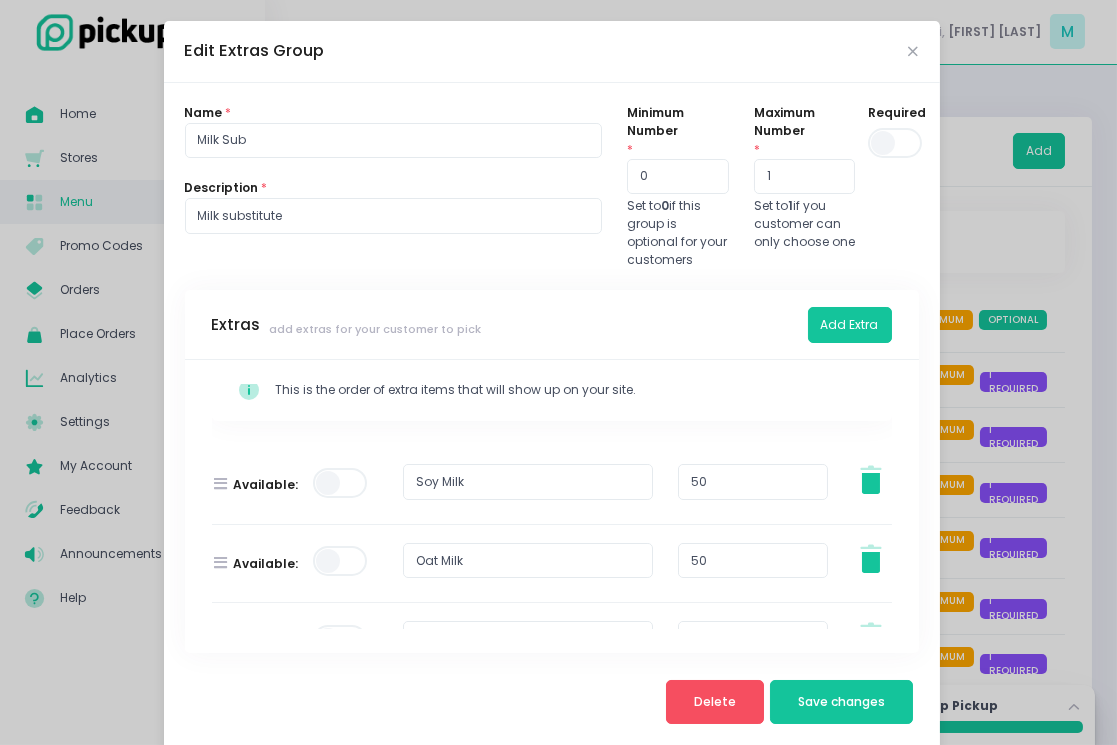 click on "Edit Extras Group" at bounding box center [552, 52] 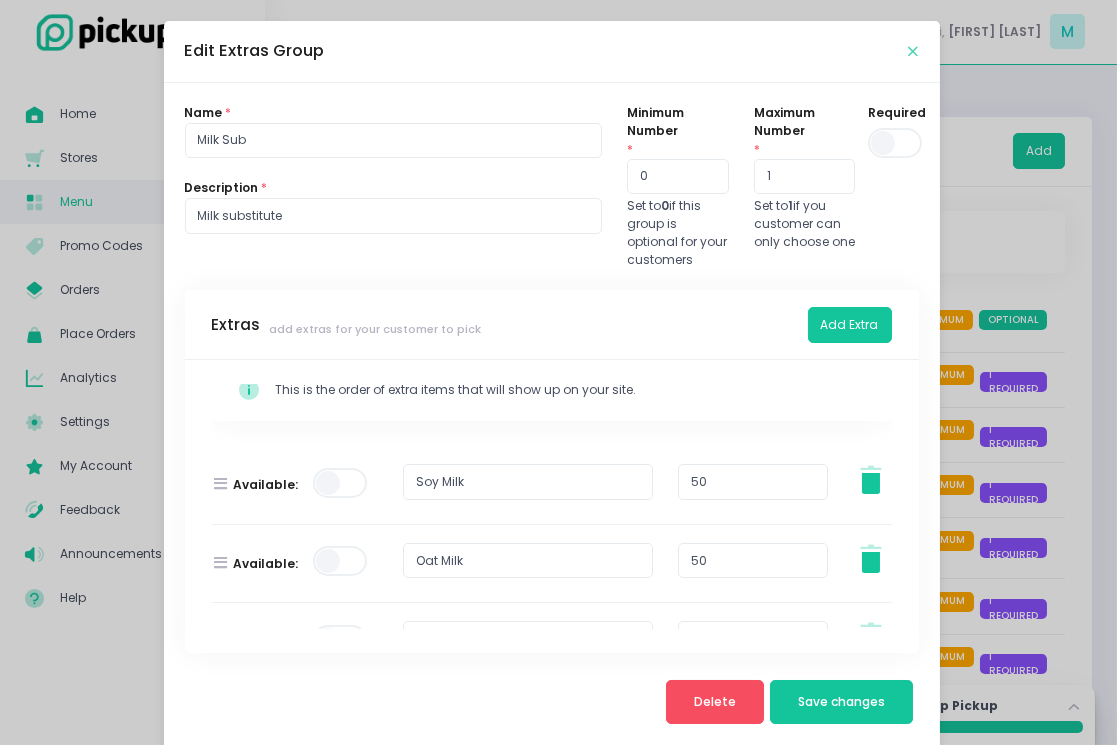 click at bounding box center [914, 51] 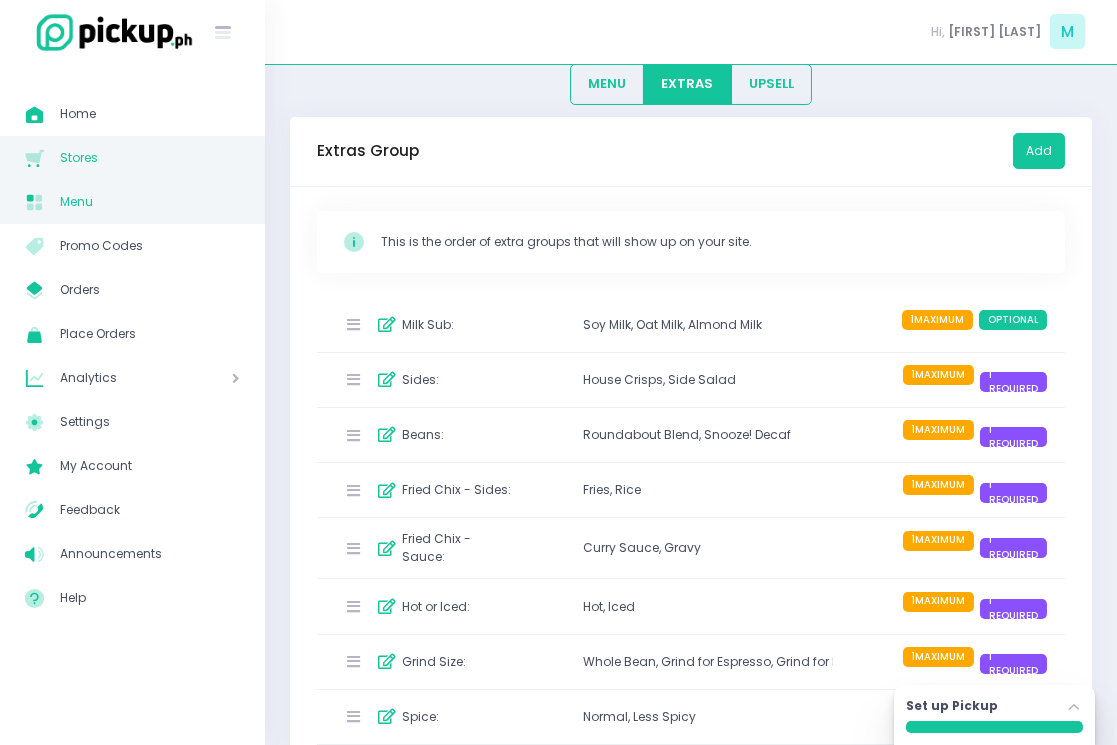 click on "Stores" at bounding box center (150, 158) 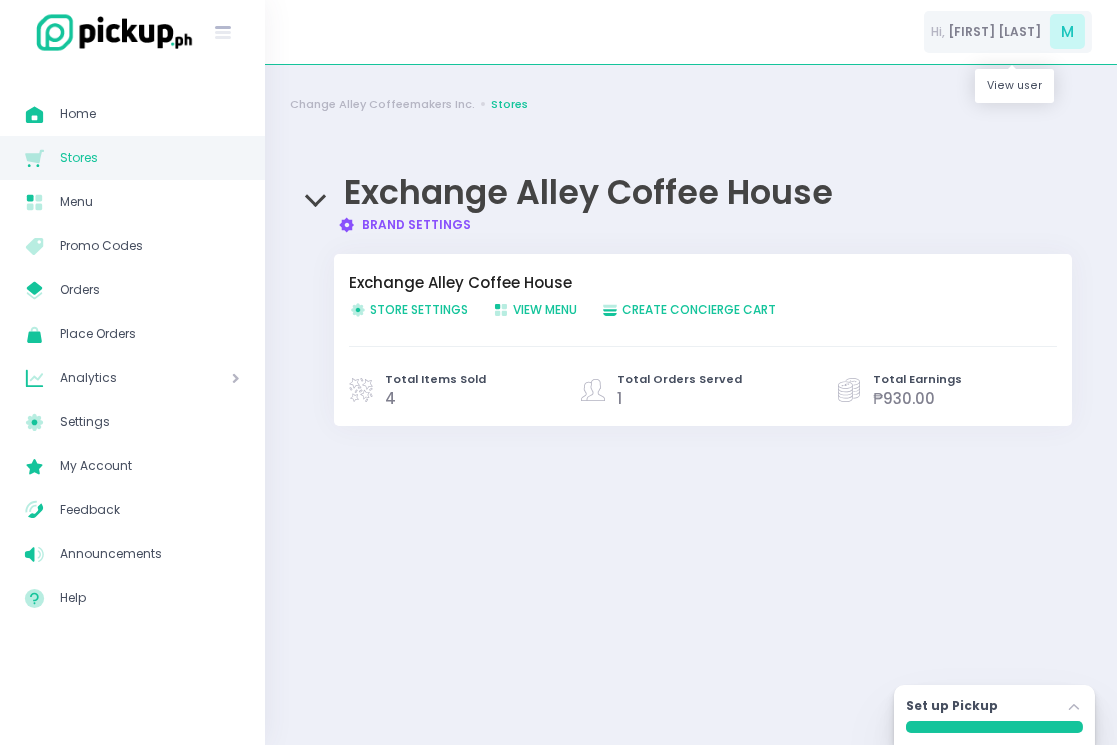 click on "[FIRST] [LAST]" at bounding box center (994, 32) 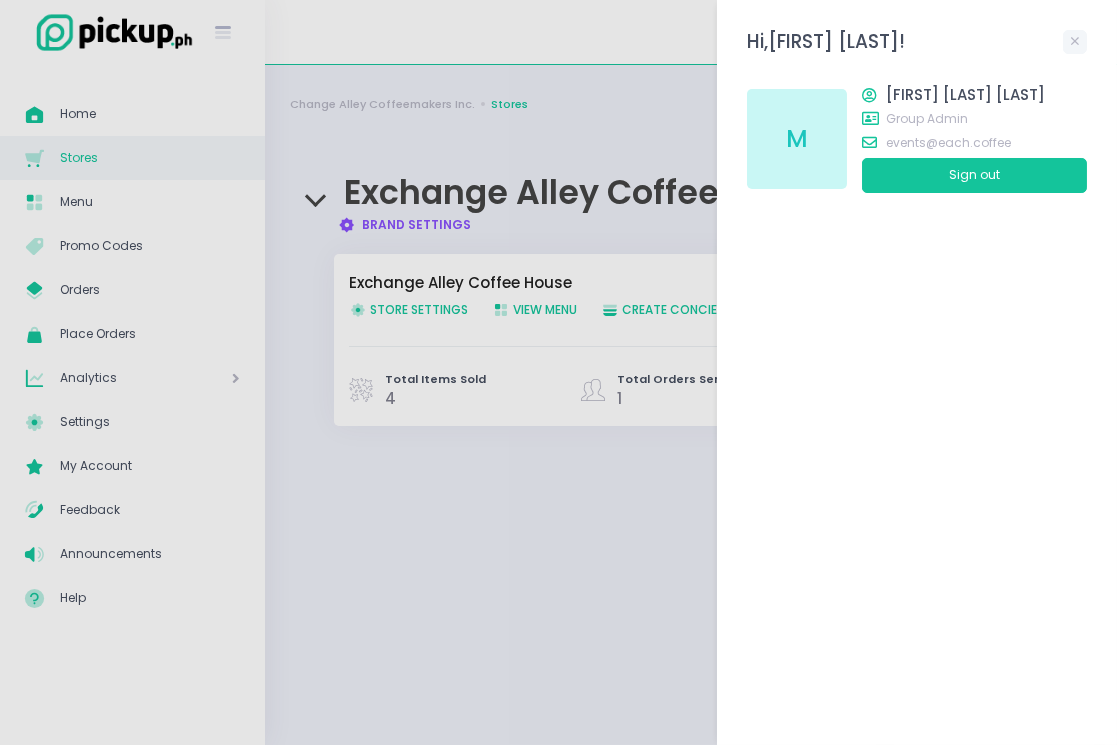 click at bounding box center (558, 372) 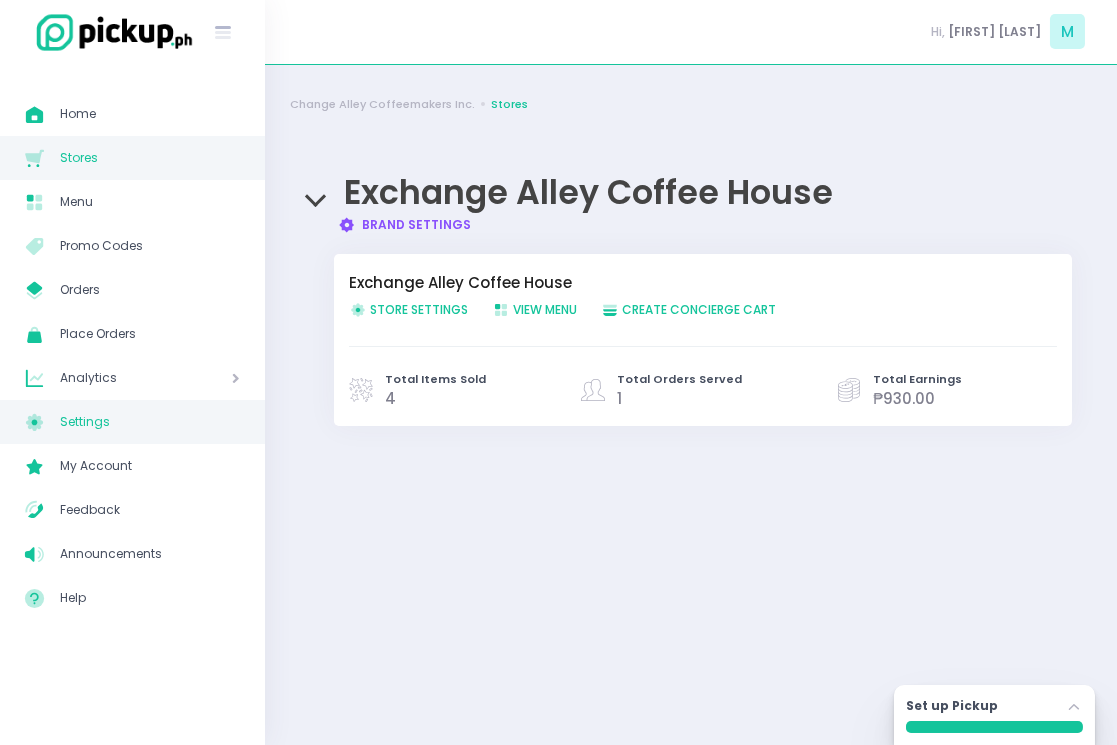 click on "Settings" at bounding box center (150, 422) 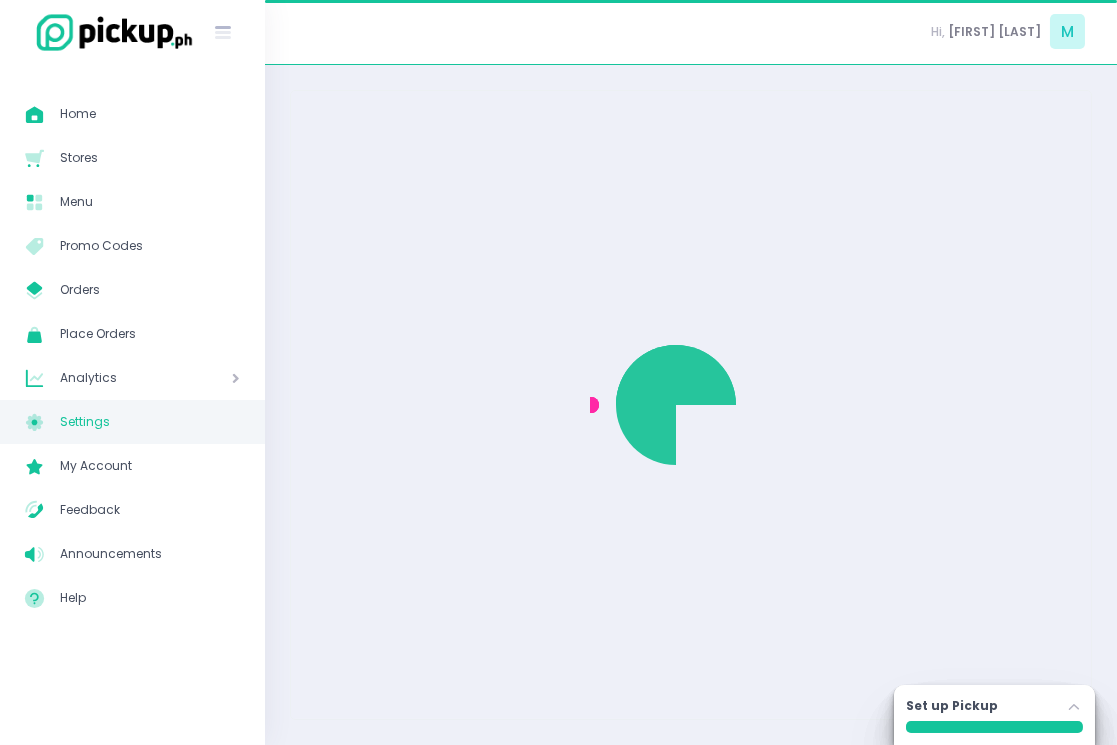 select on "active" 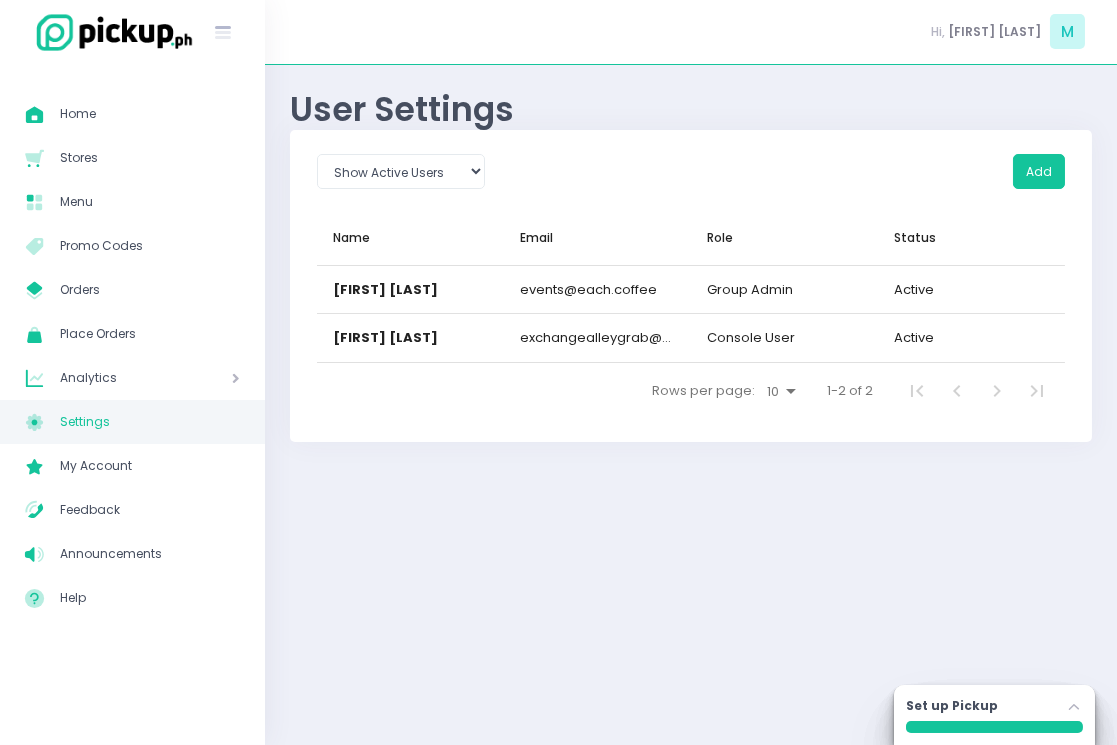 click on "Analytics" at bounding box center [117, 378] 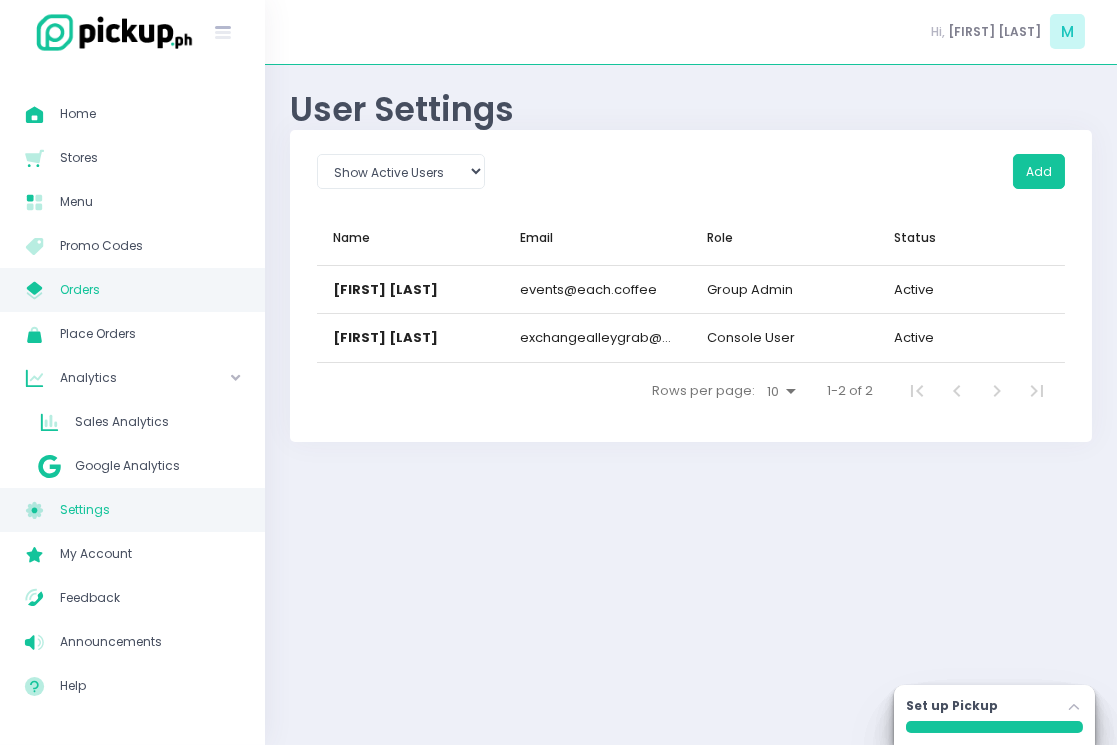 click on "Orders" at bounding box center [150, 290] 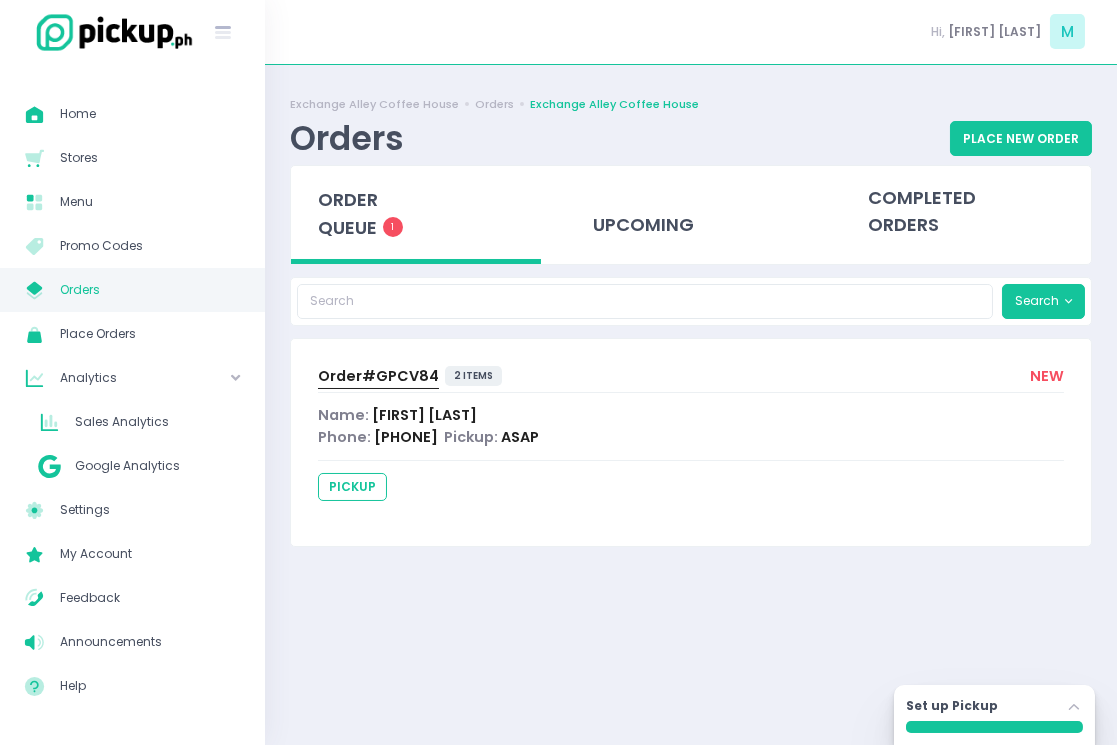 click on "order   queue" at bounding box center [348, 213] 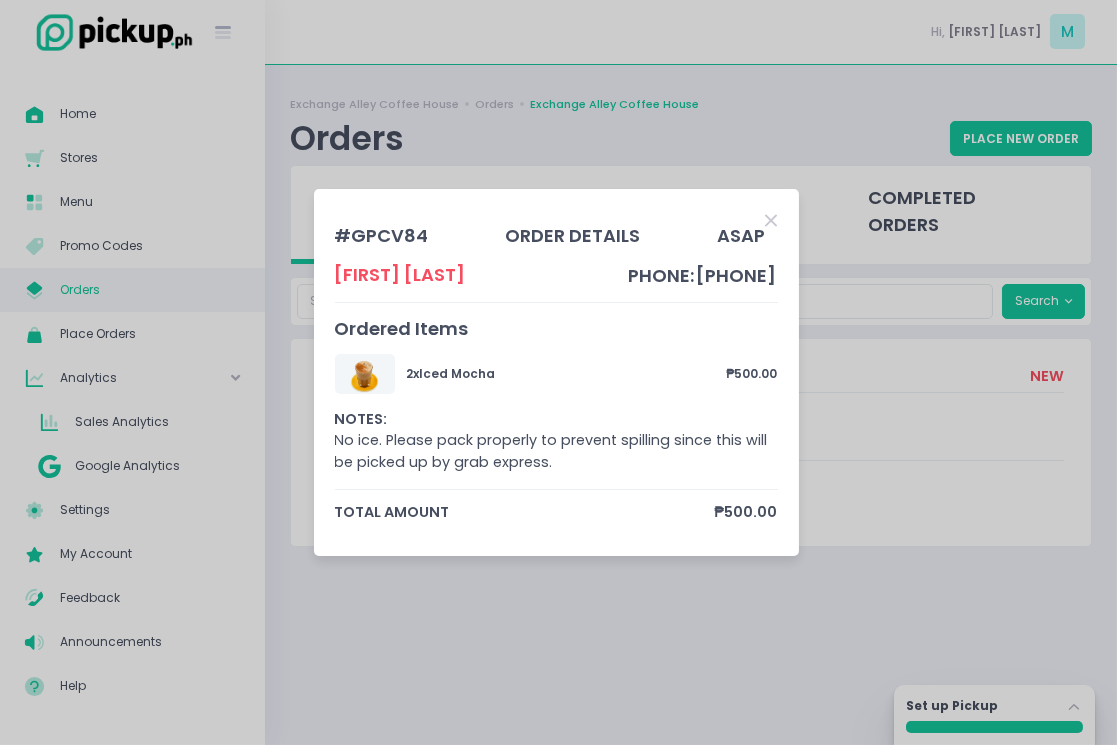 click at bounding box center [772, 220] 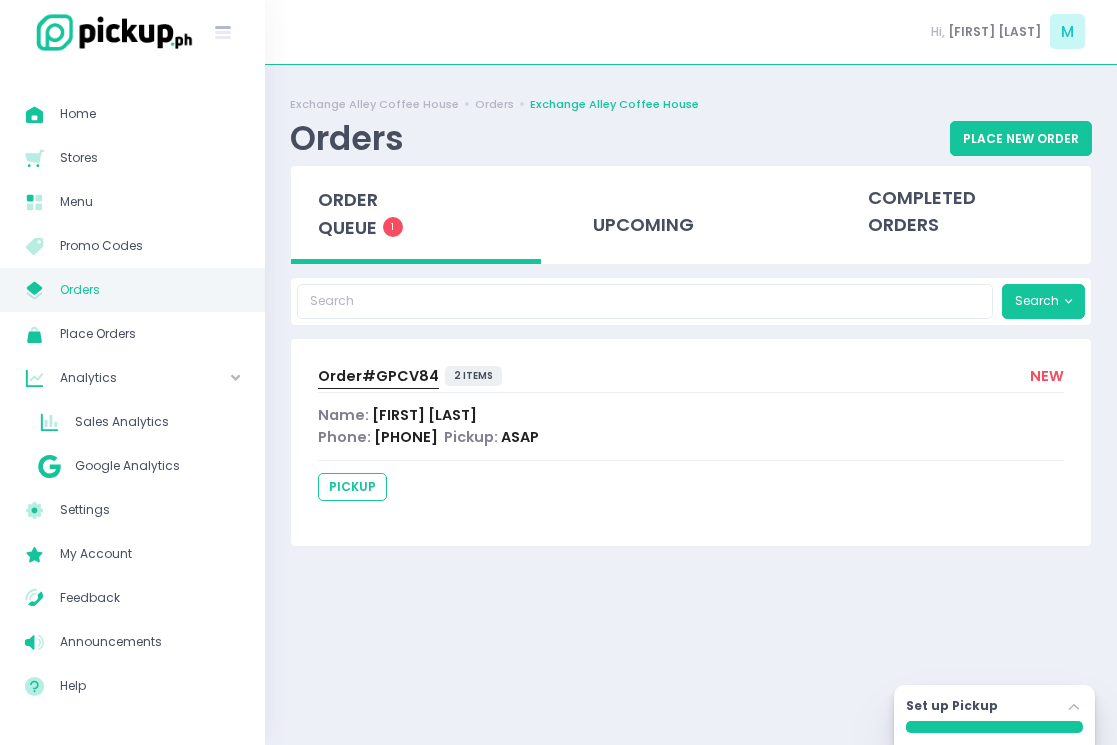 click on "Order# GPCV84" at bounding box center [378, 376] 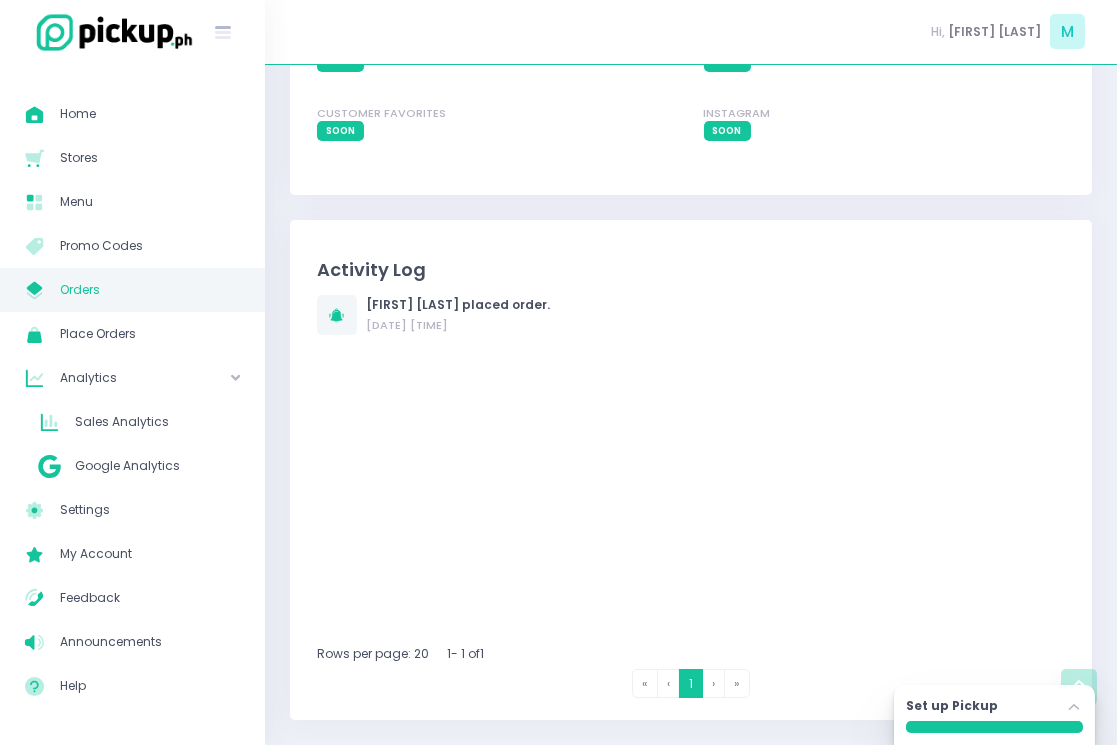 scroll, scrollTop: 0, scrollLeft: 0, axis: both 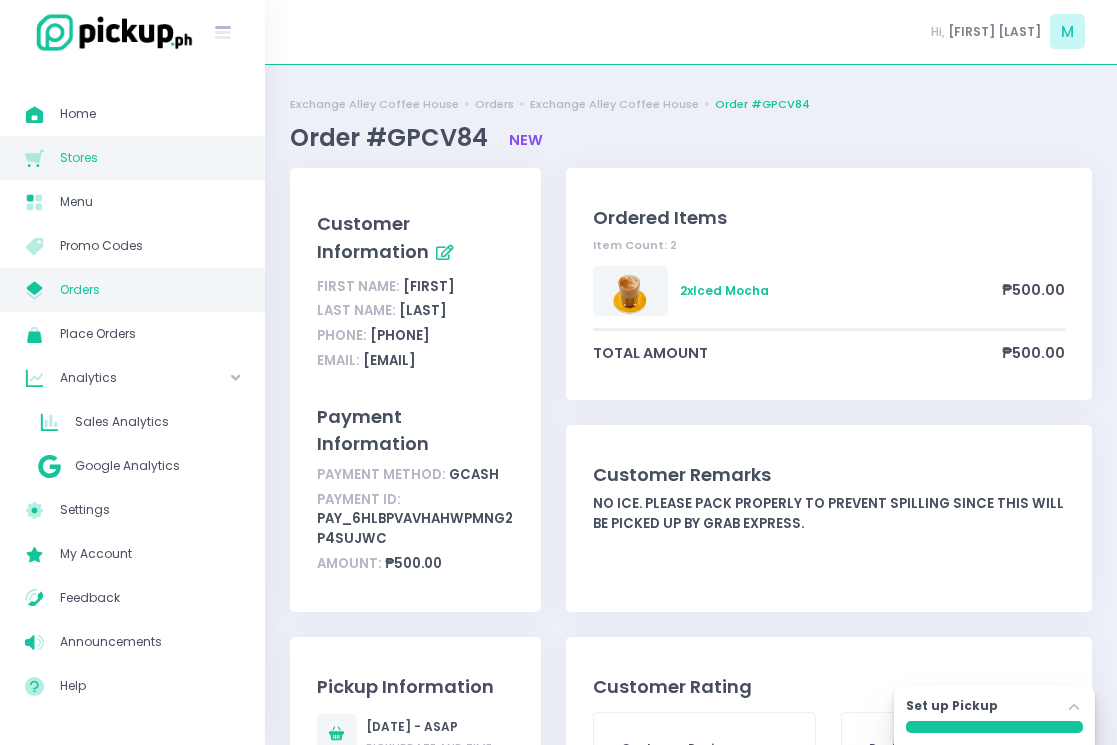 click on "Stores" at bounding box center (150, 158) 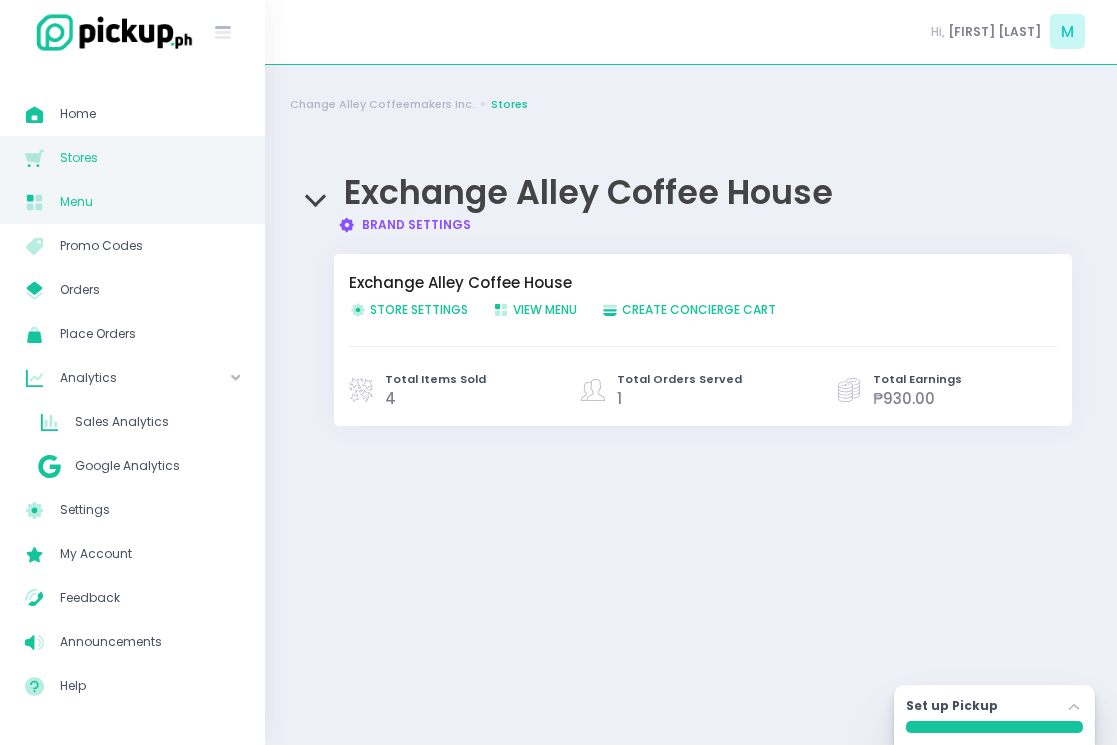 click on "Menu" at bounding box center (150, 202) 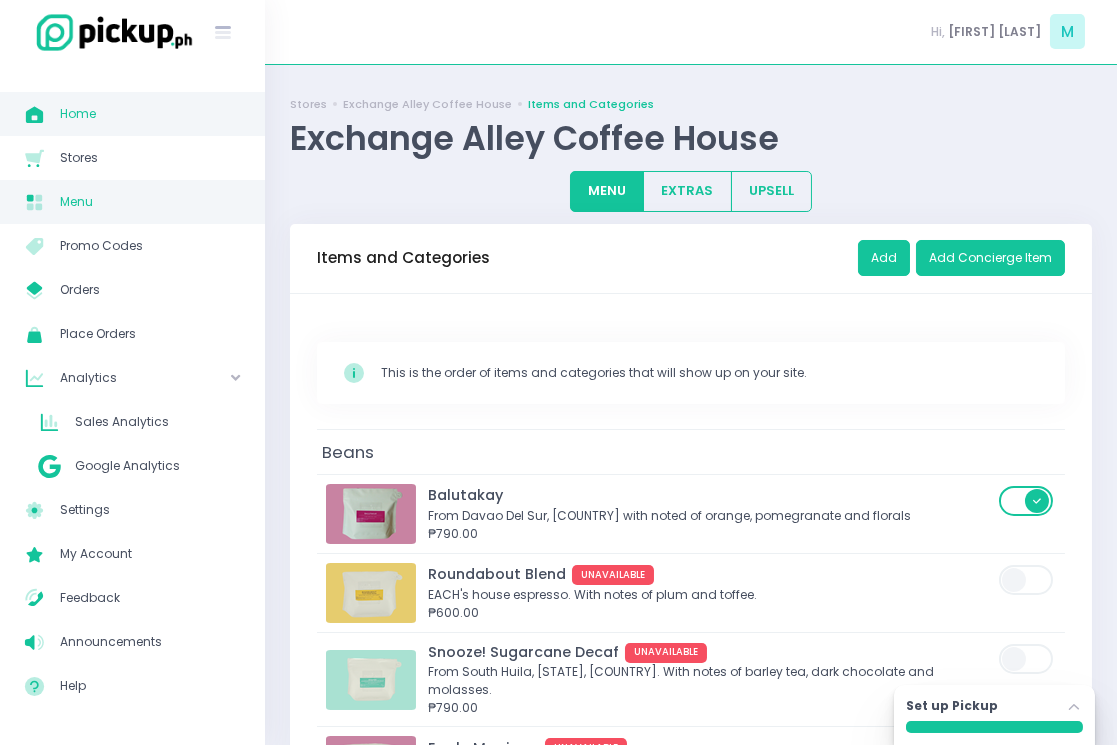 click on "Home Created with Sketch. Home" at bounding box center (132, 114) 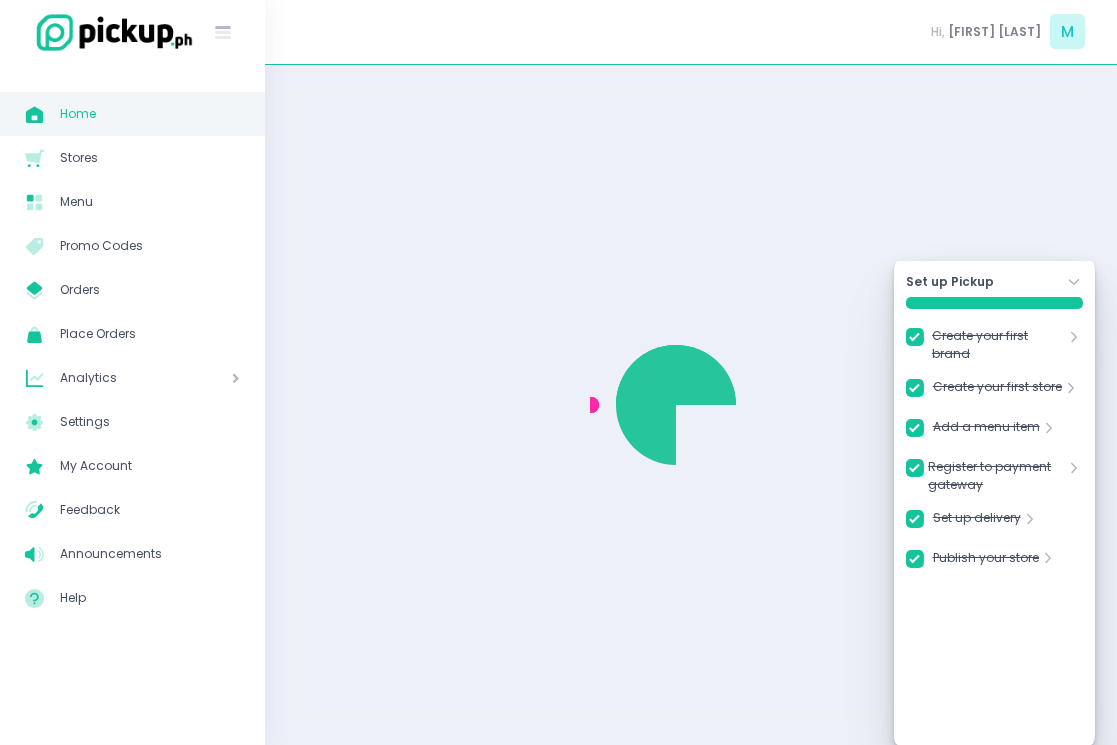 checkbox on "true" 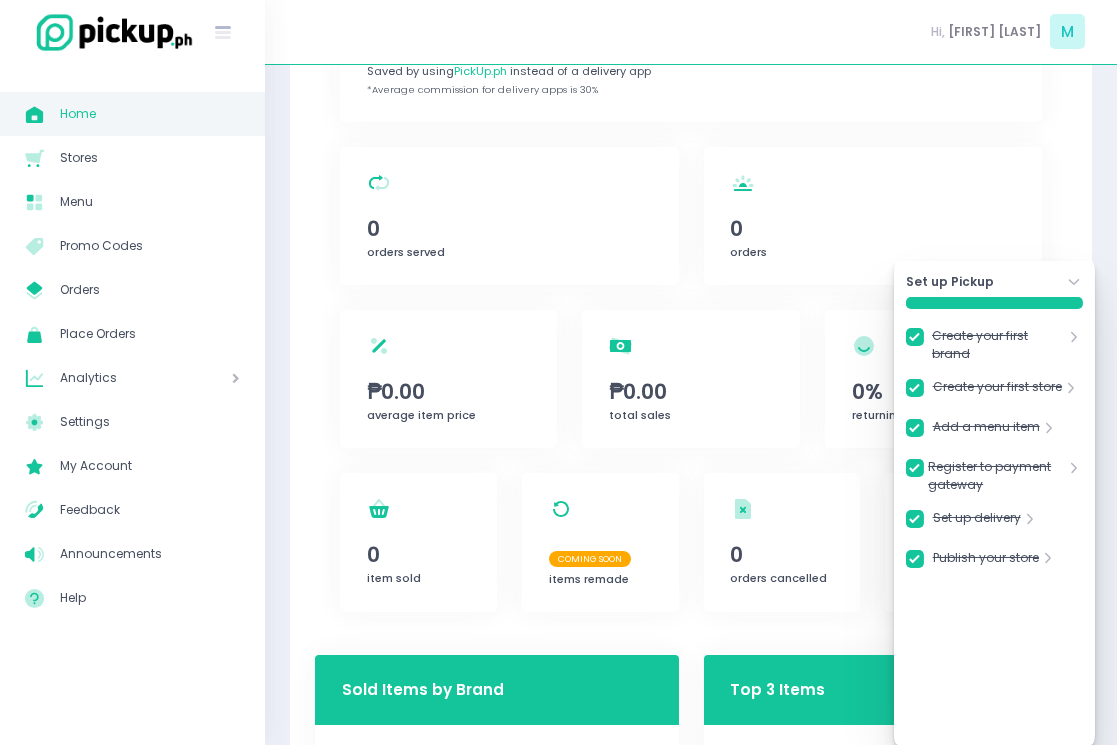 scroll, scrollTop: 613, scrollLeft: 0, axis: vertical 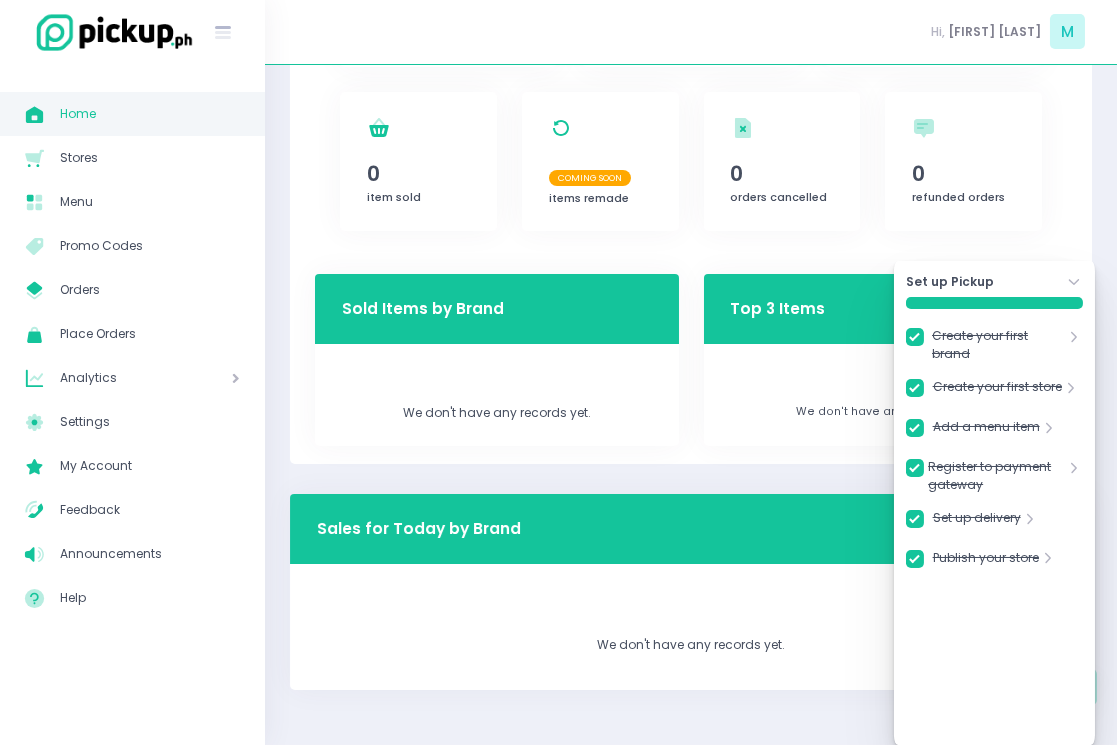 click on "Stockholm-icons / Navigation / Angle-down Created with Sketch." 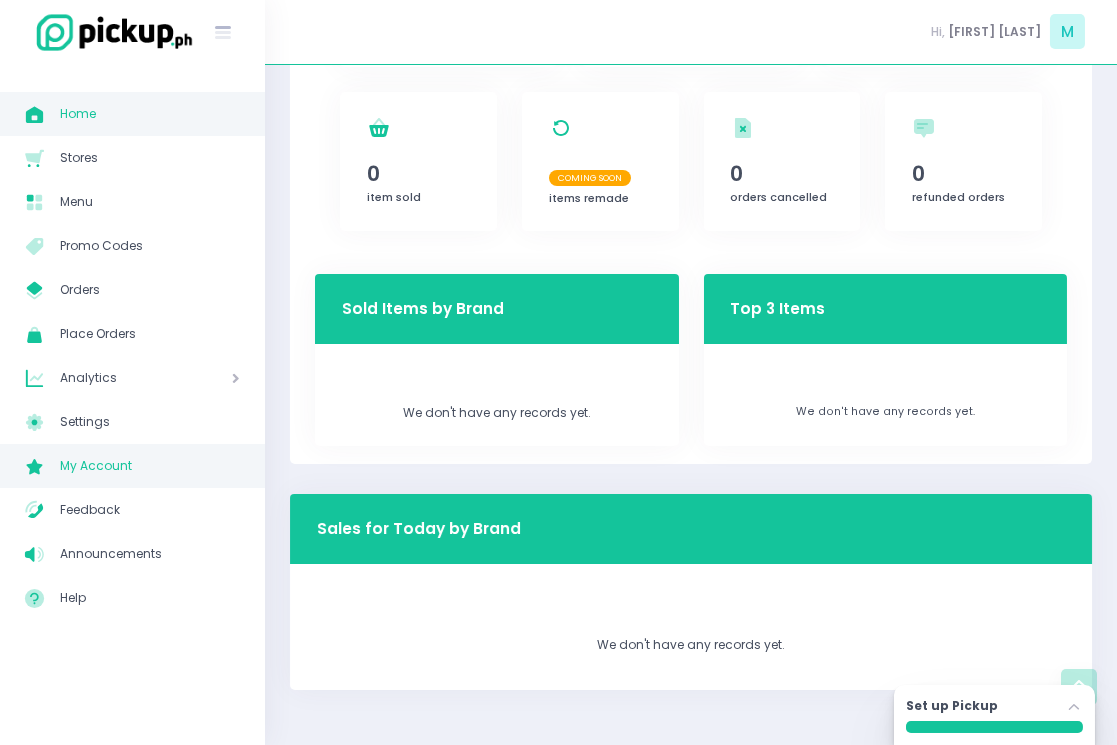 click on "My Account" at bounding box center [150, 466] 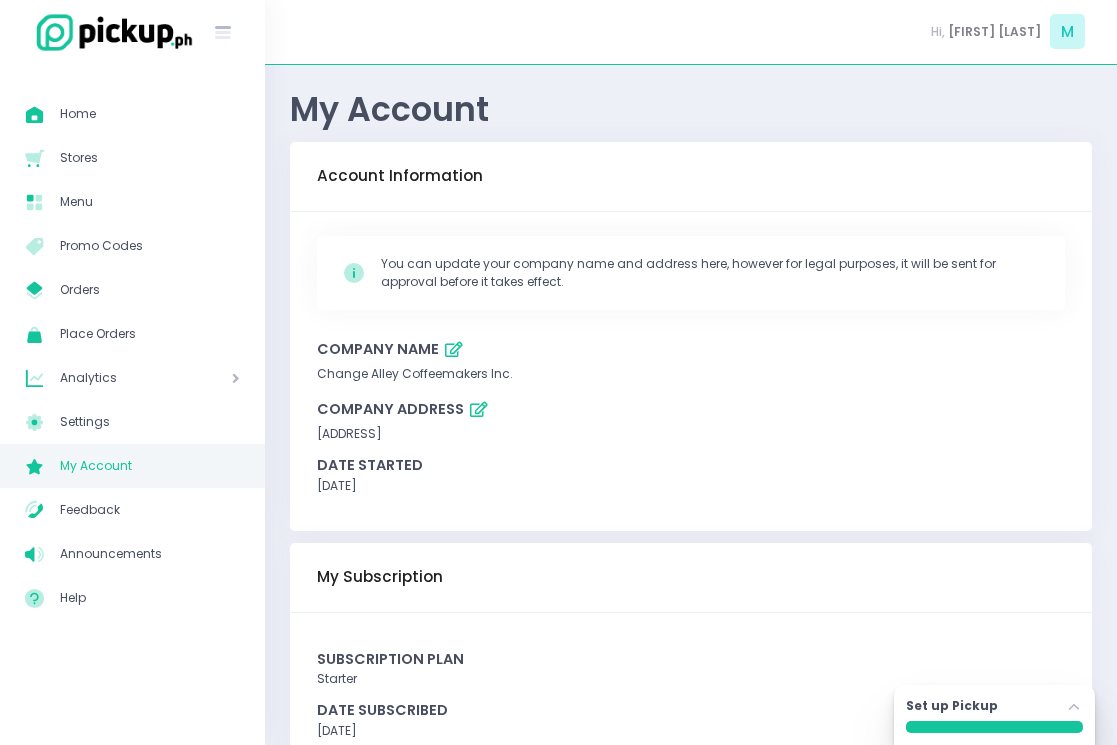scroll, scrollTop: 67, scrollLeft: 0, axis: vertical 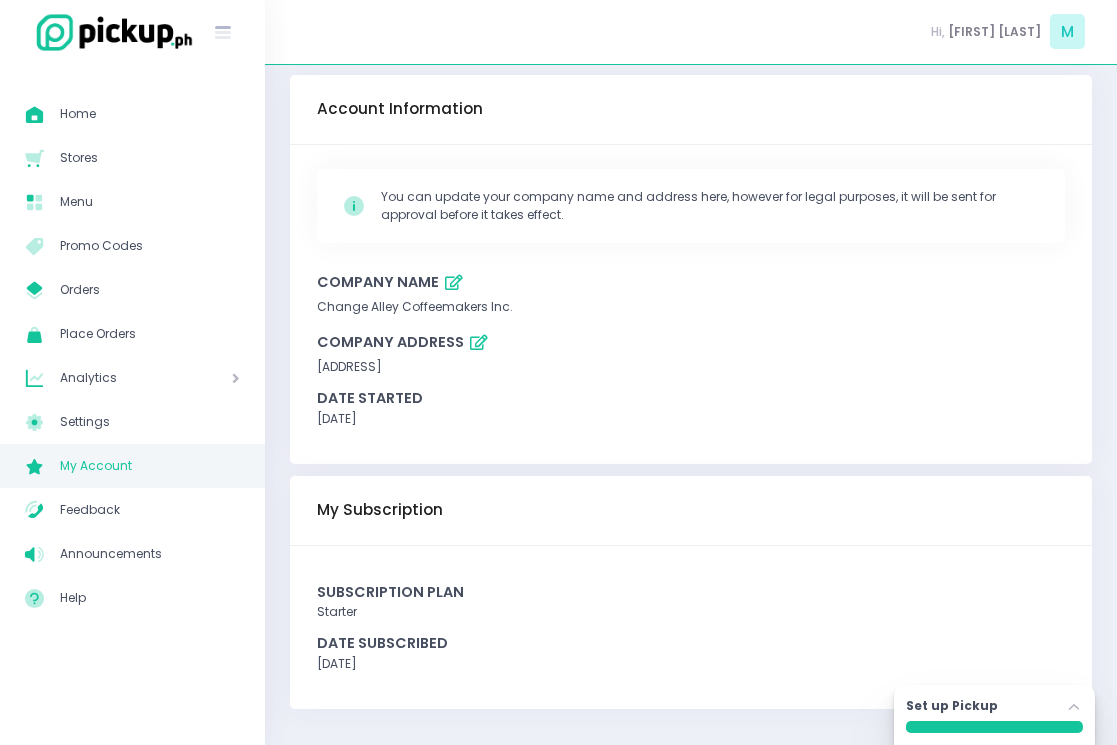 click on "Analytics" at bounding box center (117, 378) 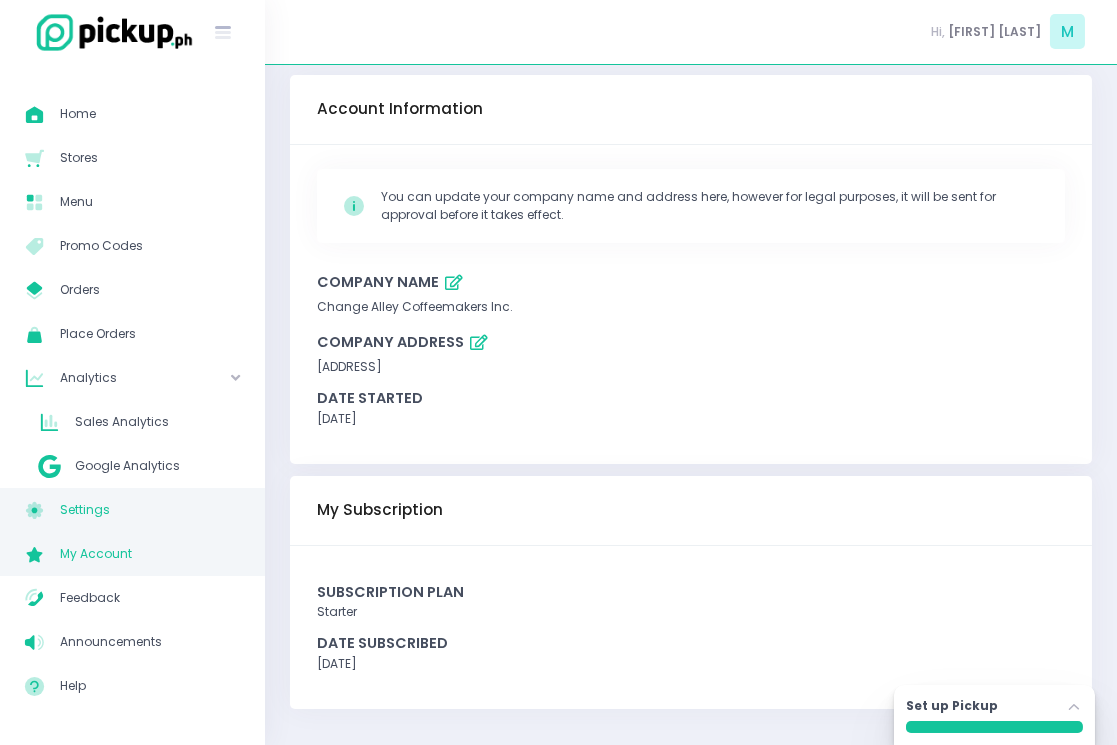 click on "Settings" at bounding box center [150, 510] 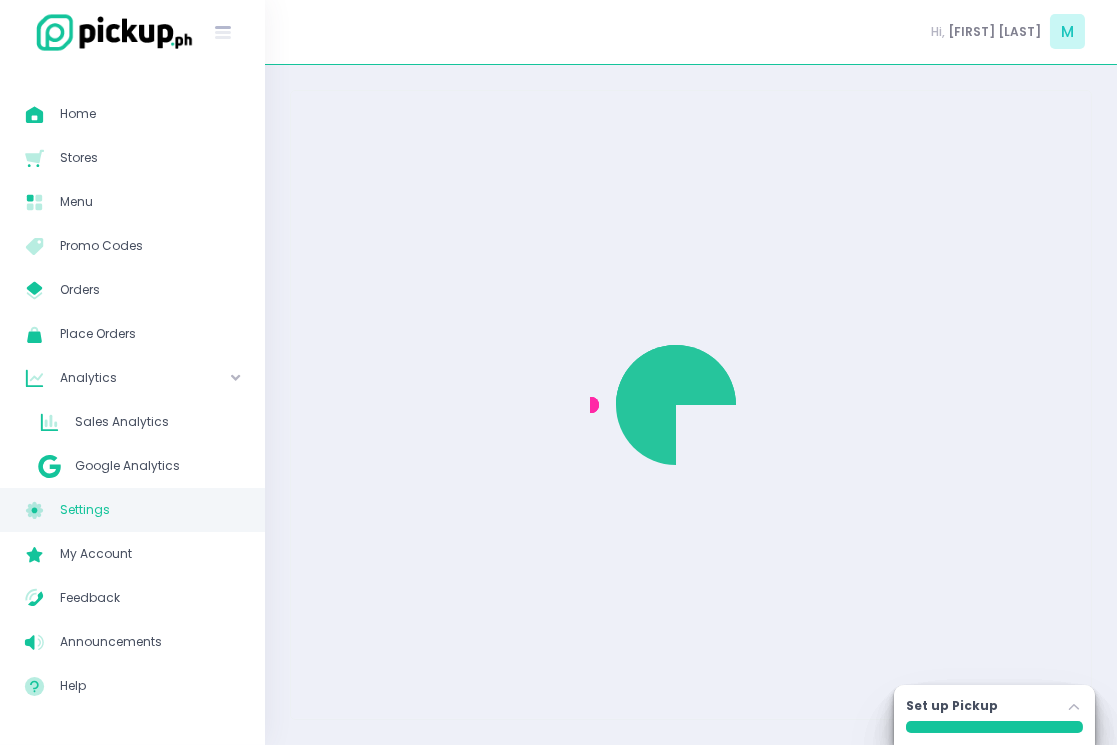 scroll, scrollTop: 0, scrollLeft: 0, axis: both 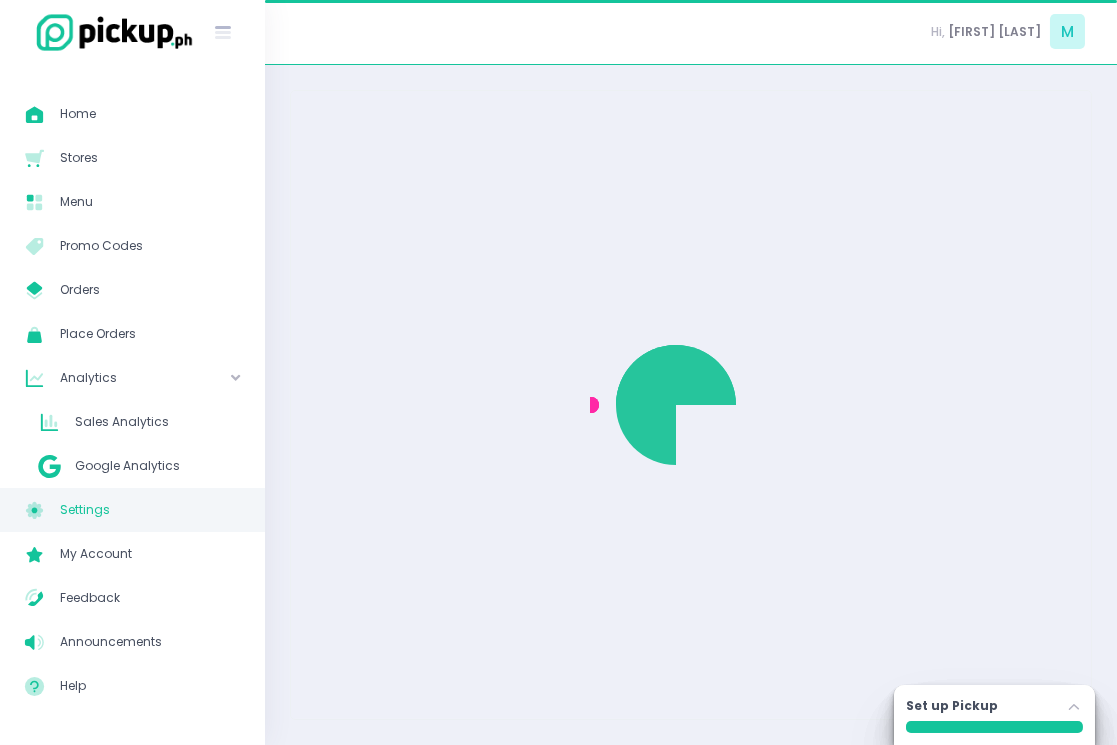 select on "active" 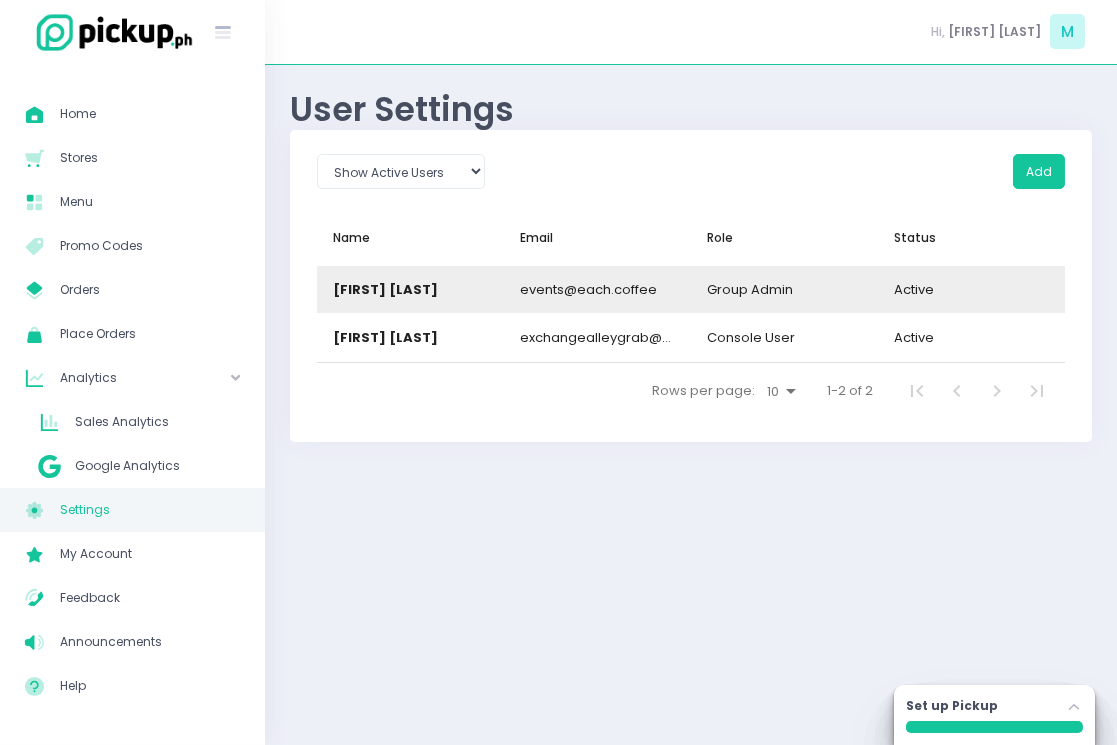 click on "[FIRST] [LAST]" at bounding box center [385, 290] 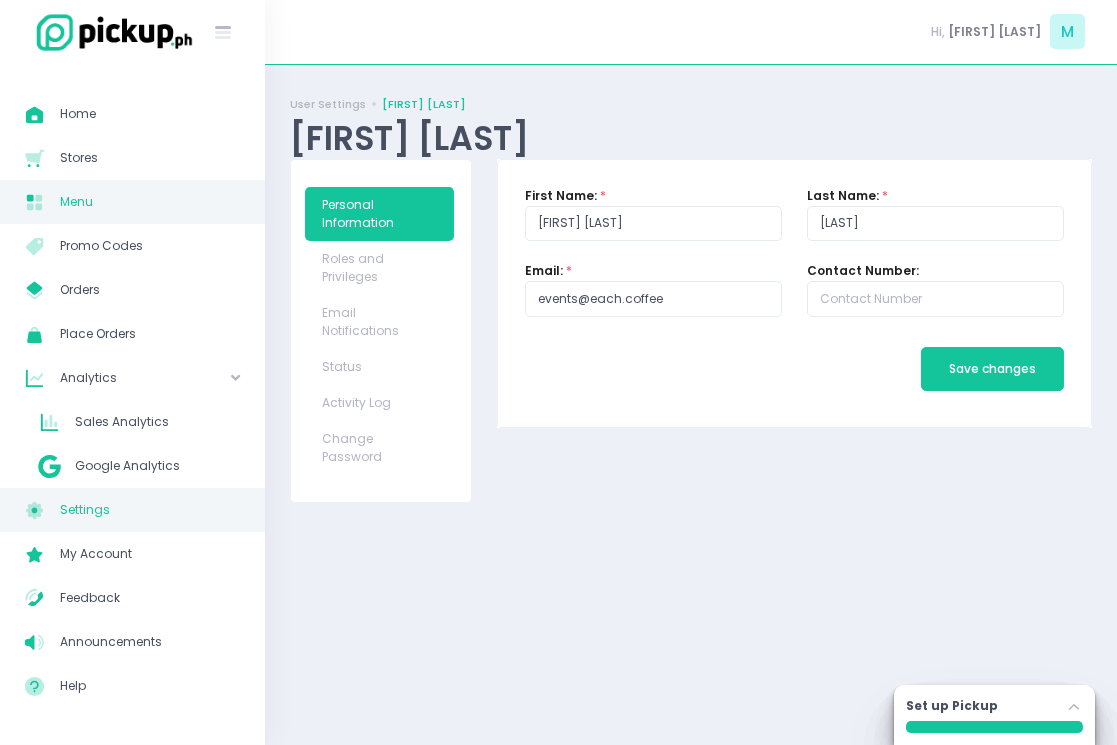 click on "Menu Created with Sketch. Menu" at bounding box center [132, 202] 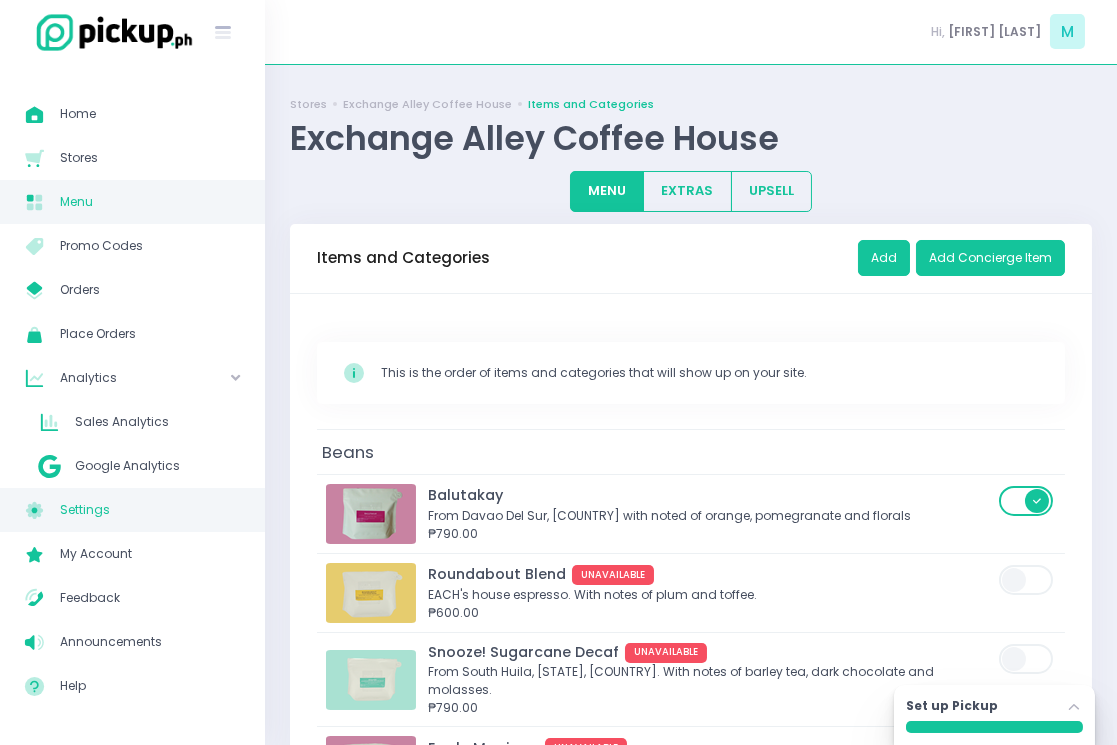 click on "Settings Created with Sketch. Settings" at bounding box center (132, 510) 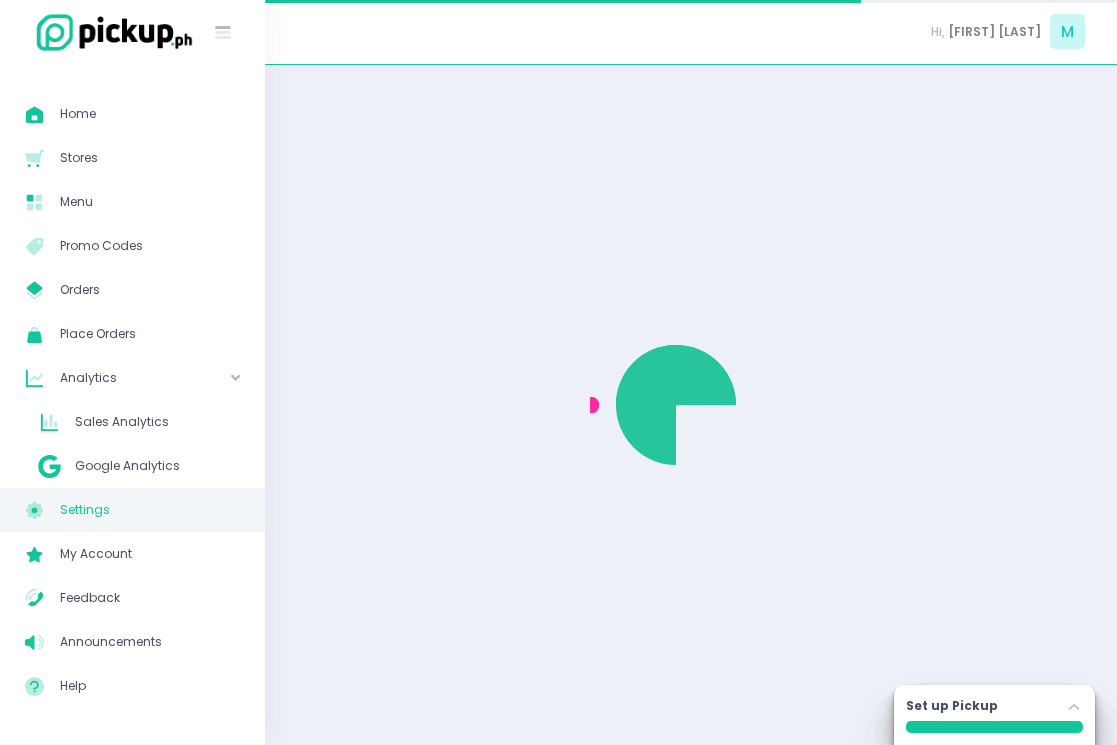 select on "active" 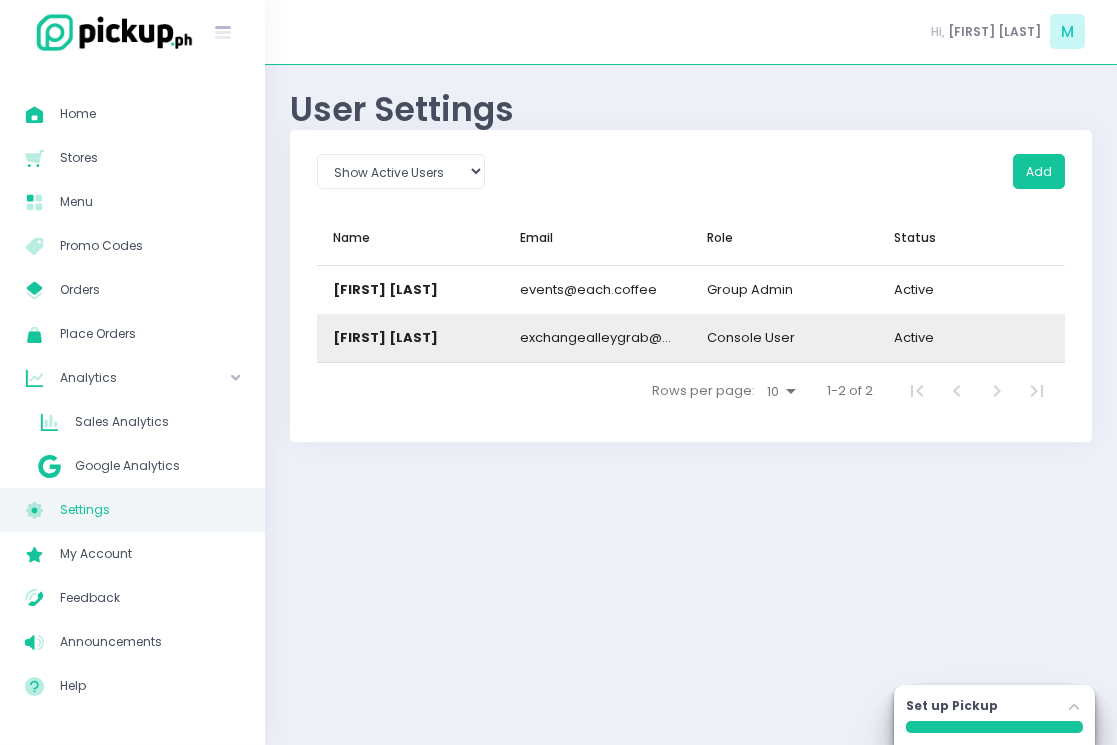 click on "[FIRST] [LAST]" at bounding box center [385, 338] 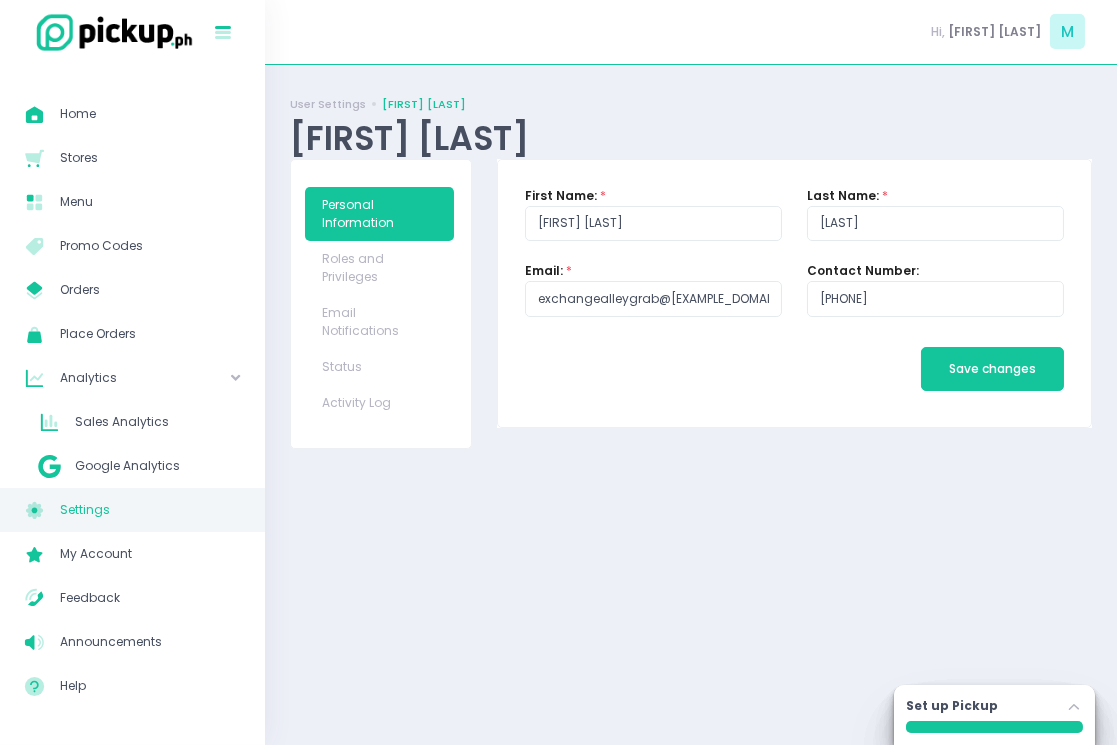 click on "Stockholm-icons / Text / Menu Created with Sketch." 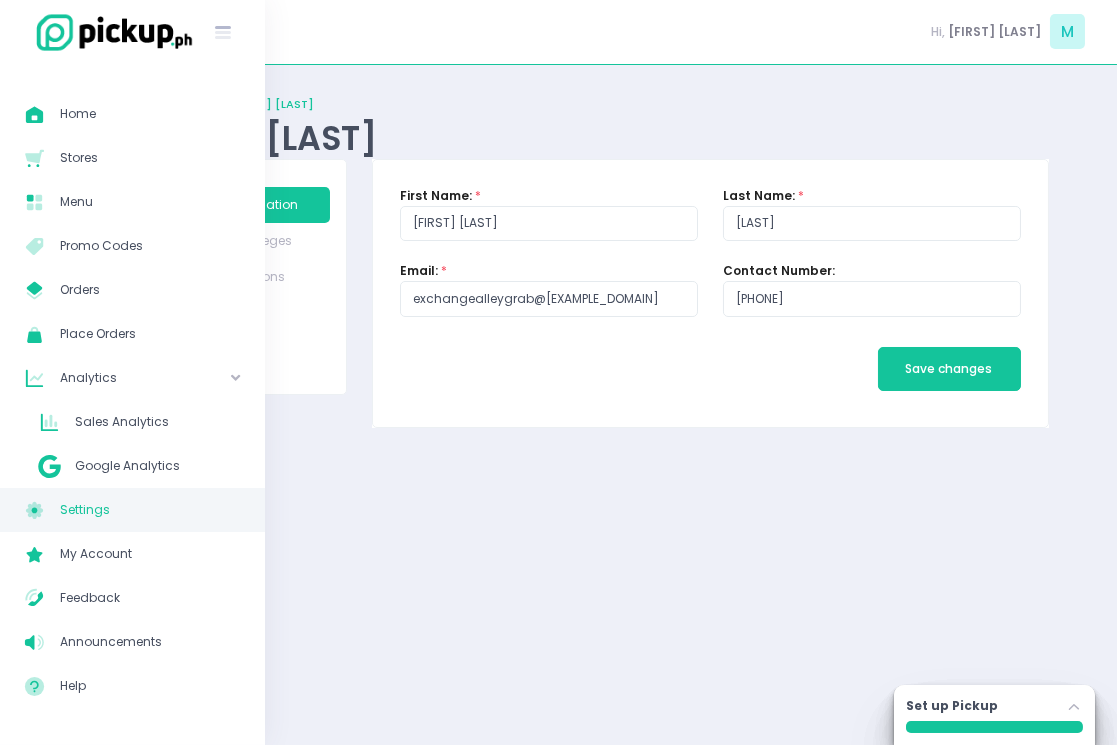 click at bounding box center [110, 32] 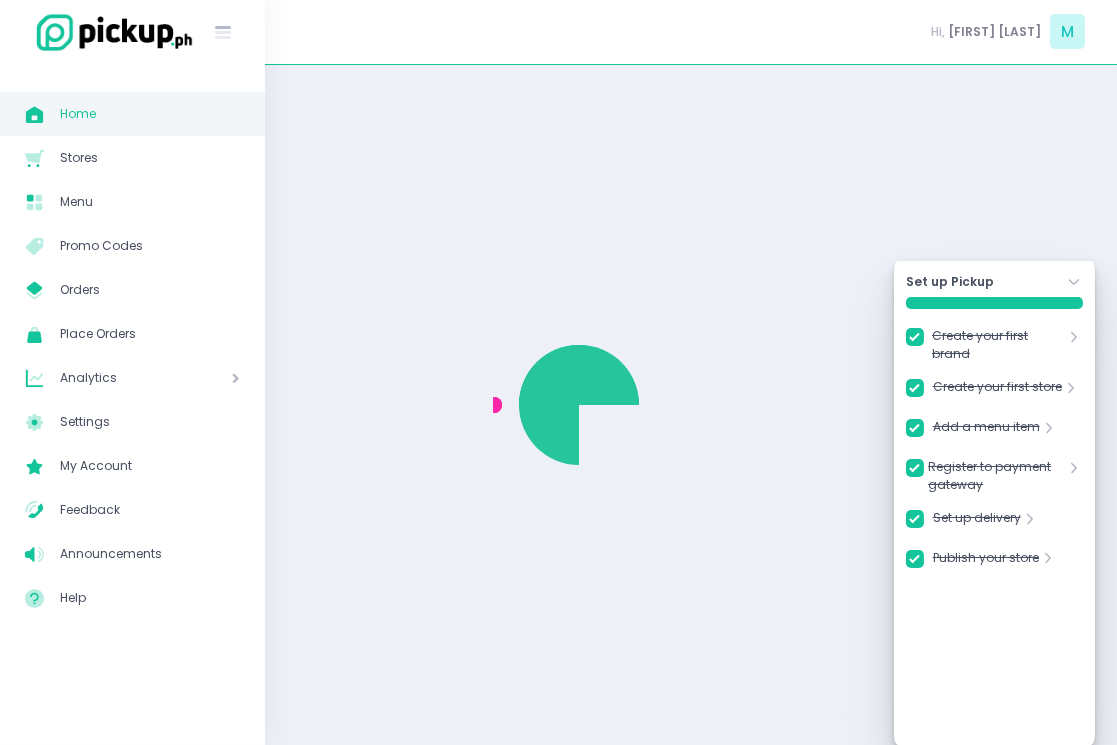checkbox on "true" 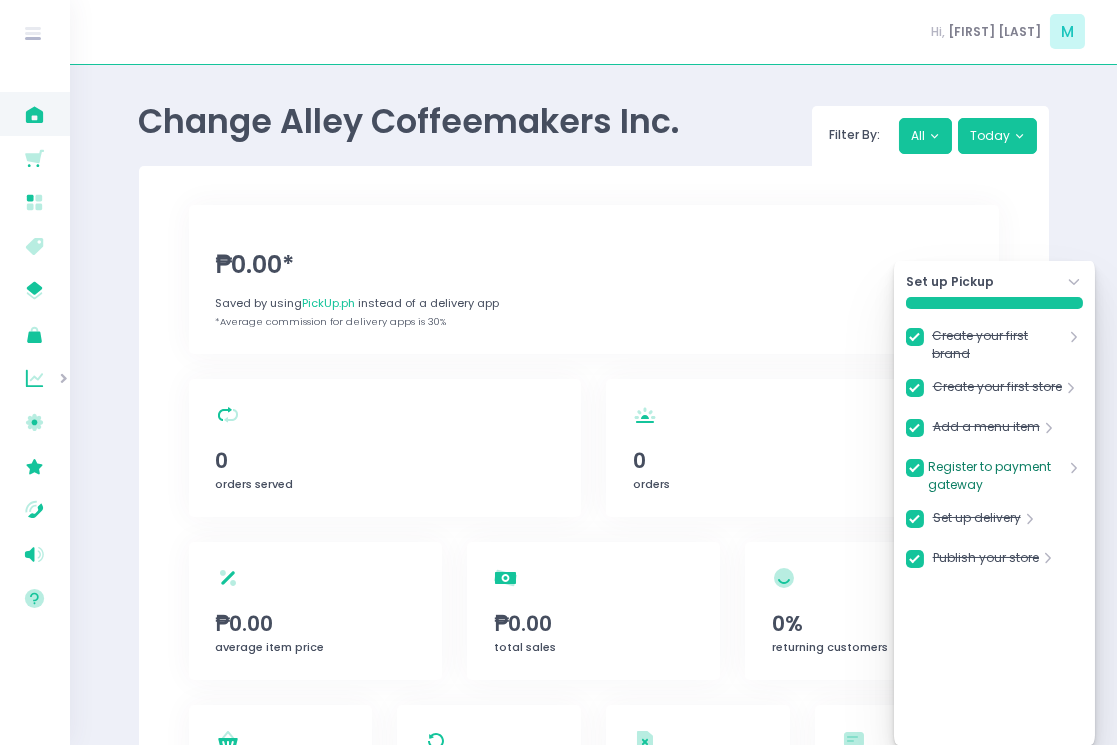 click on "Register to payment gateway" at bounding box center (996, 476) 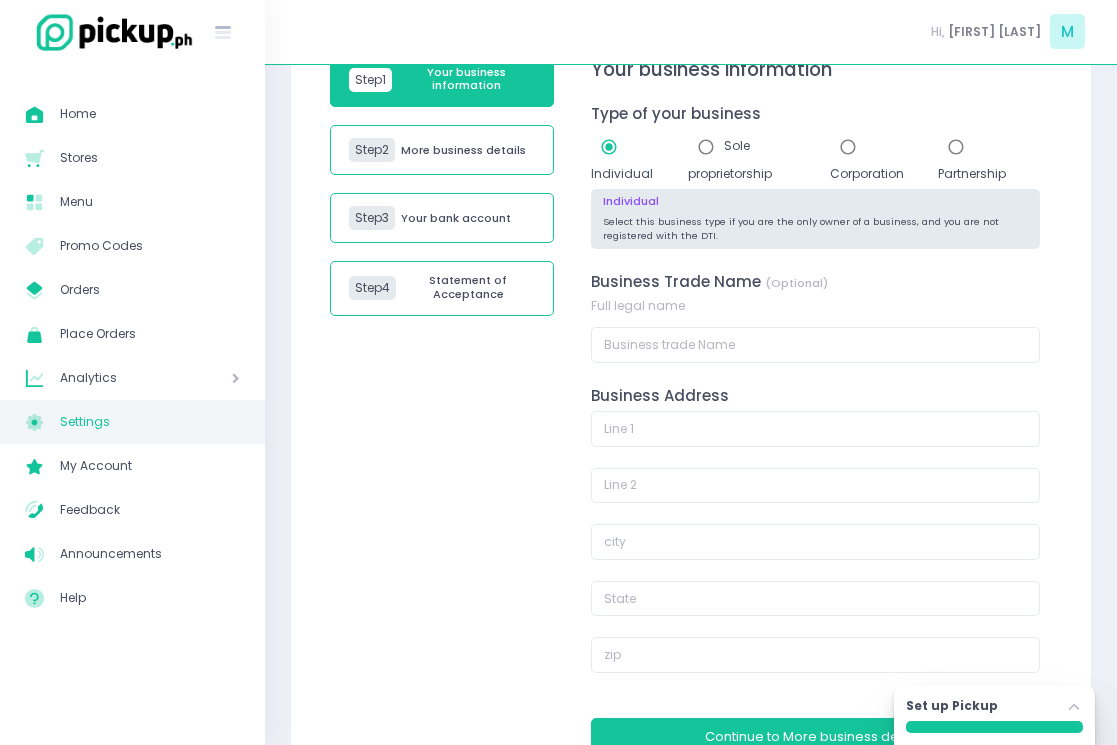 scroll, scrollTop: 248, scrollLeft: 0, axis: vertical 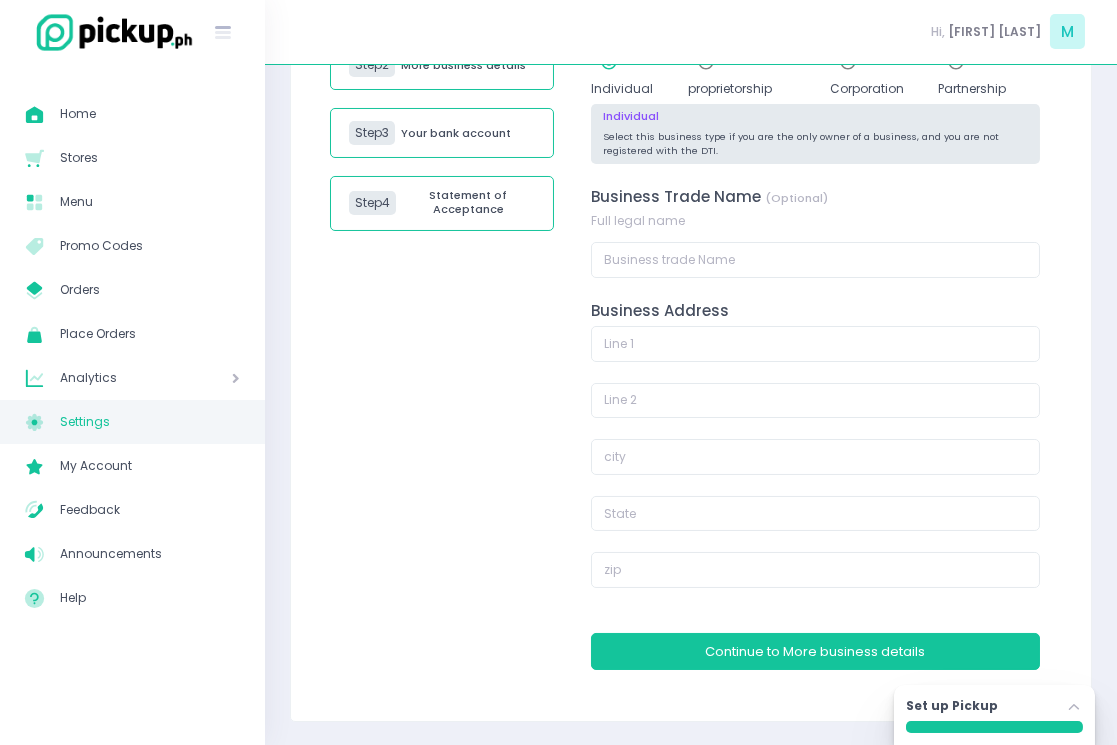 click on "Stockholm-icons / Navigation / Angle-up Created with Sketch." 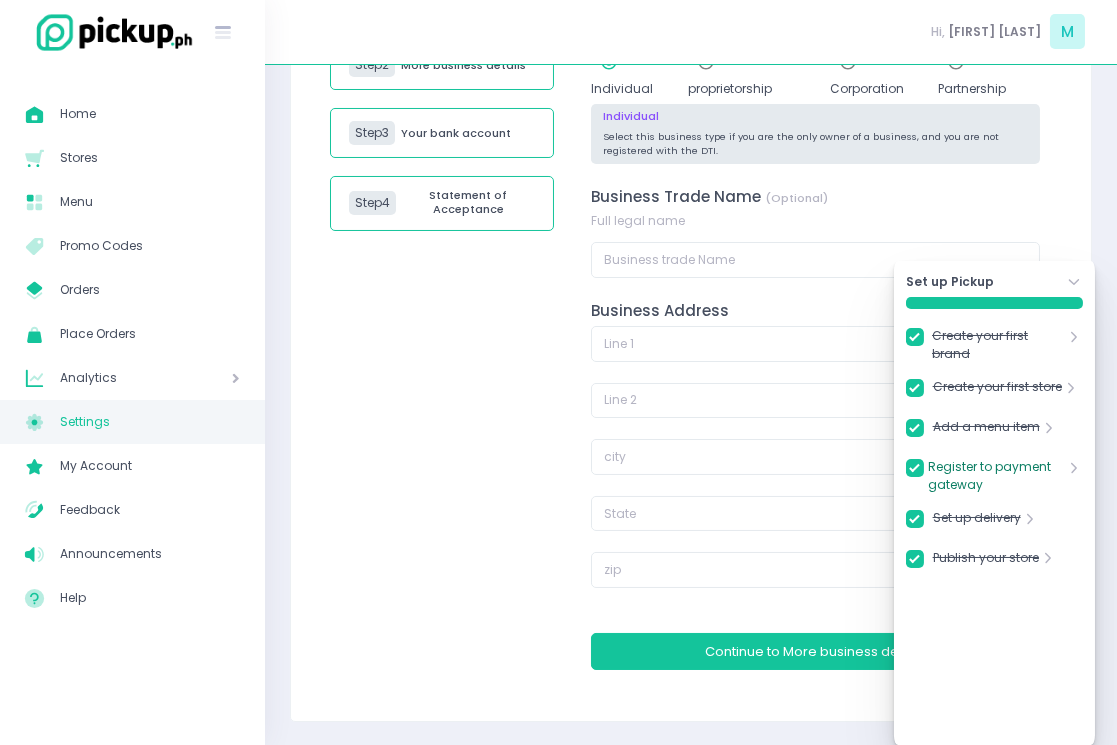 click on "Register to payment gateway" at bounding box center (996, 476) 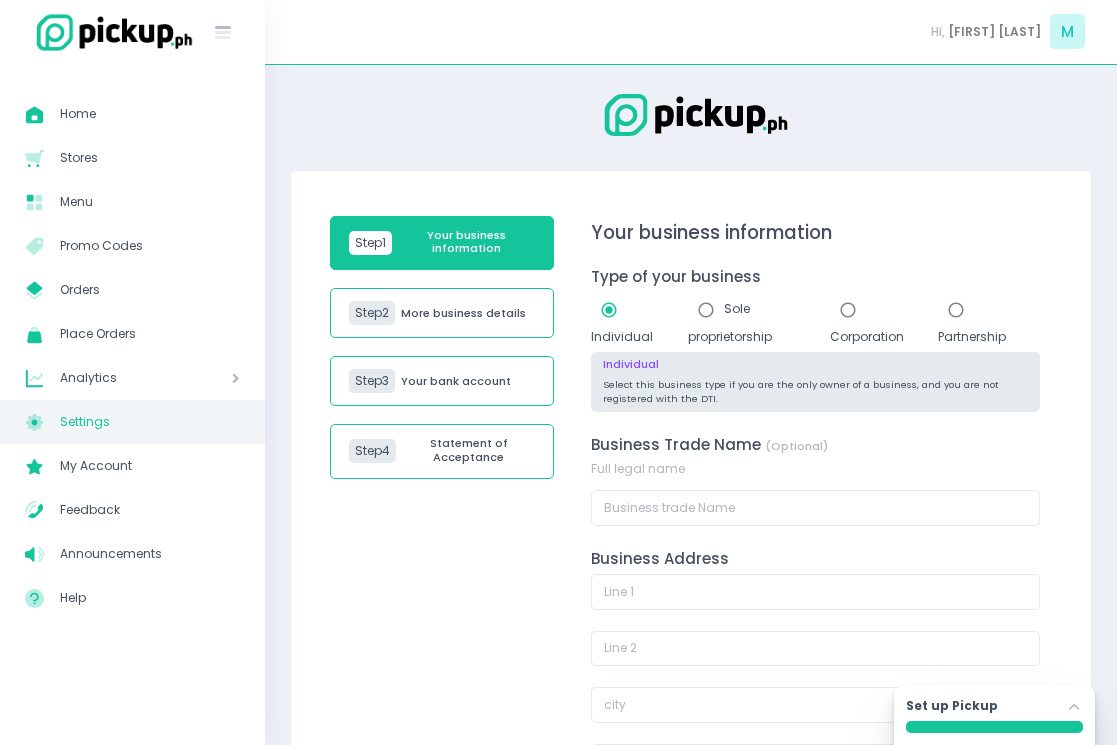 scroll, scrollTop: 0, scrollLeft: 0, axis: both 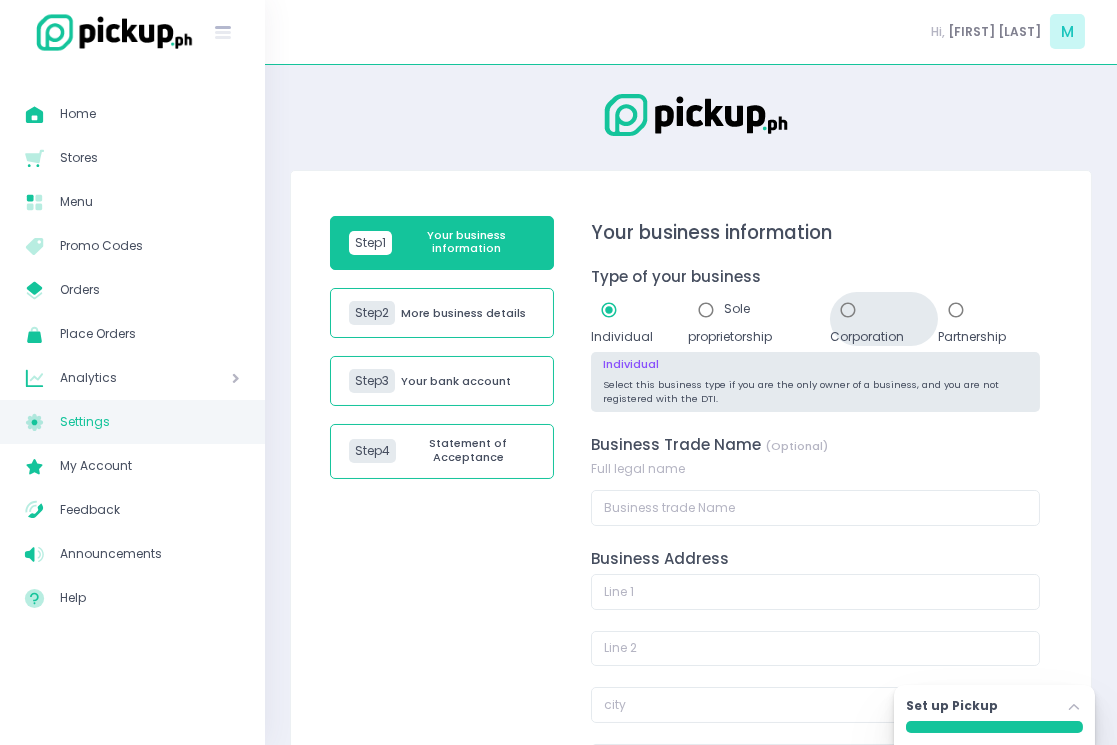 click at bounding box center (848, 310) 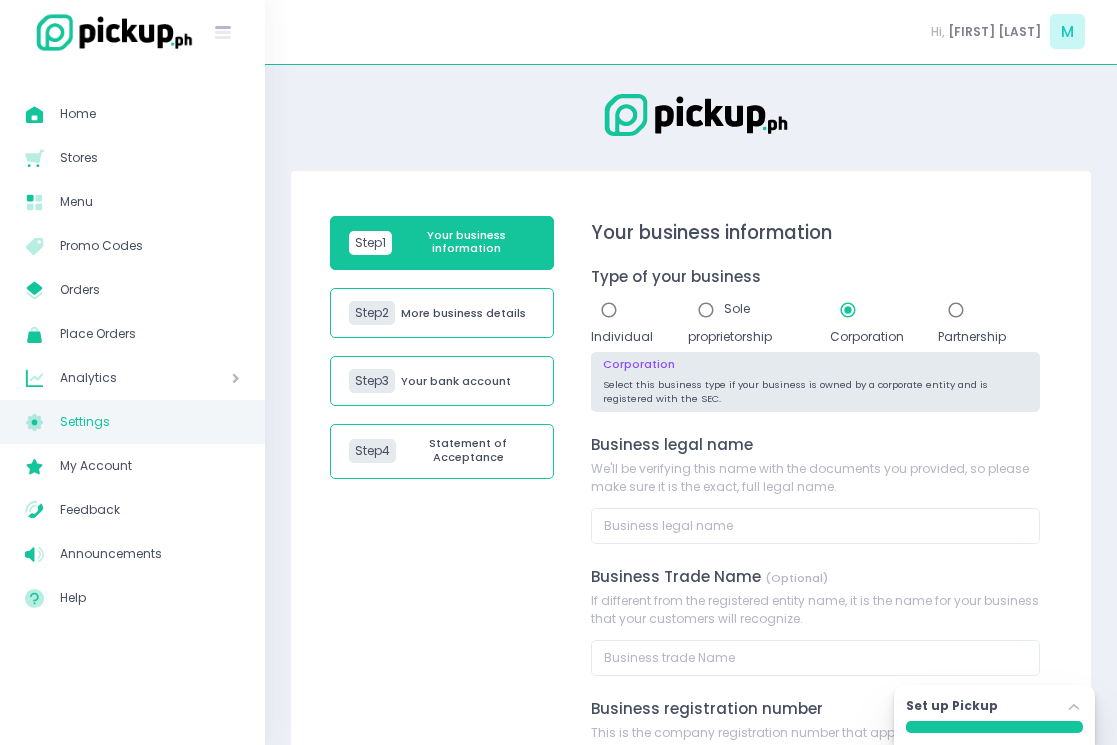 scroll, scrollTop: 121, scrollLeft: 0, axis: vertical 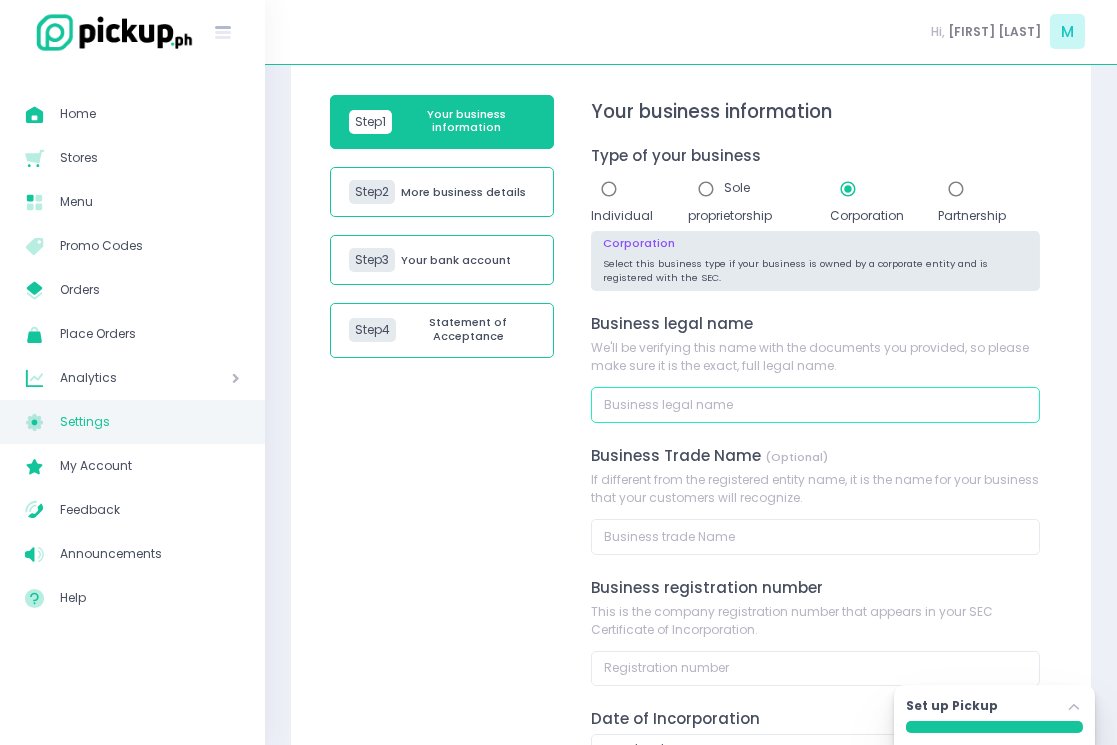 click at bounding box center (815, 405) 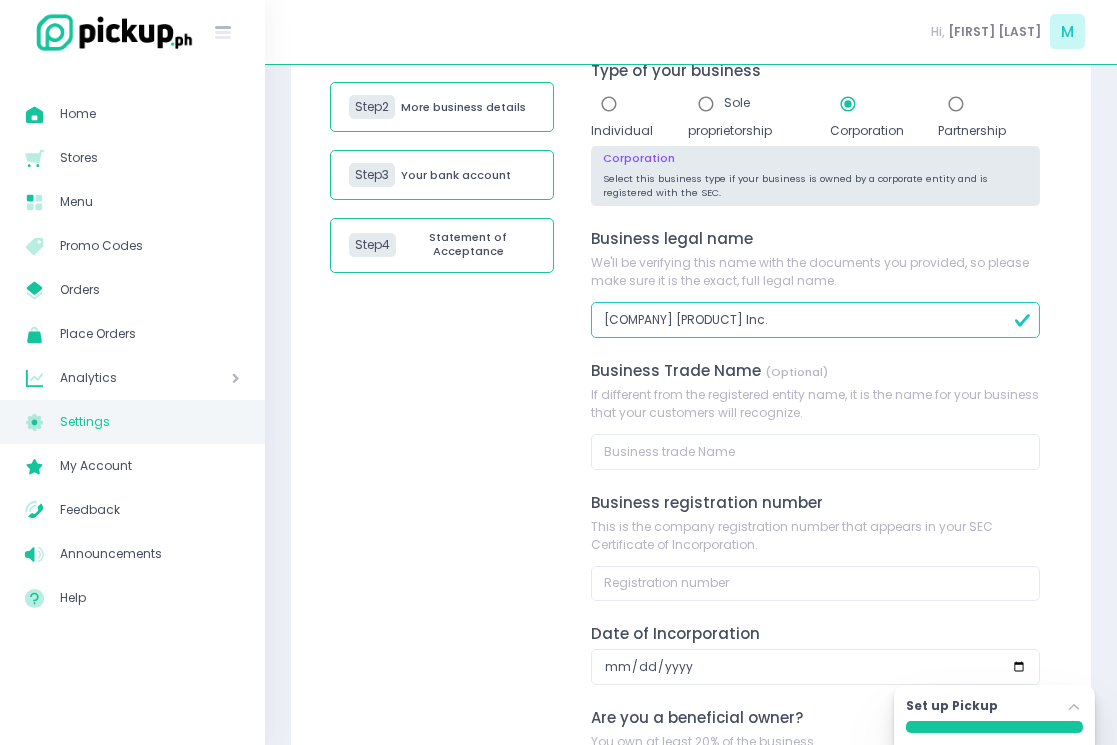 scroll, scrollTop: 218, scrollLeft: 0, axis: vertical 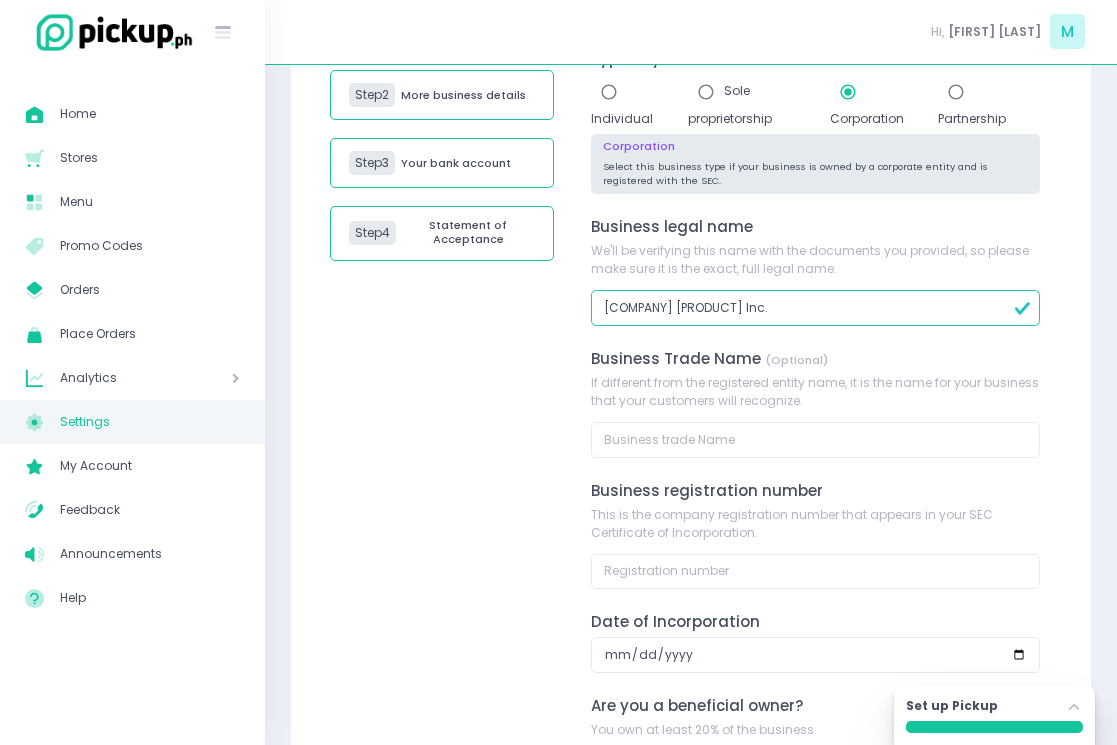type on "Change Alley Coffeemakers Inc." 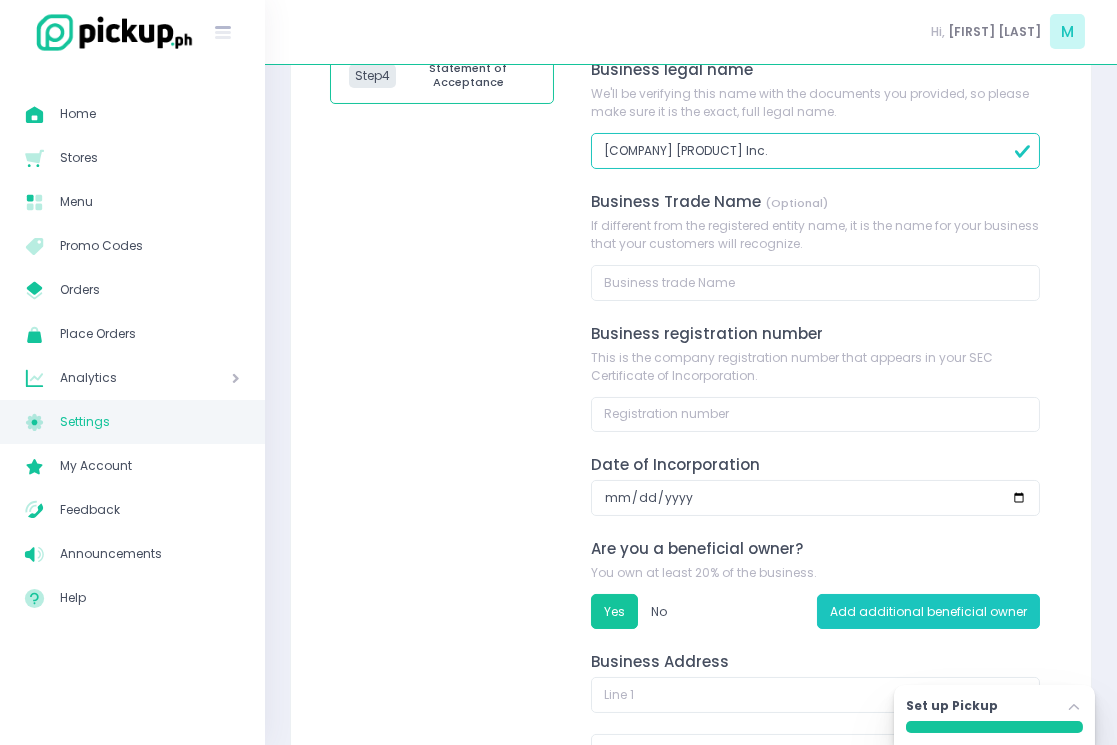 scroll, scrollTop: 398, scrollLeft: 0, axis: vertical 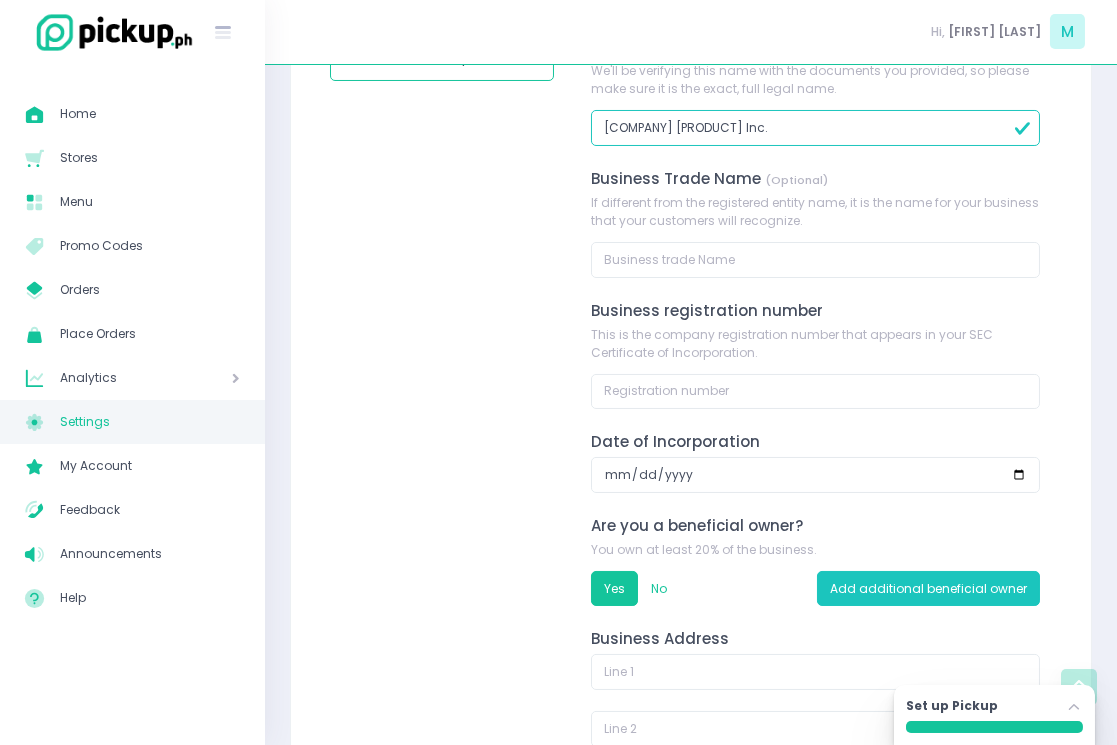 click on "No" at bounding box center (659, 589) 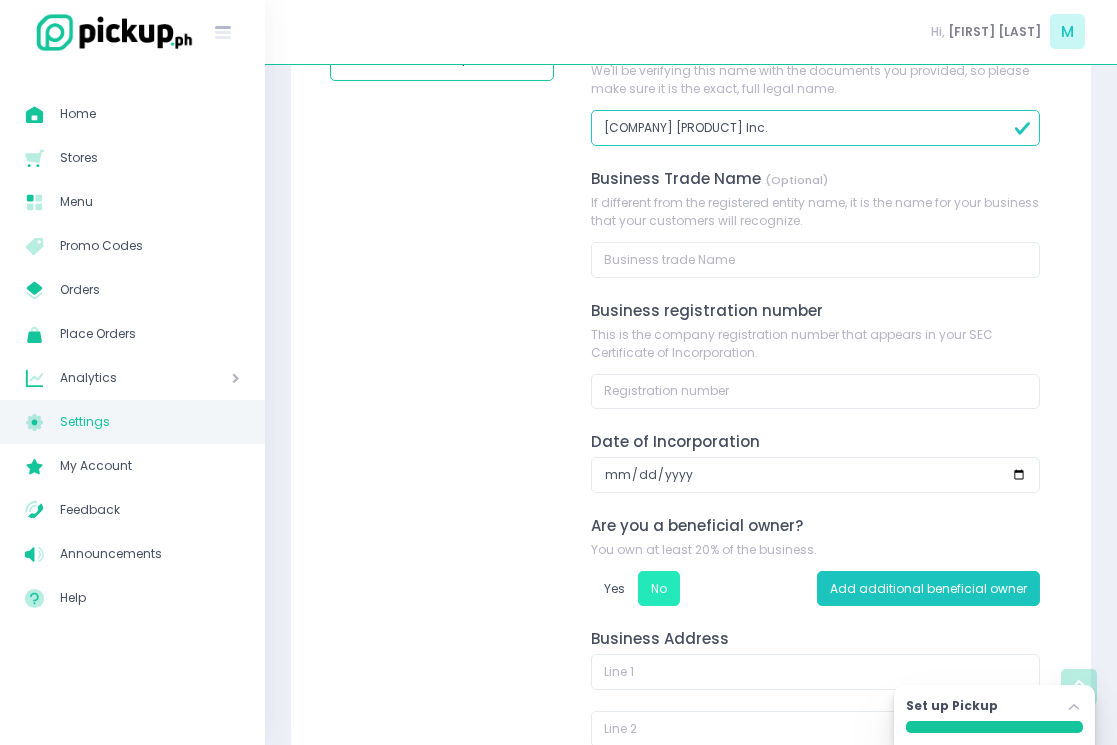 scroll, scrollTop: 533, scrollLeft: 0, axis: vertical 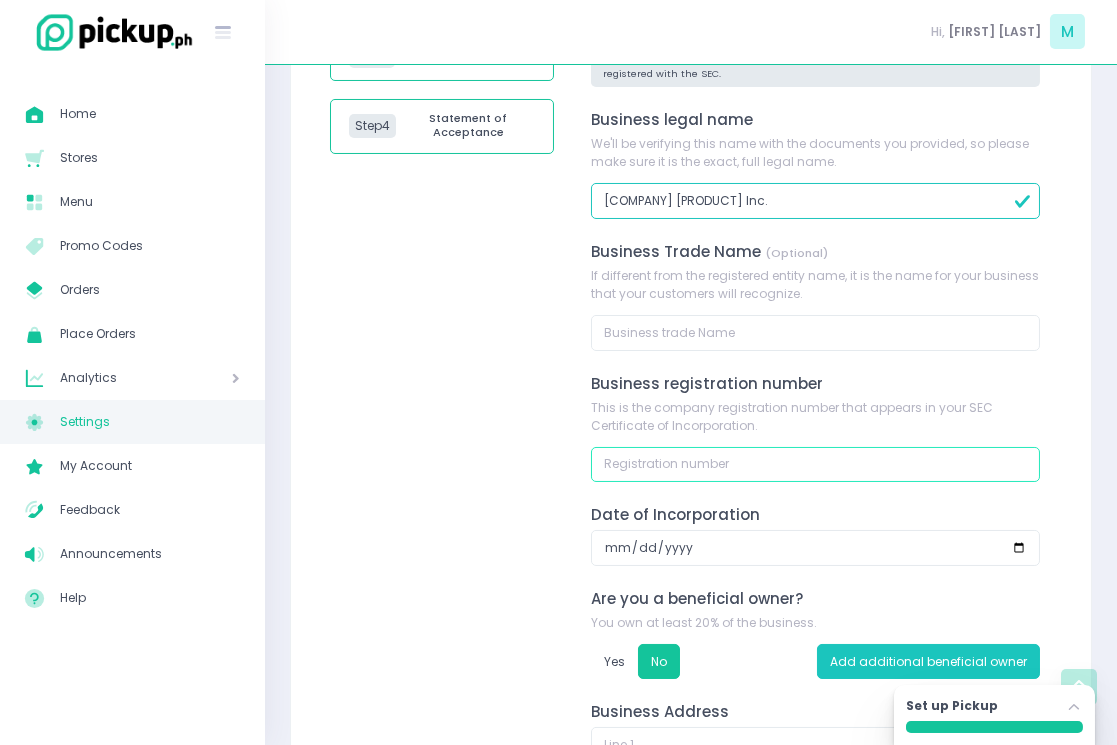 click at bounding box center (815, 465) 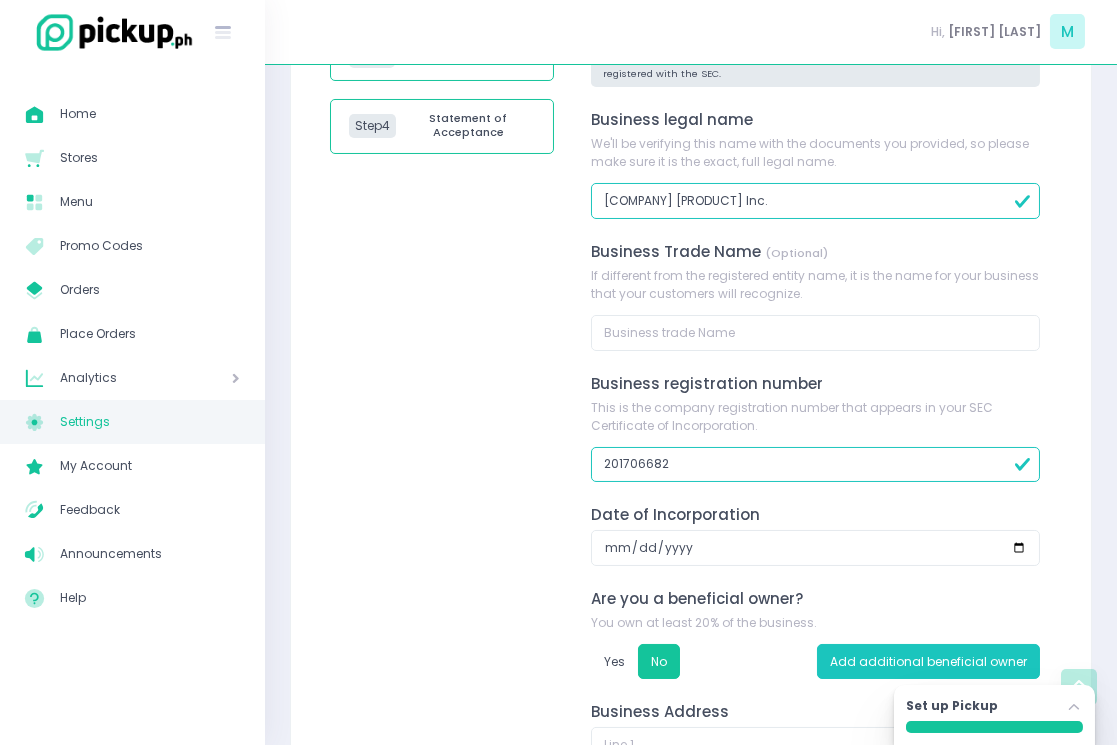 scroll, scrollTop: 366, scrollLeft: 0, axis: vertical 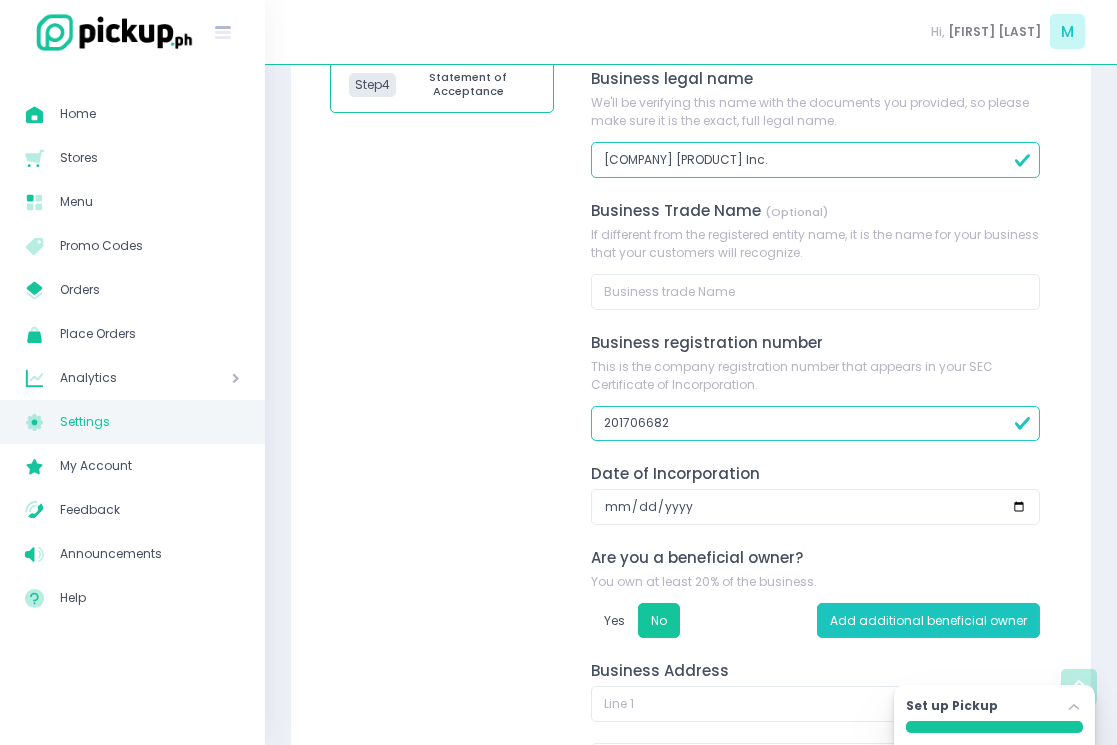 type on "[REGISTRATION NUMBER]" 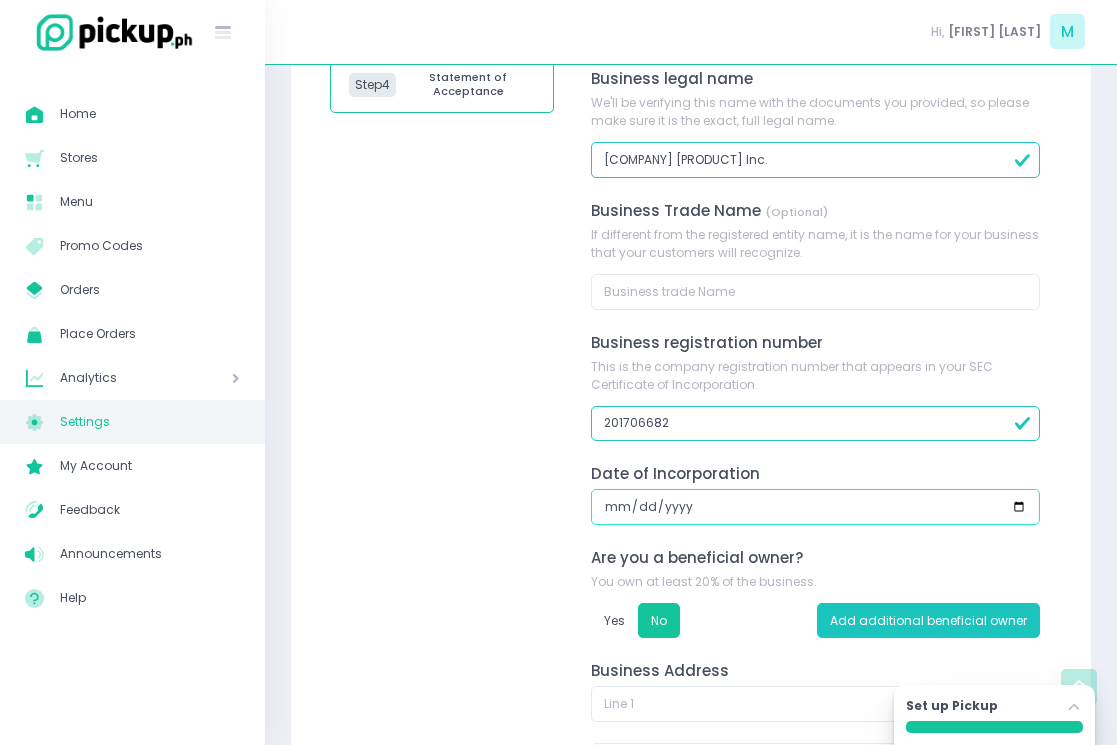 click at bounding box center (815, 507) 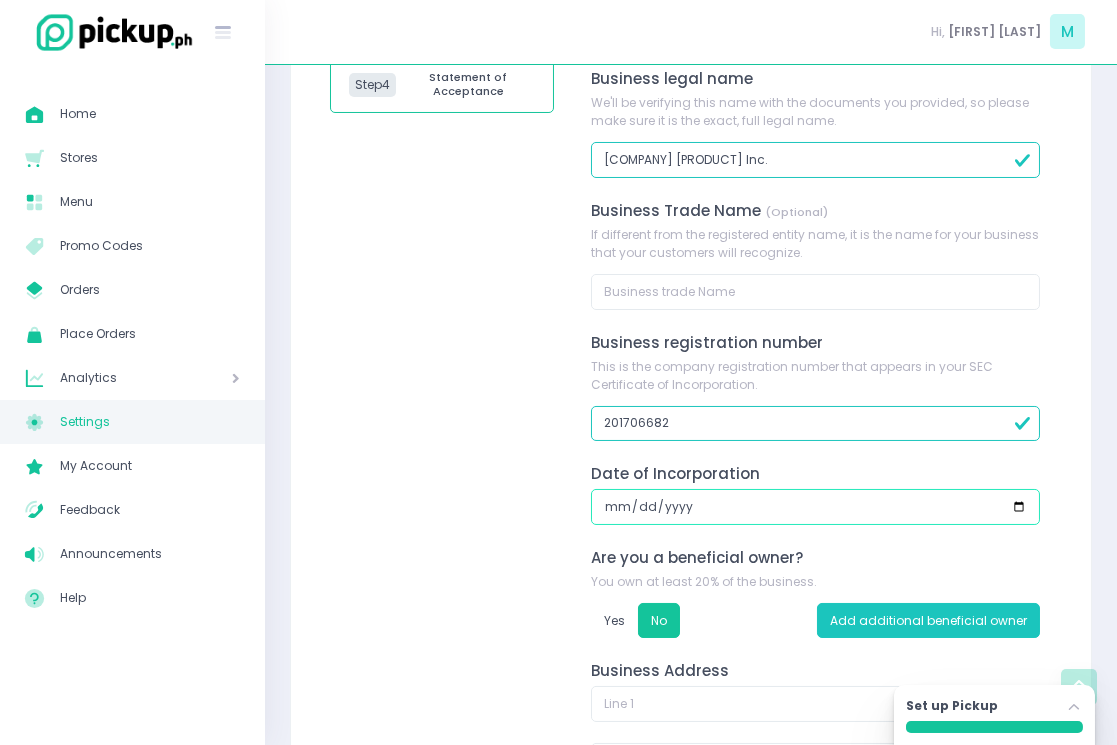 type on "[DATE]" 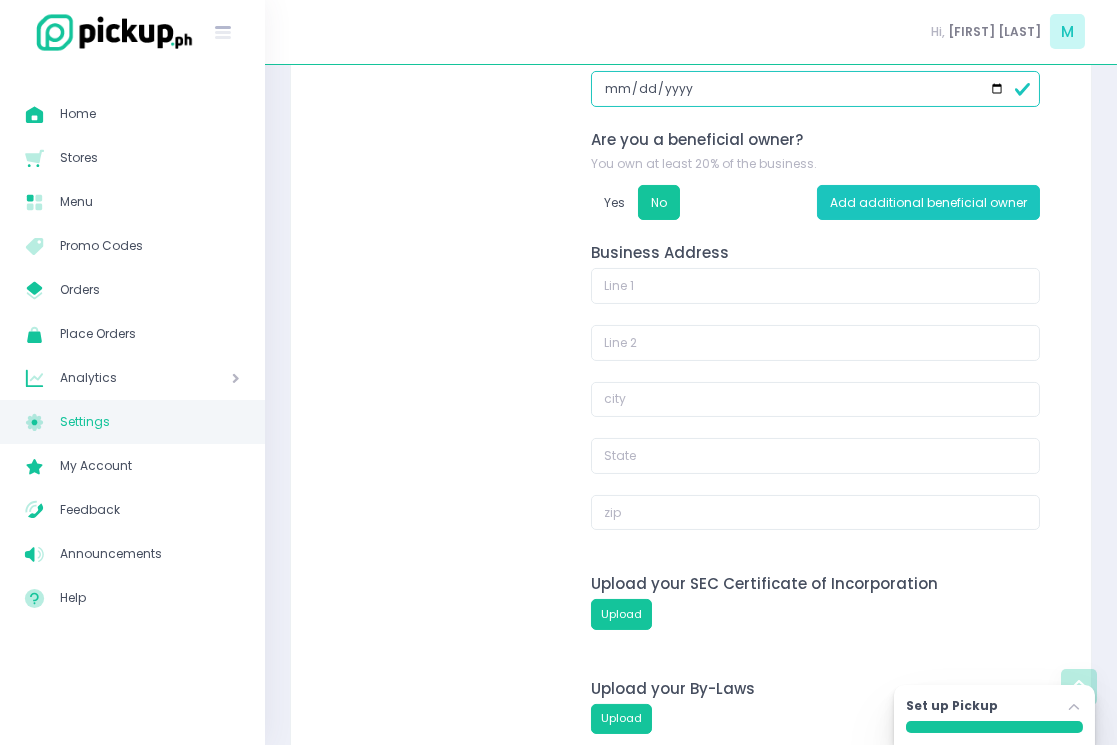 scroll, scrollTop: 823, scrollLeft: 0, axis: vertical 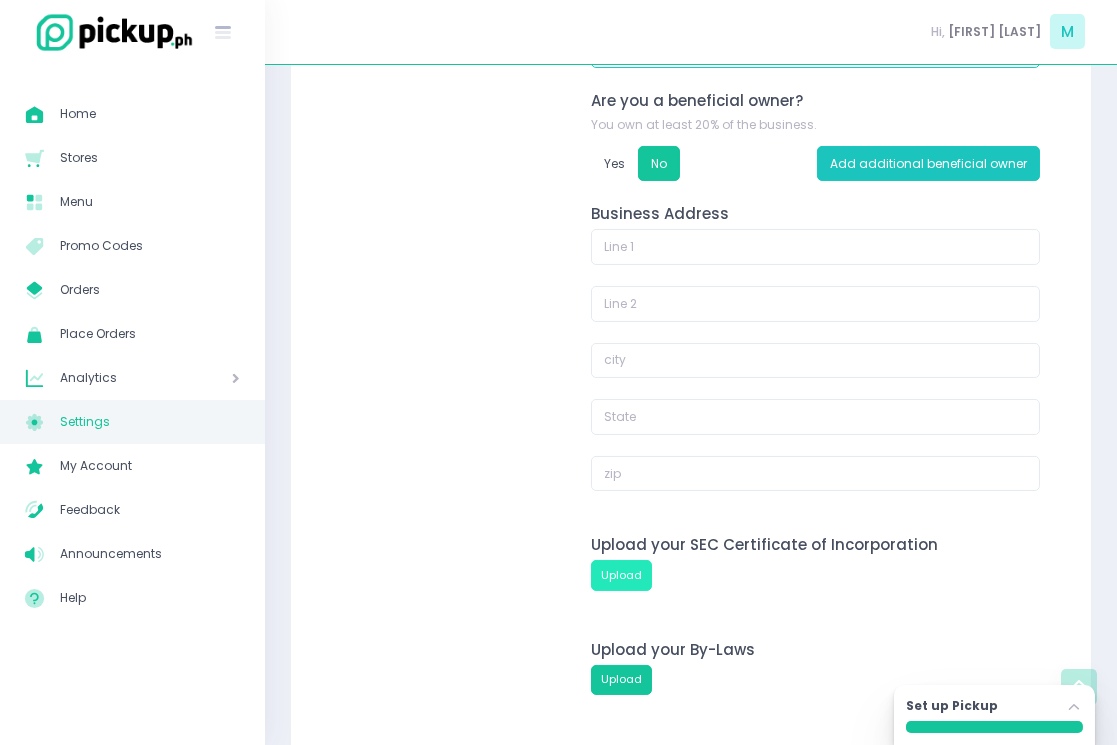 click on "Upload" at bounding box center [621, 575] 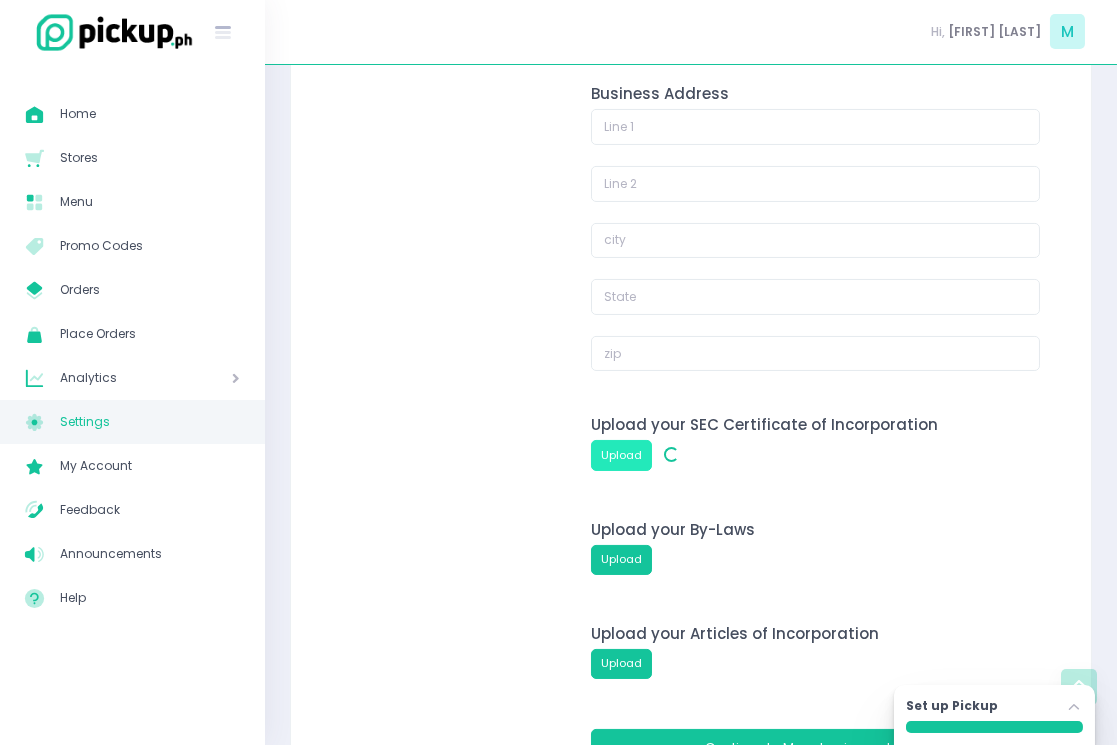 scroll, scrollTop: 1035, scrollLeft: 0, axis: vertical 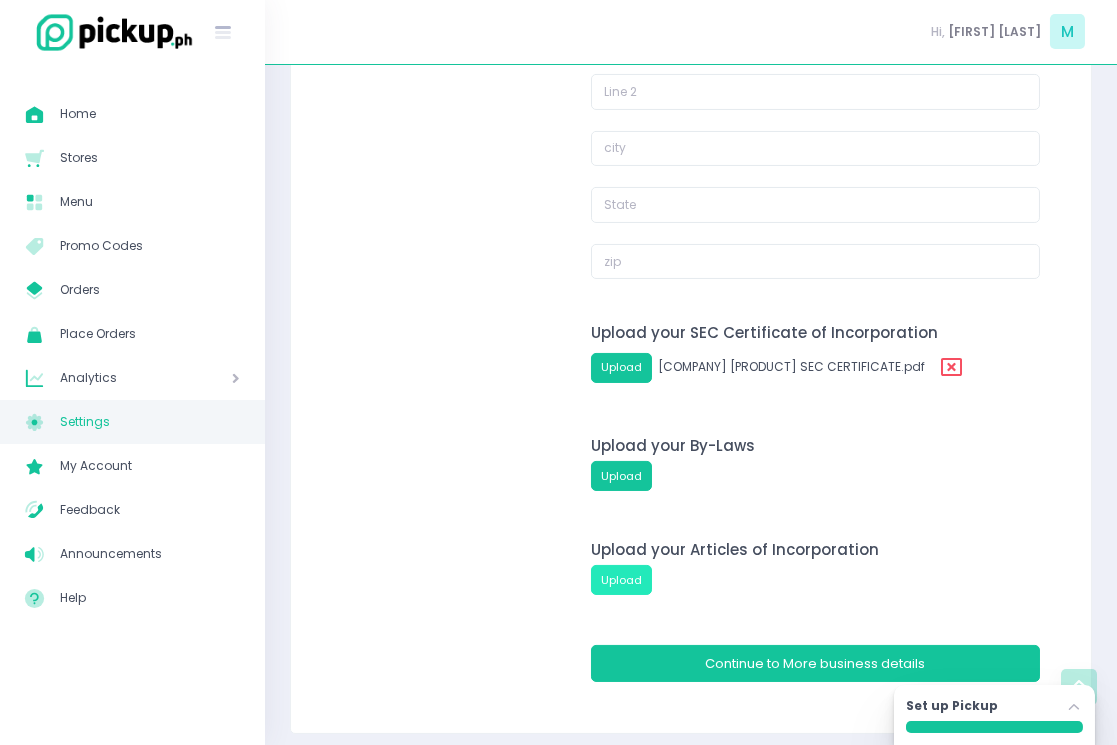 click on "Upload" at bounding box center [621, 580] 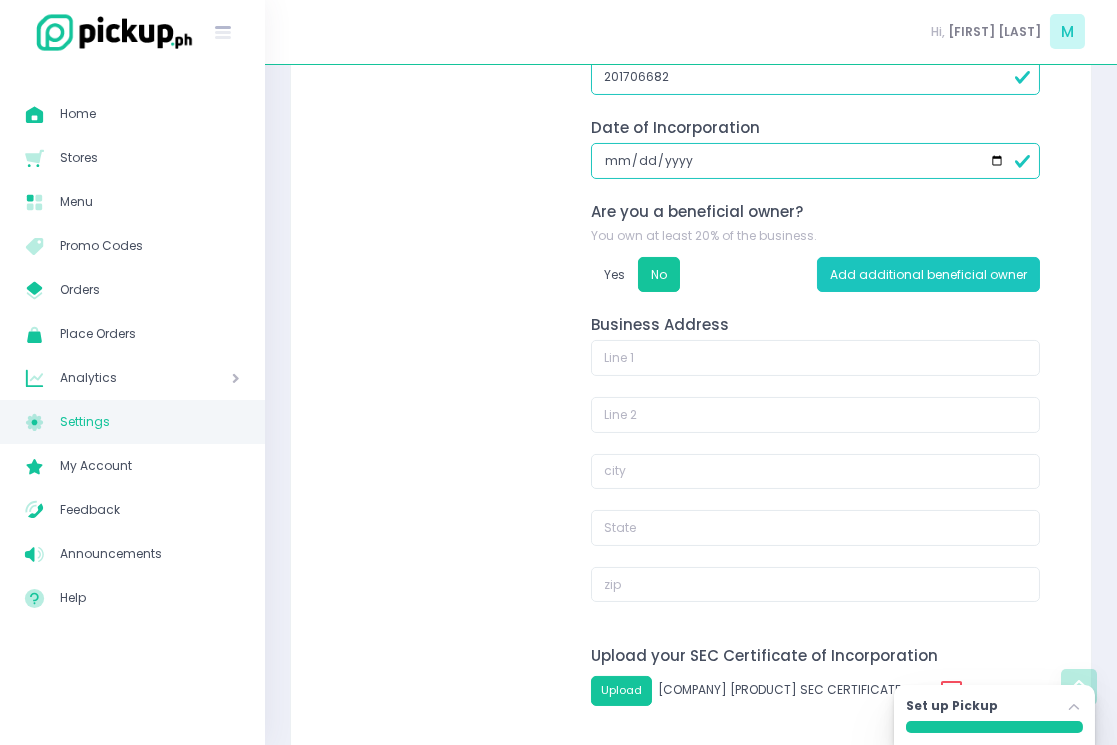 scroll, scrollTop: 678, scrollLeft: 0, axis: vertical 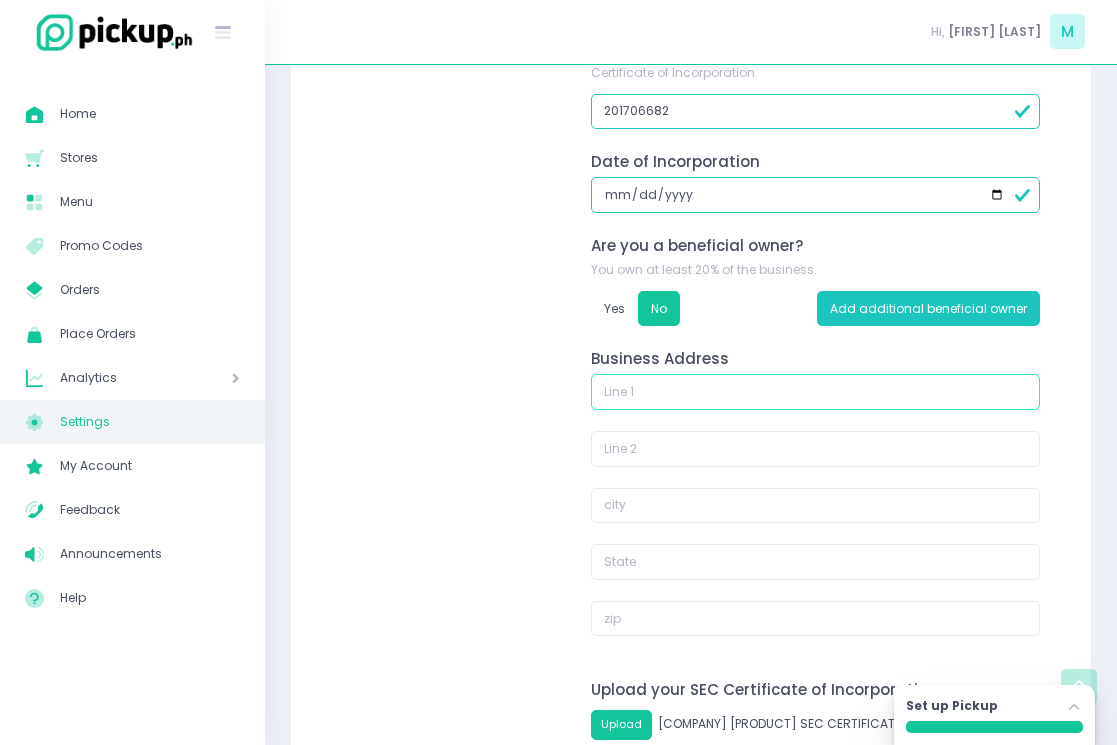 click at bounding box center [815, 392] 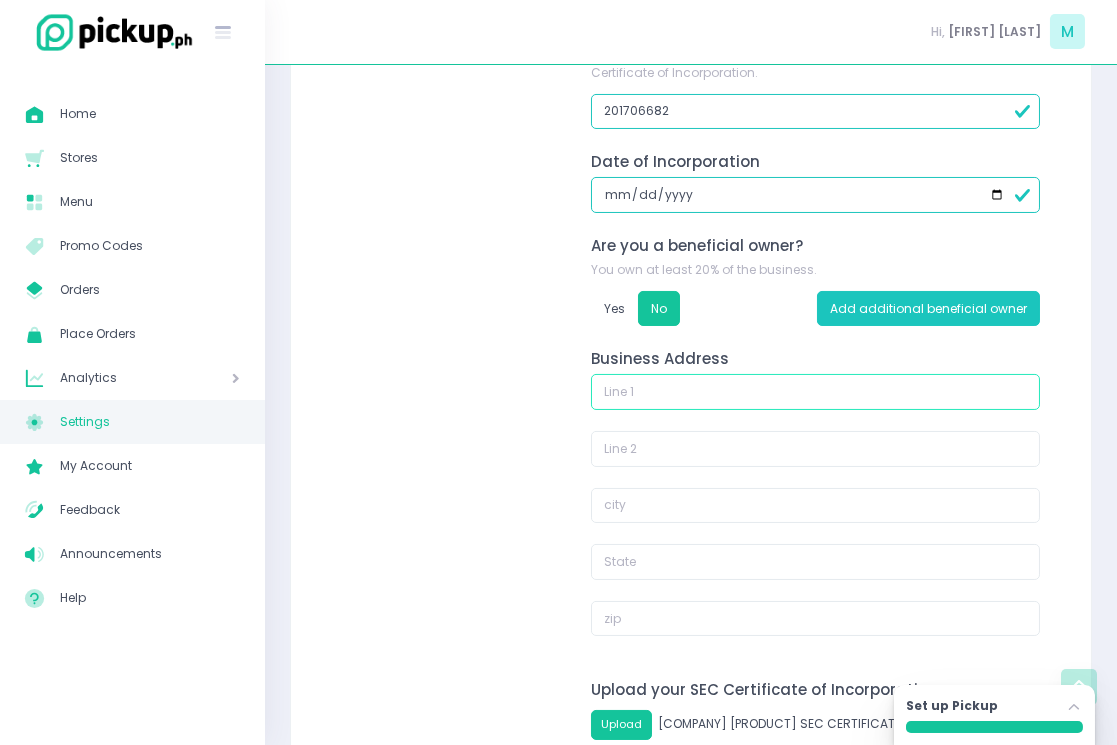 paste on "[NUMBER] [STREET], [CITY]," 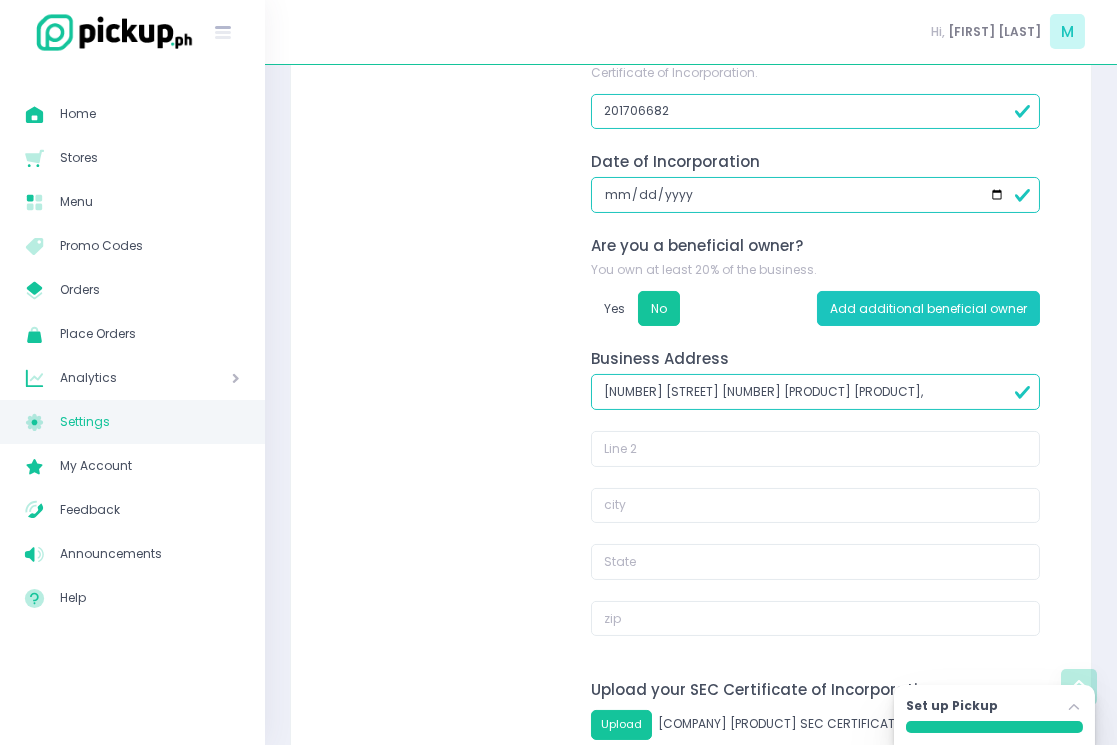 type on "[NUMBER] [STREET], [CITY]," 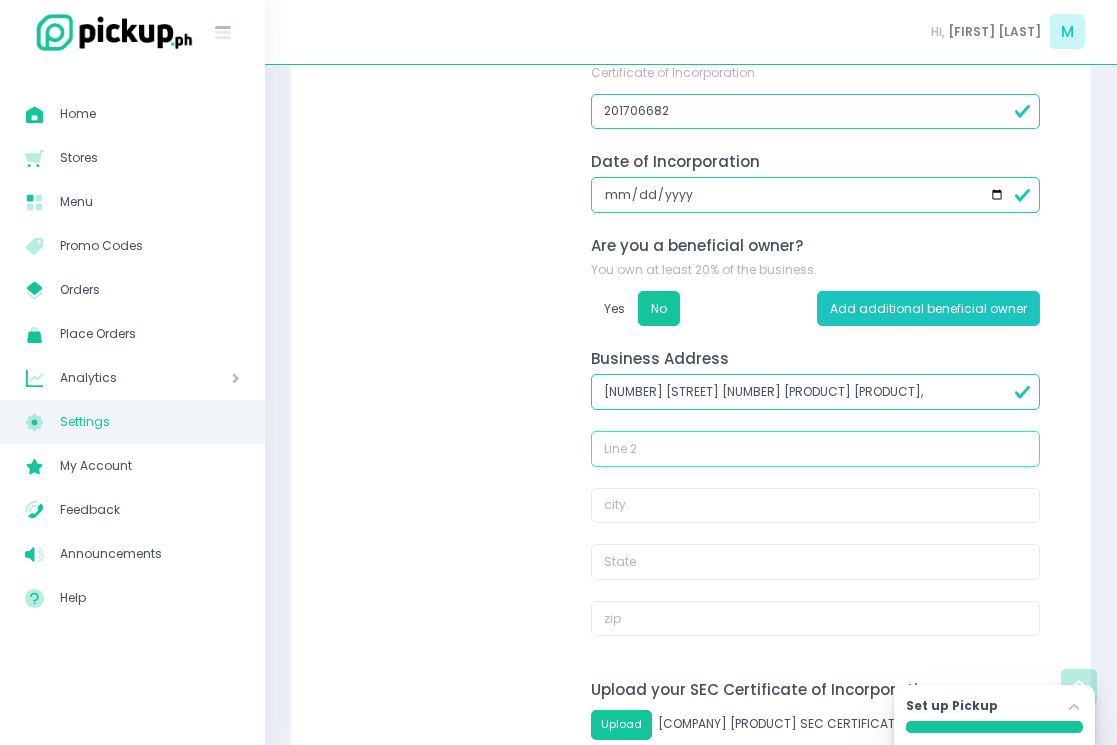 click at bounding box center (815, 449) 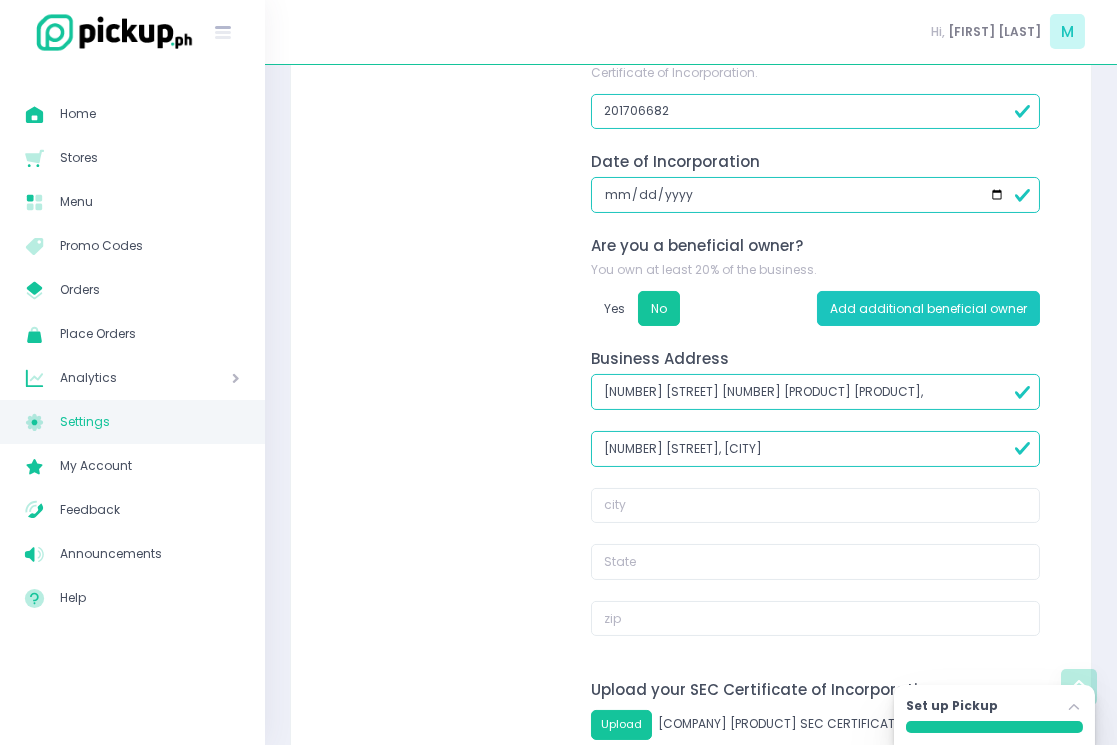 type on "MADRIGAL AVE, ALABANG" 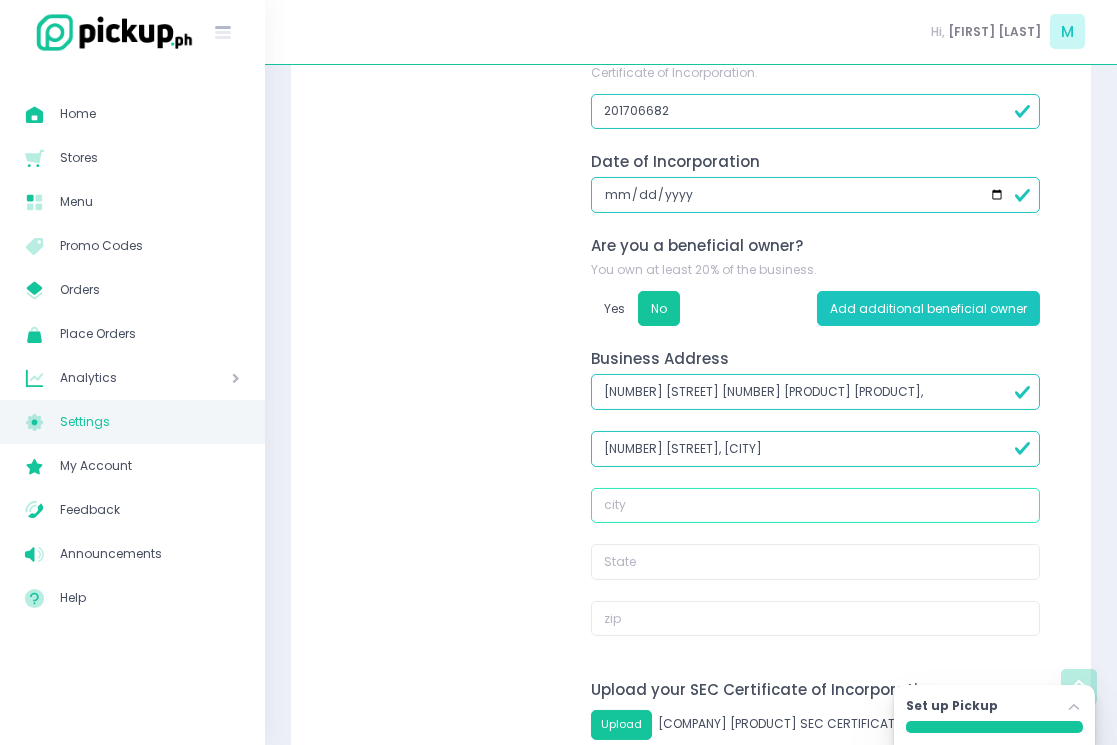 click at bounding box center (815, 506) 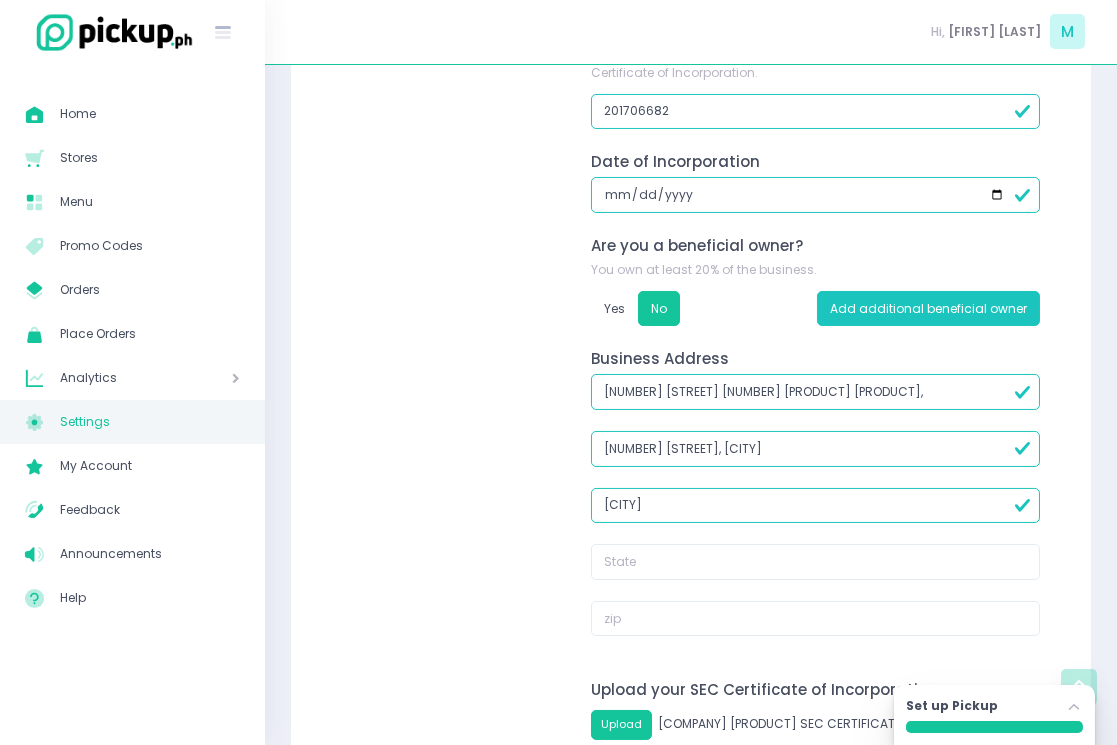type on "Muntinlupa" 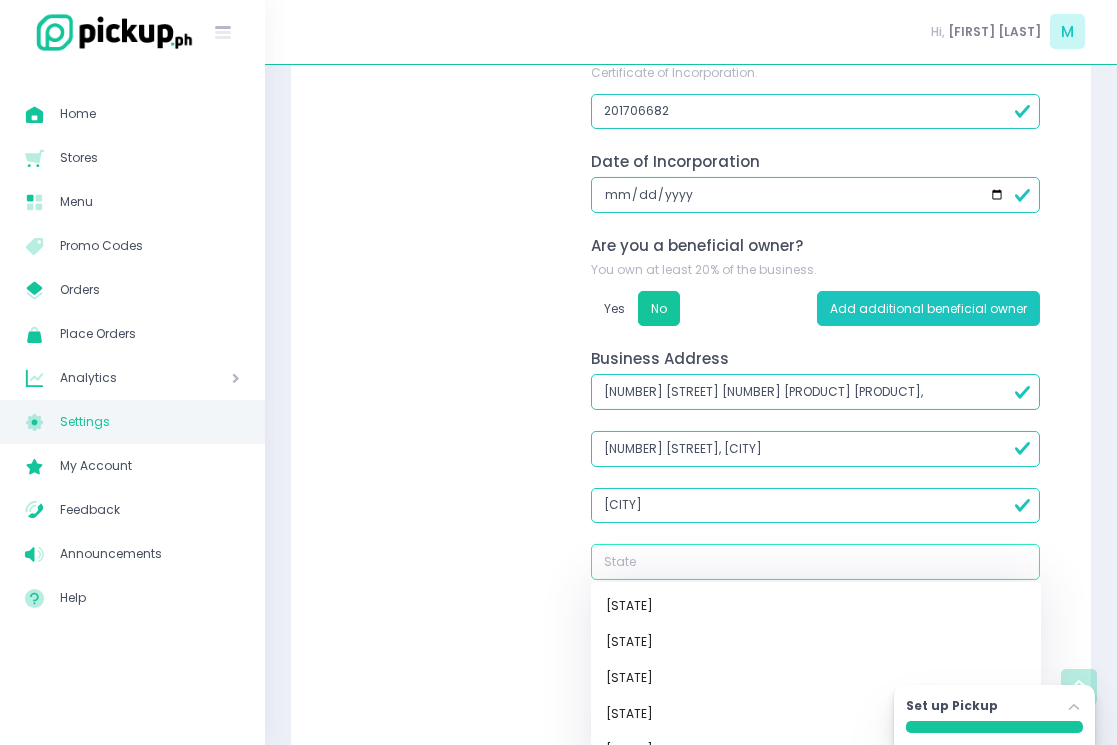 click at bounding box center (815, 562) 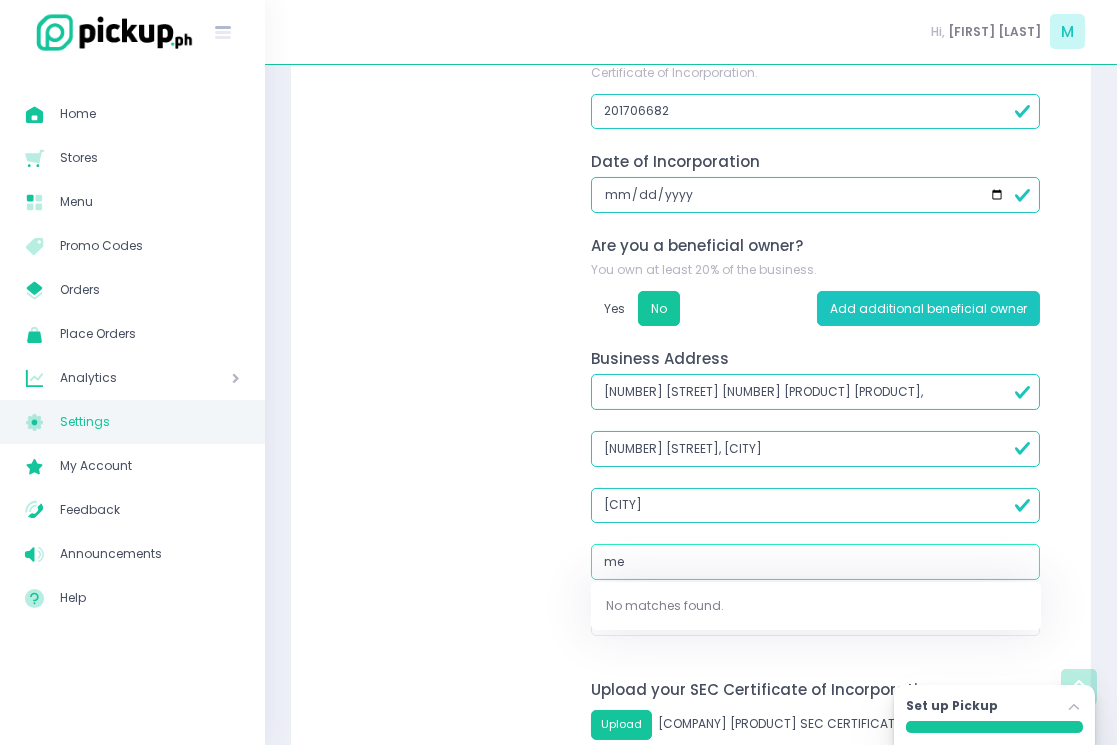 type on "m" 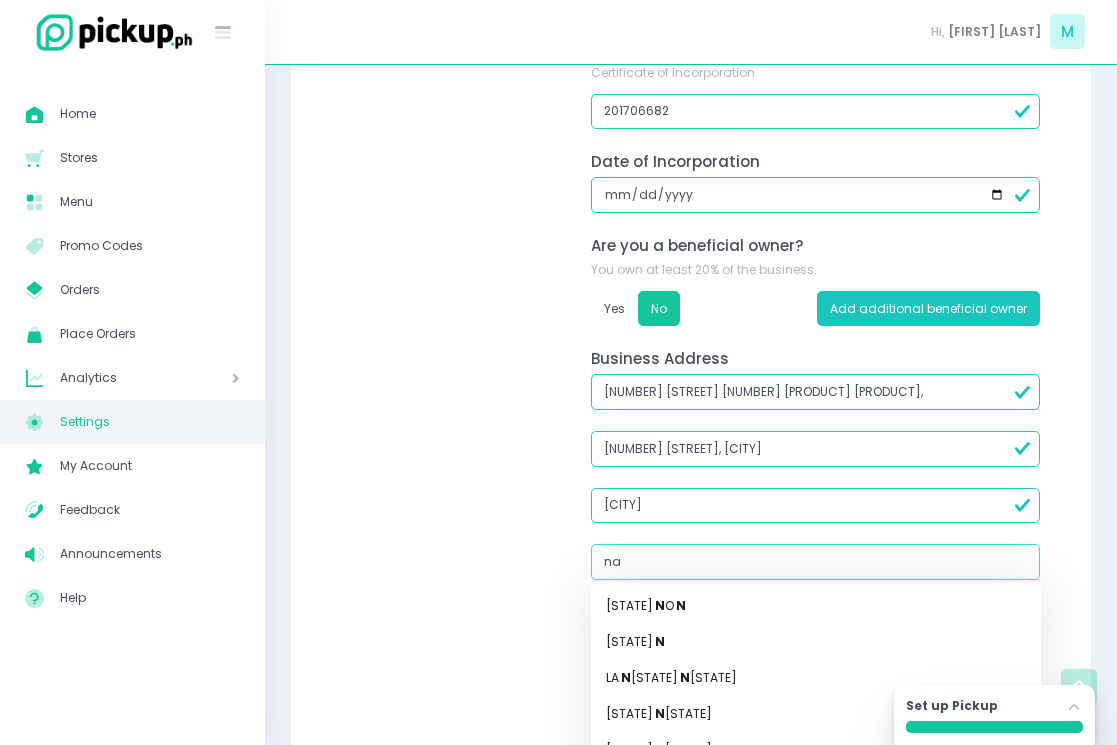 type on "nat" 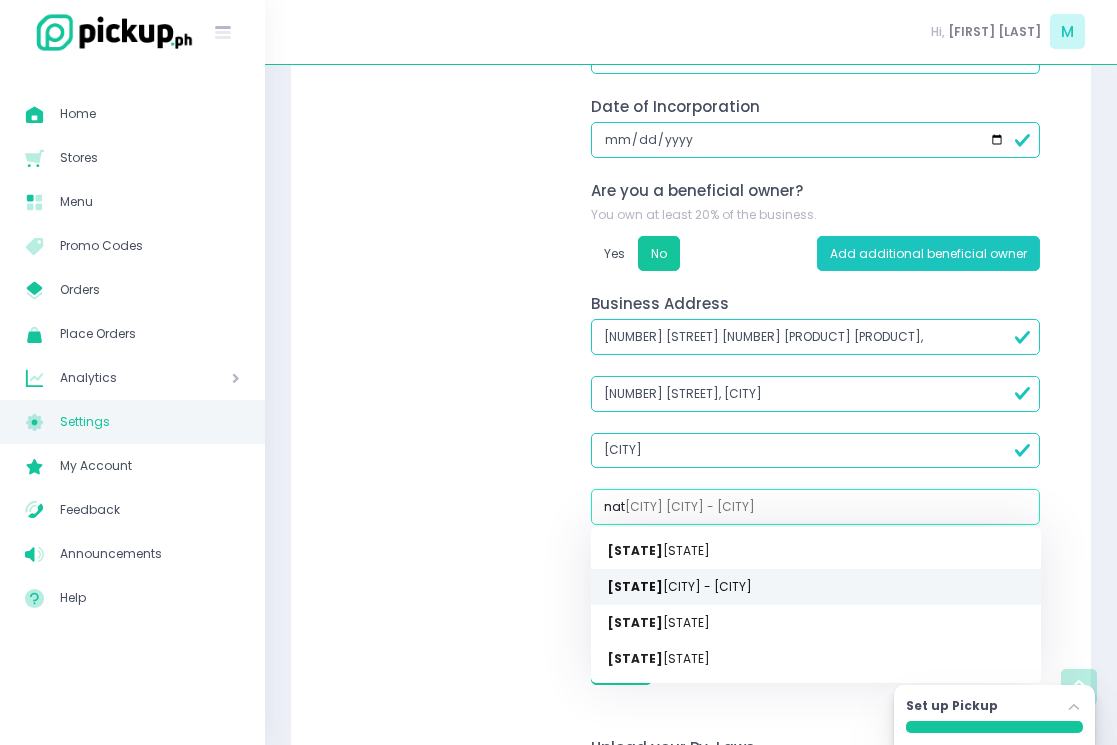 scroll, scrollTop: 738, scrollLeft: 0, axis: vertical 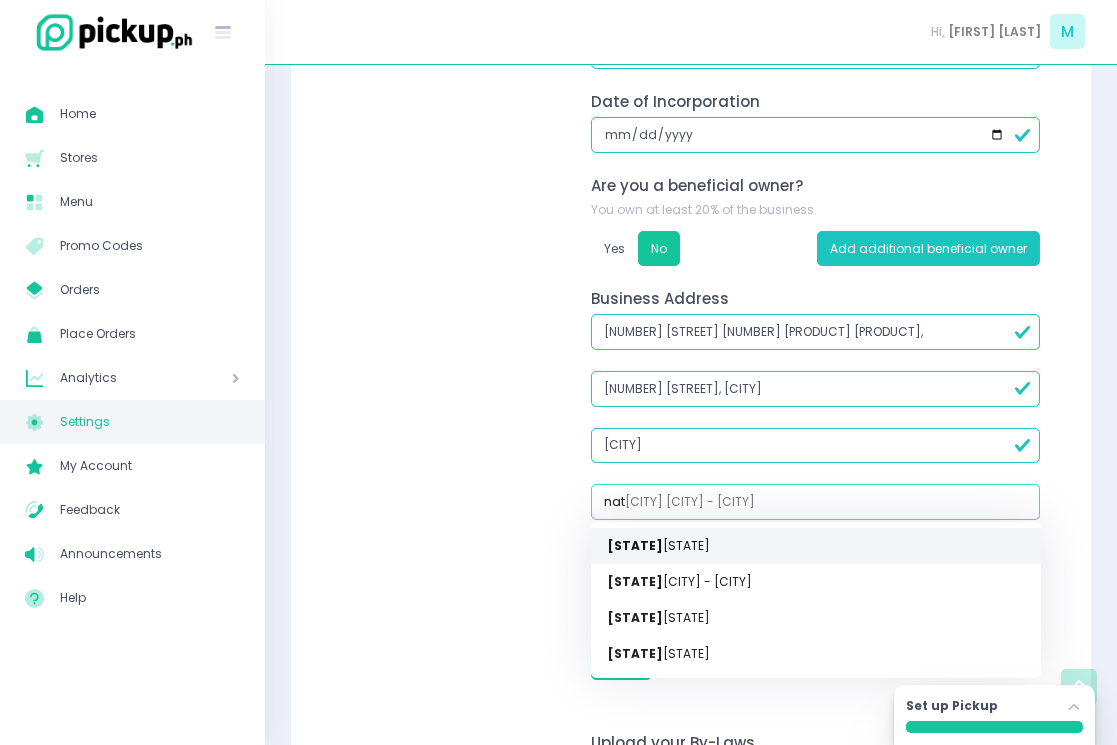 click on "[REGION] - [DISTRICT]" at bounding box center (816, 546) 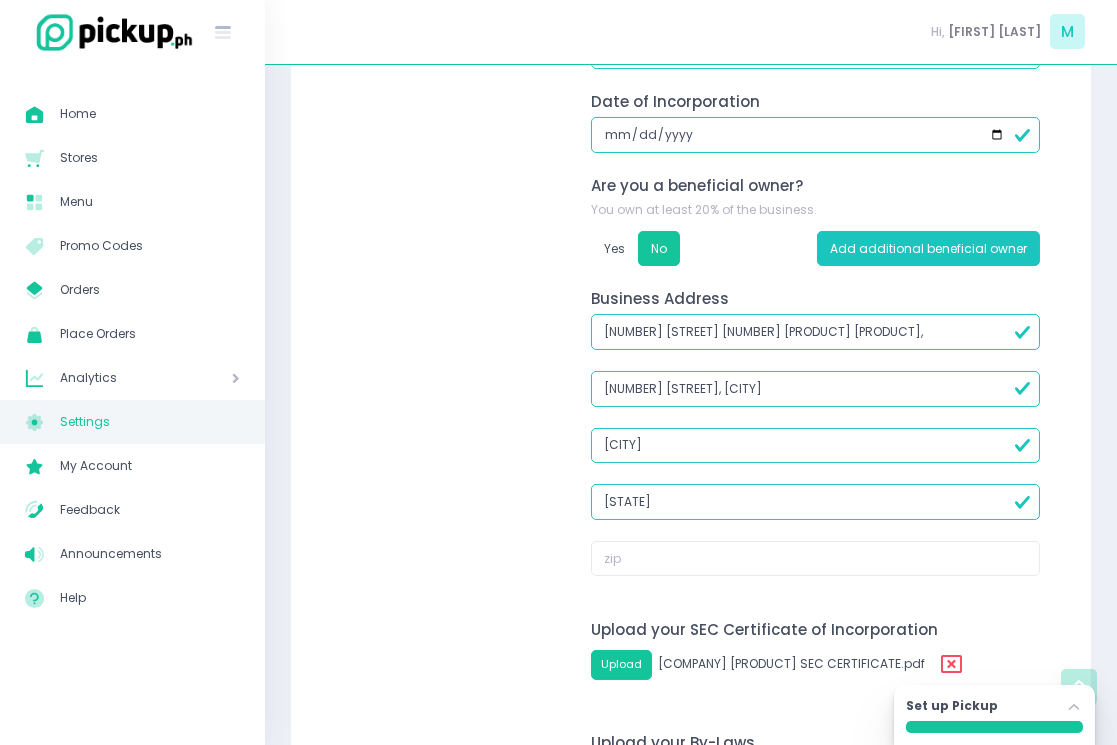 type on "[REGION] - [DISTRICT]" 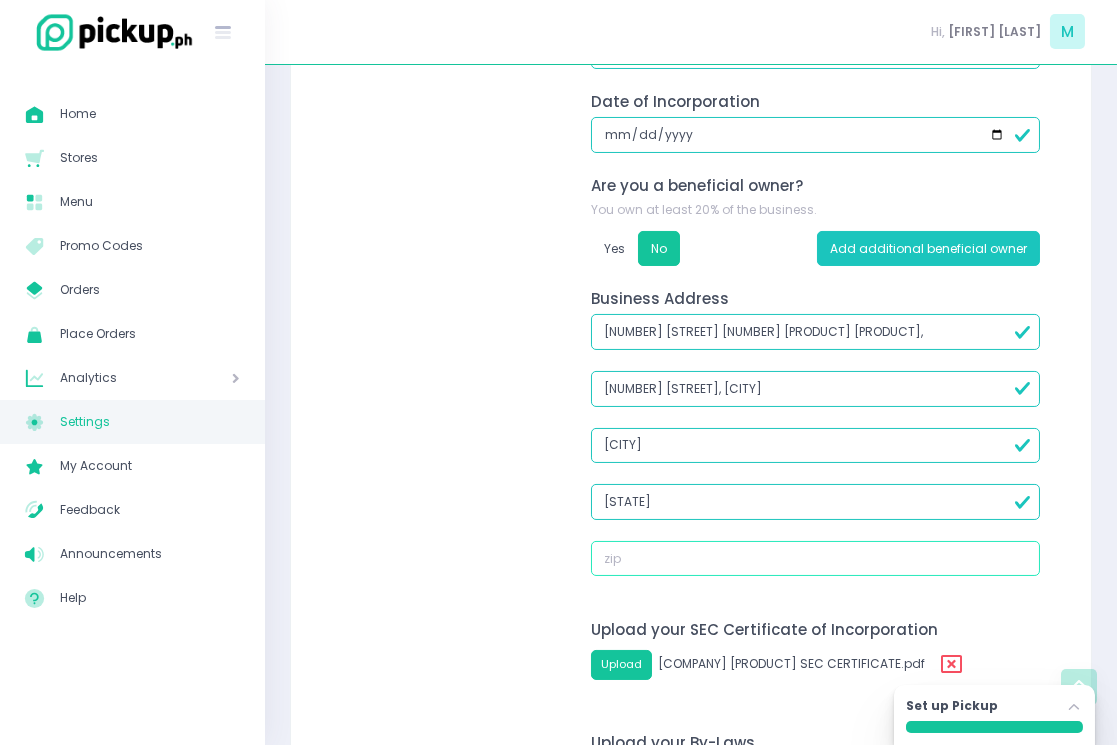 click at bounding box center [815, 559] 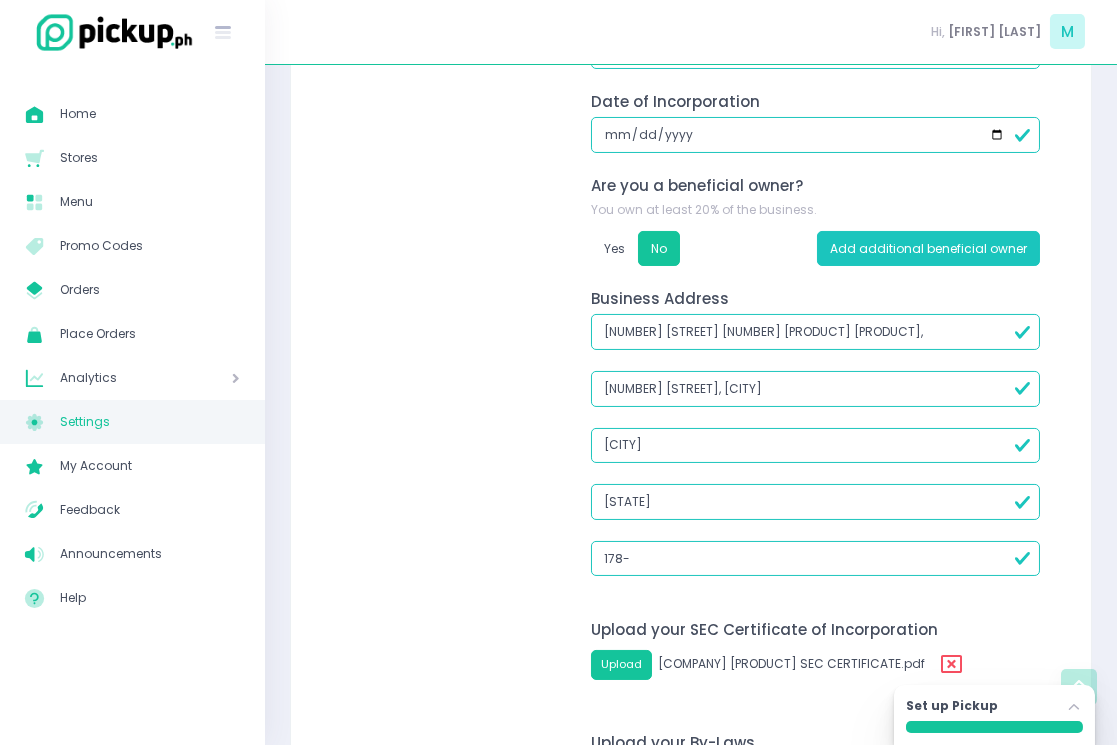 click on "178-" at bounding box center [815, 559] 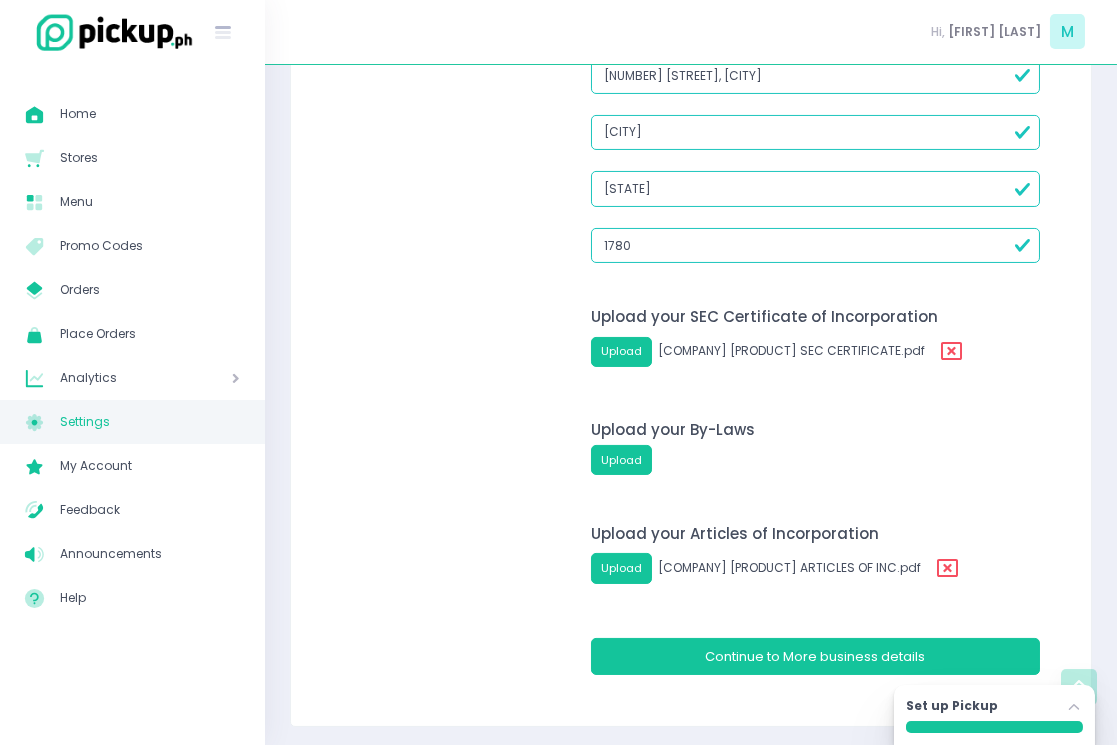 scroll, scrollTop: 1052, scrollLeft: 0, axis: vertical 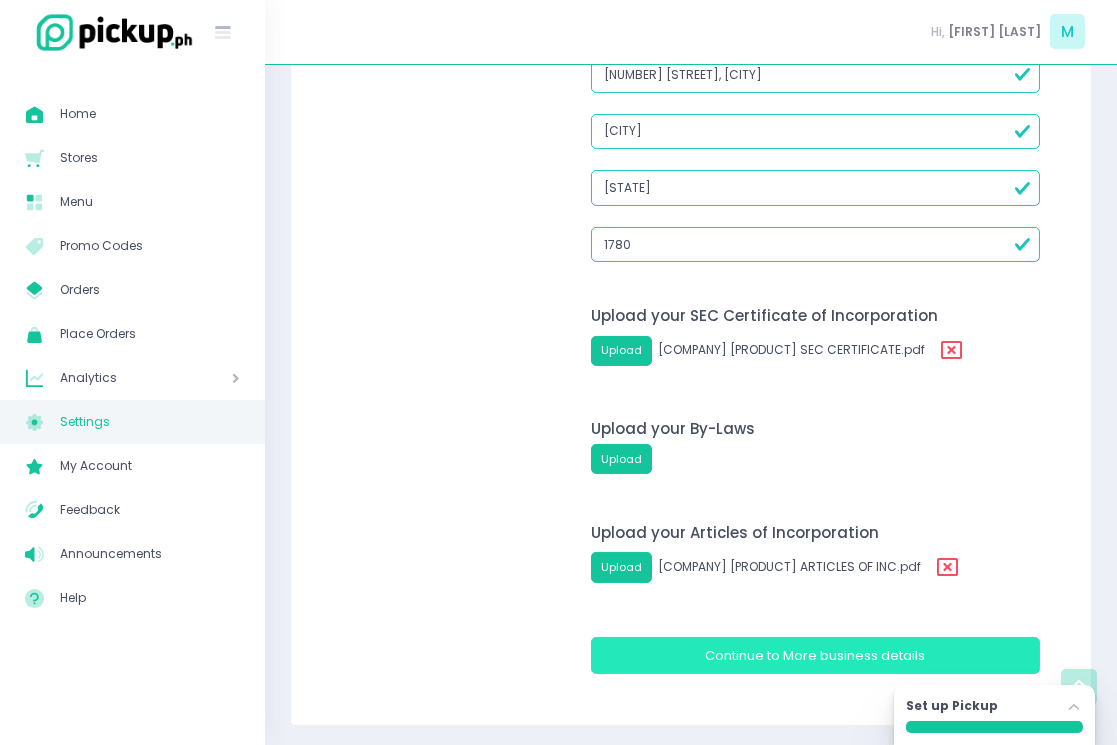 type on "1780" 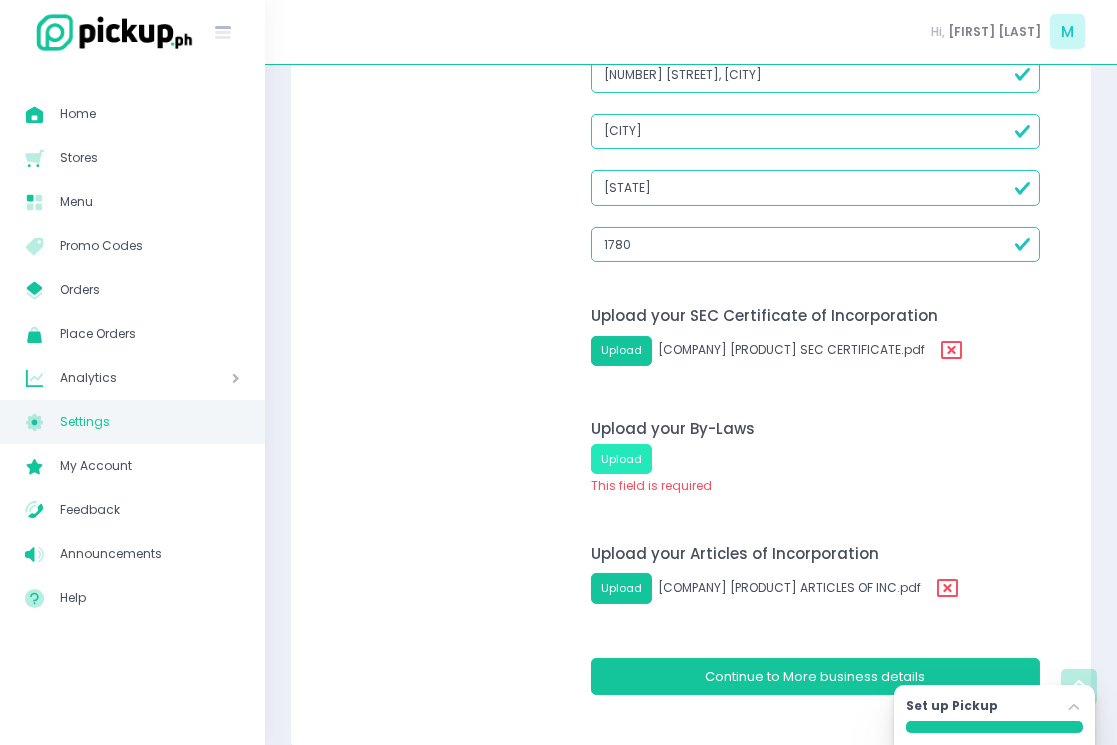 click on "Upload" at bounding box center (621, 459) 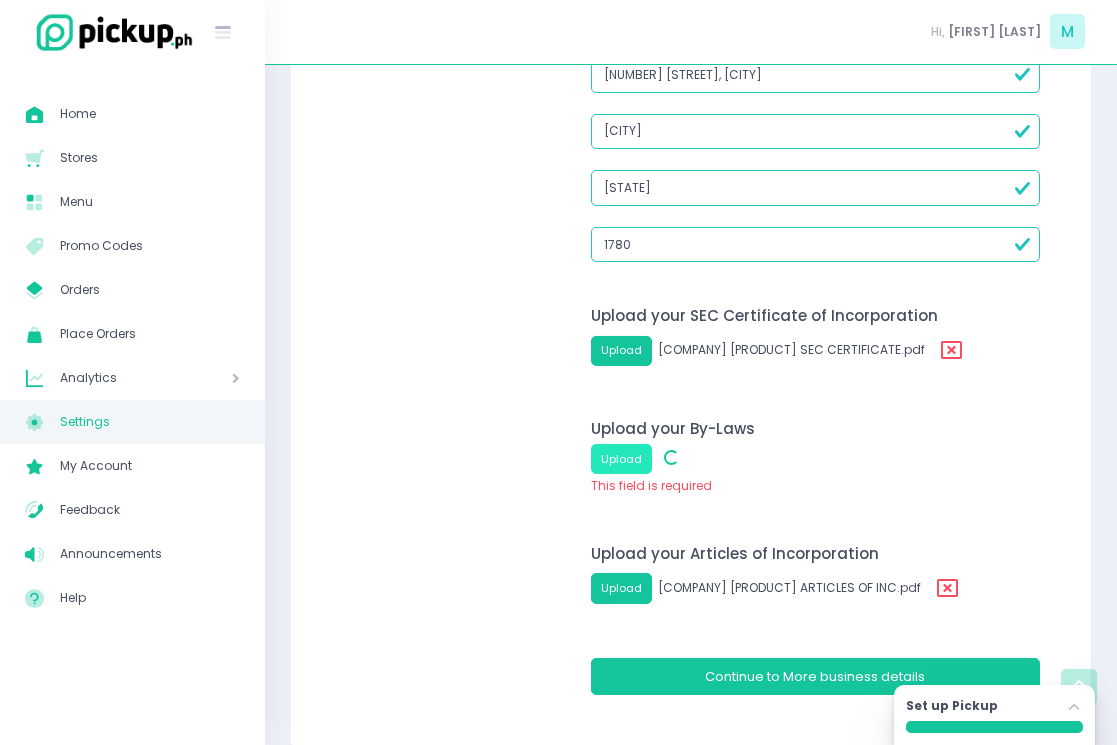 click on "Upload" at bounding box center (621, 459) 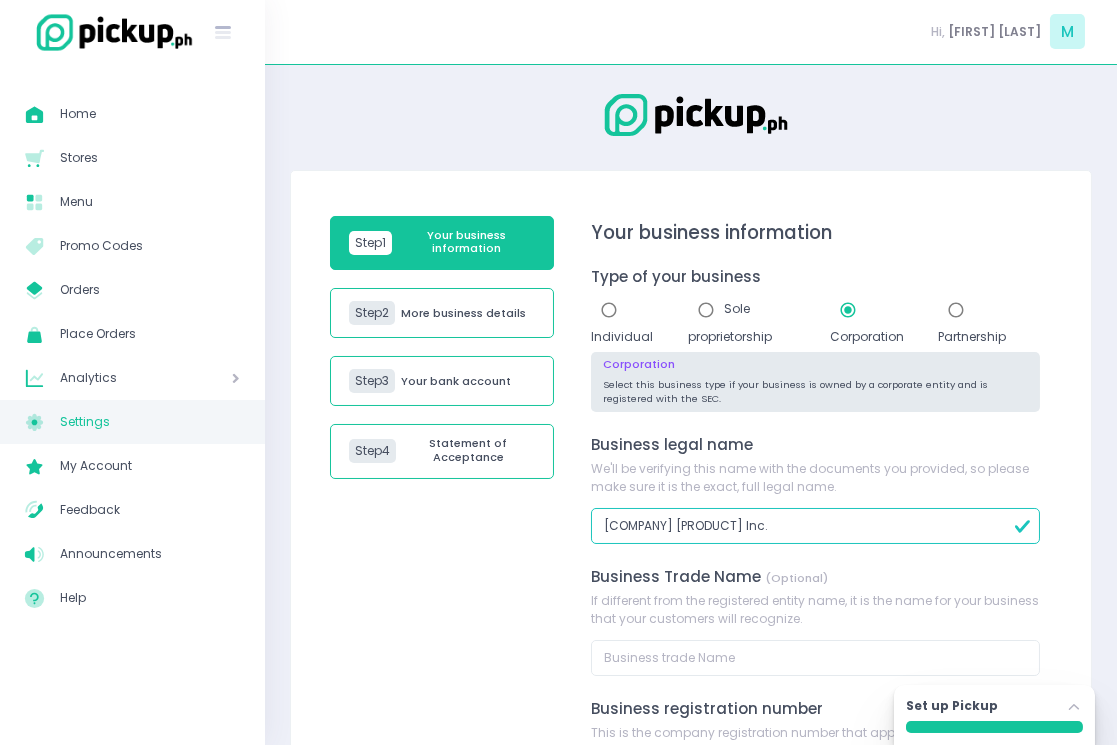 scroll, scrollTop: 1073, scrollLeft: 0, axis: vertical 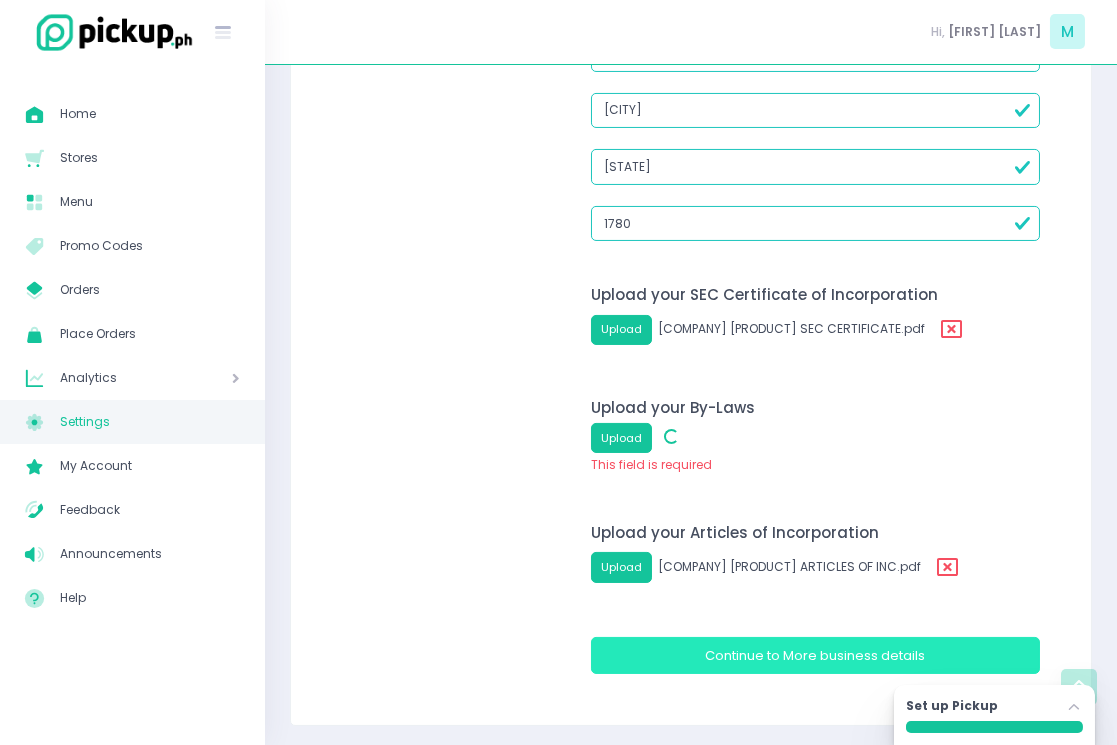click on "More business details" at bounding box center [855, 655] 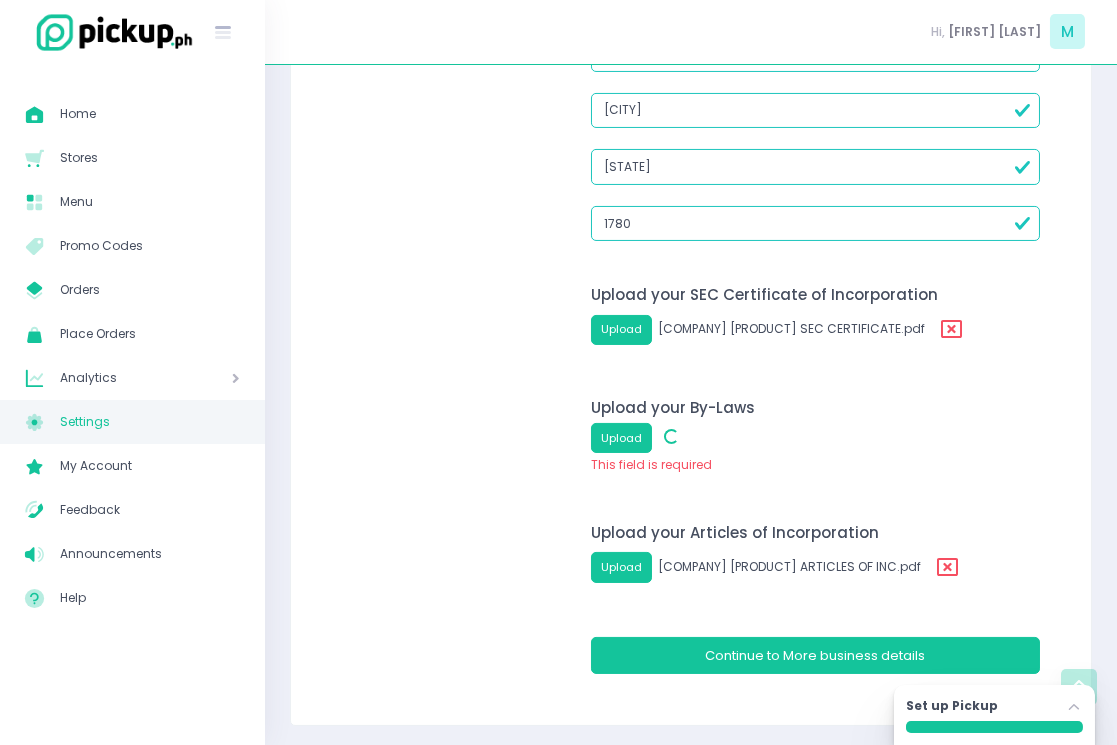 click at bounding box center [953, 329] 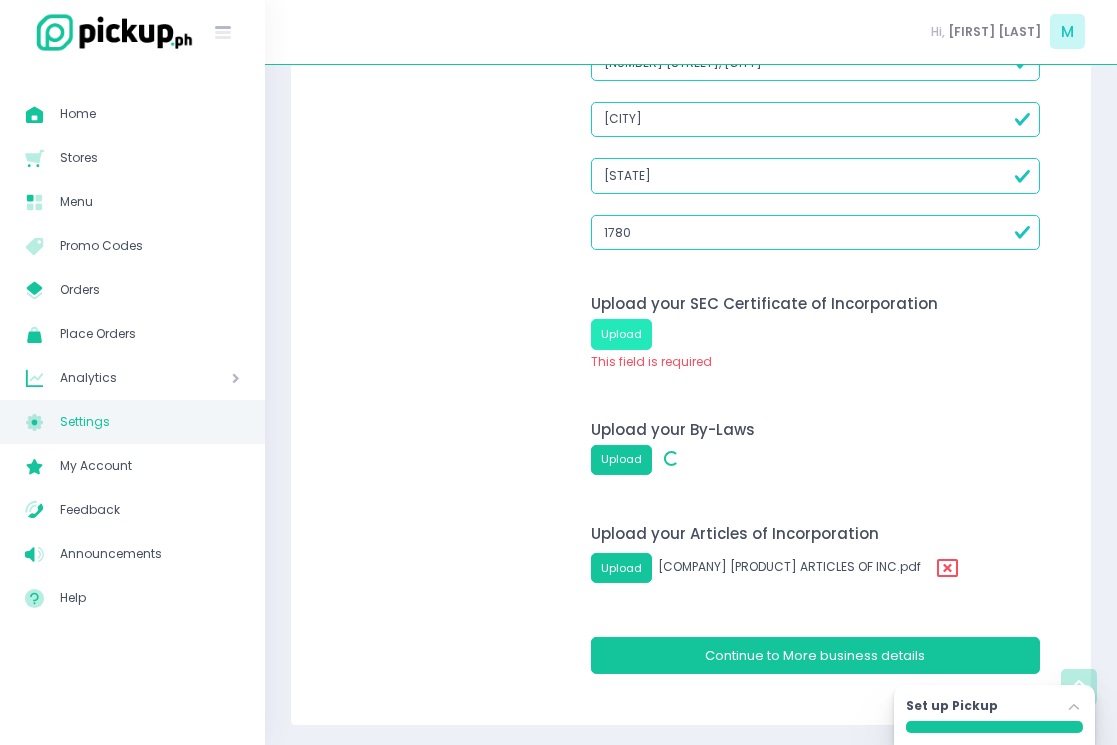 click on "Upload" at bounding box center [621, 334] 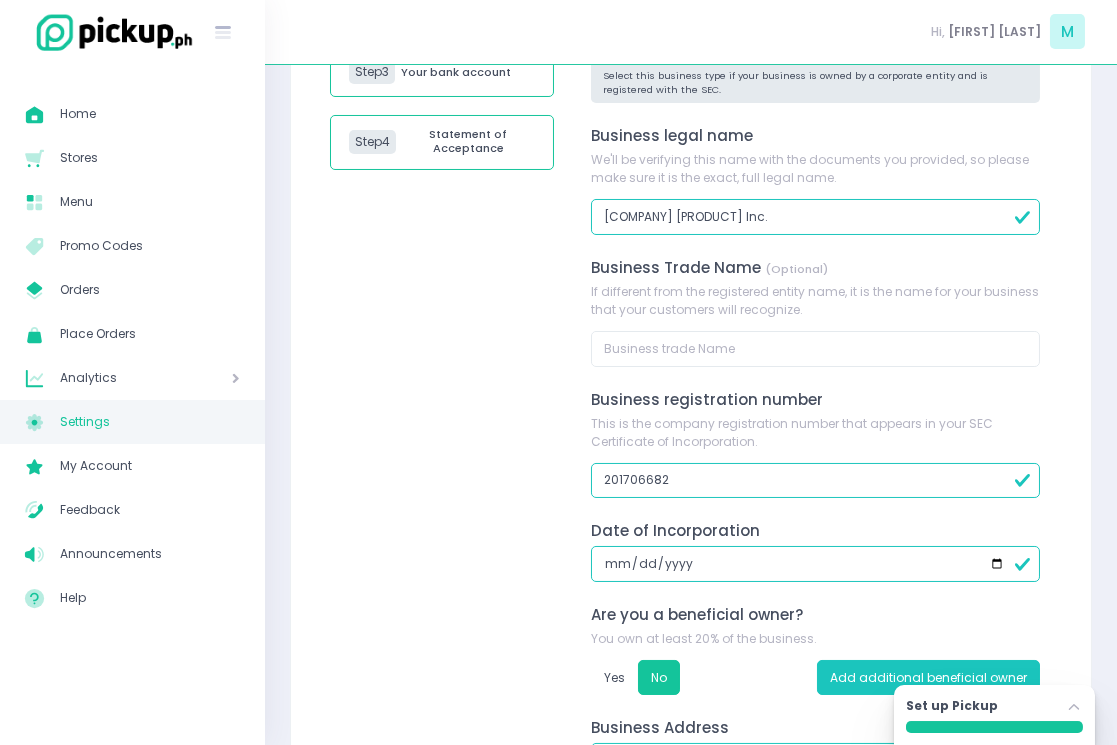 scroll, scrollTop: 310, scrollLeft: 0, axis: vertical 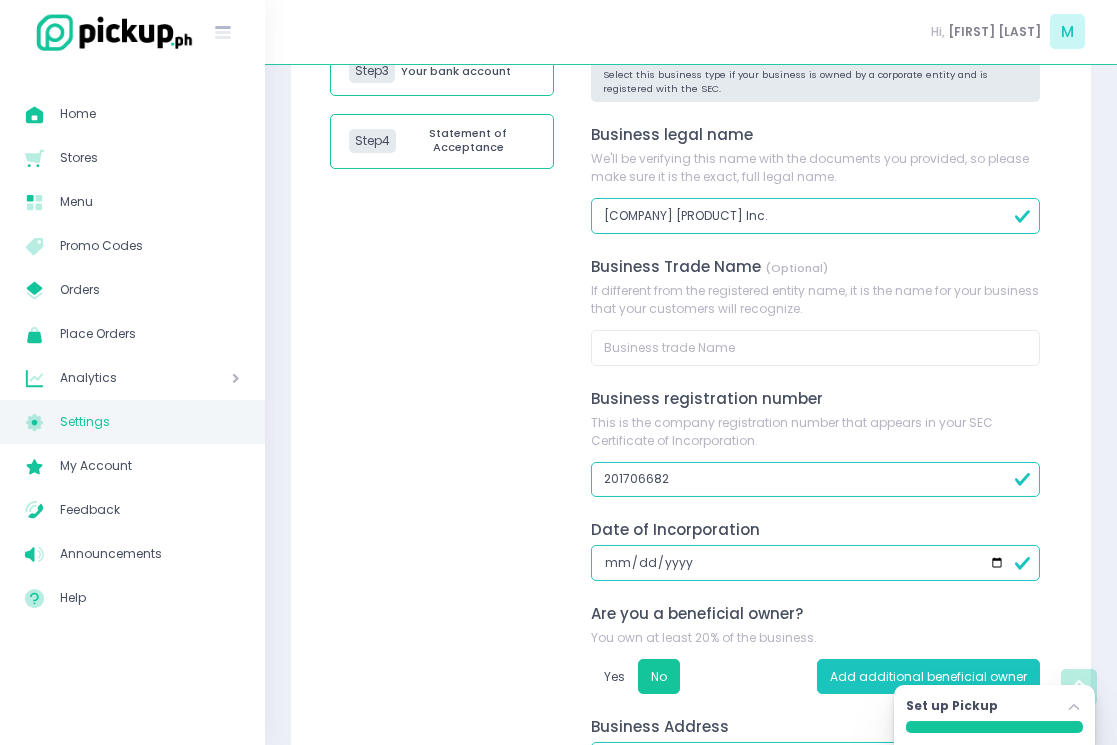 click on "Stockholm-icons / Navigation / Angle-up Created with Sketch." 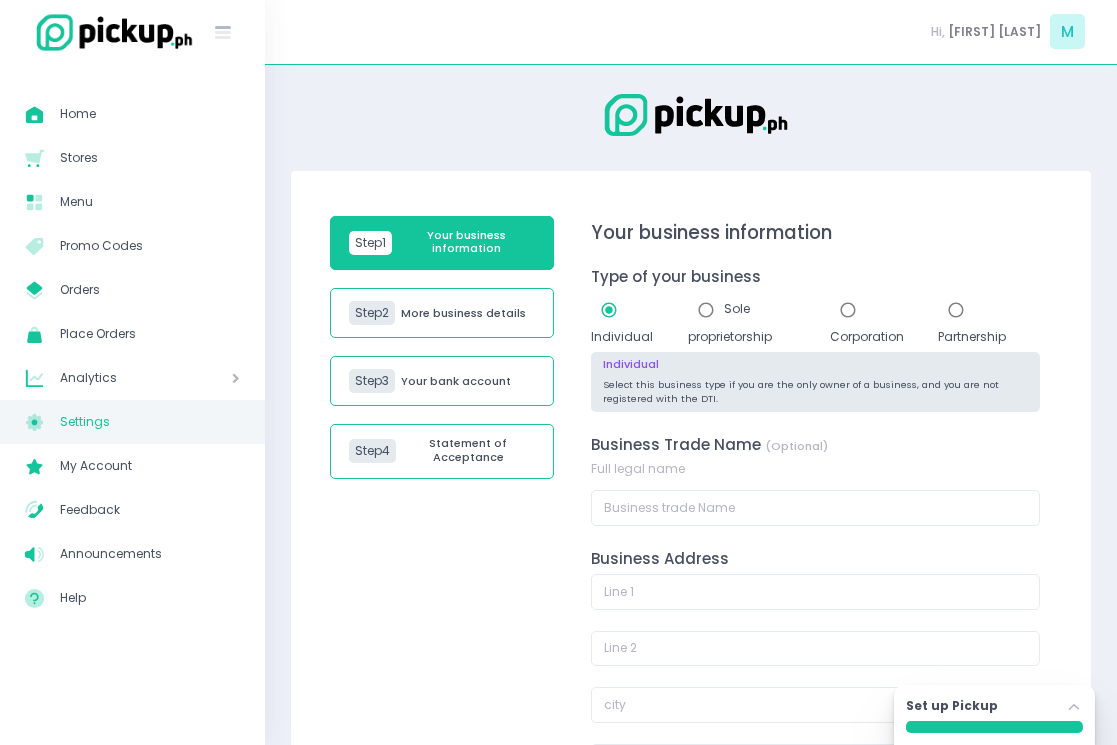 scroll, scrollTop: 81, scrollLeft: 0, axis: vertical 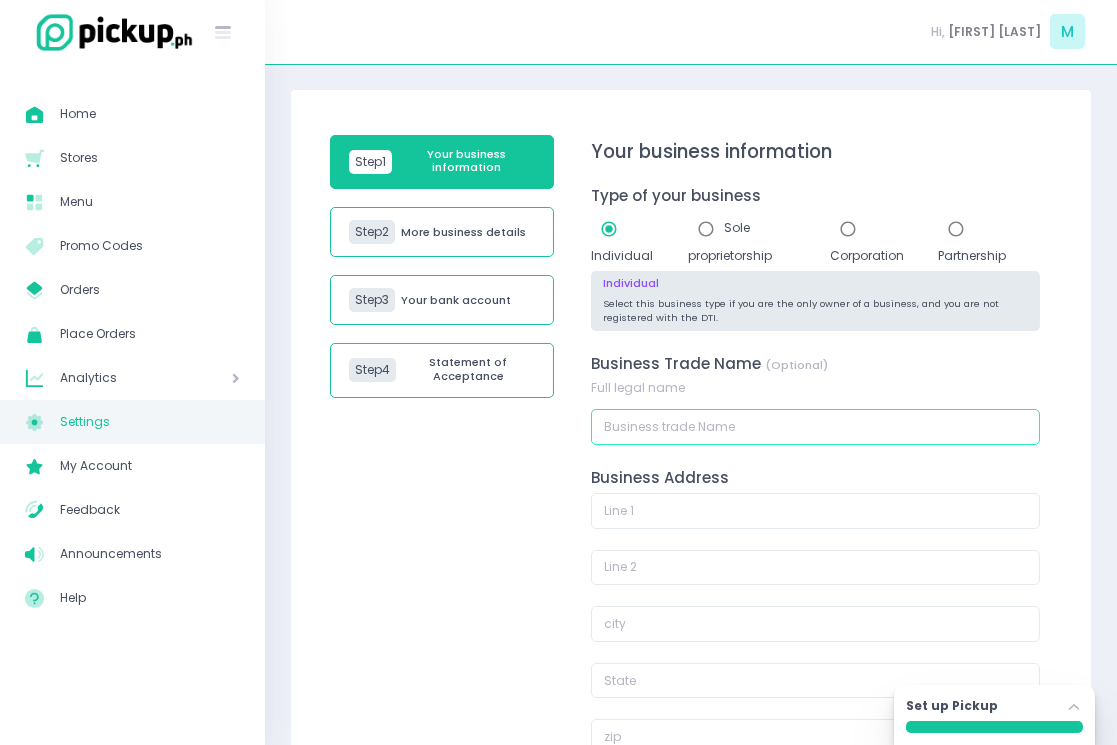 click at bounding box center [815, 427] 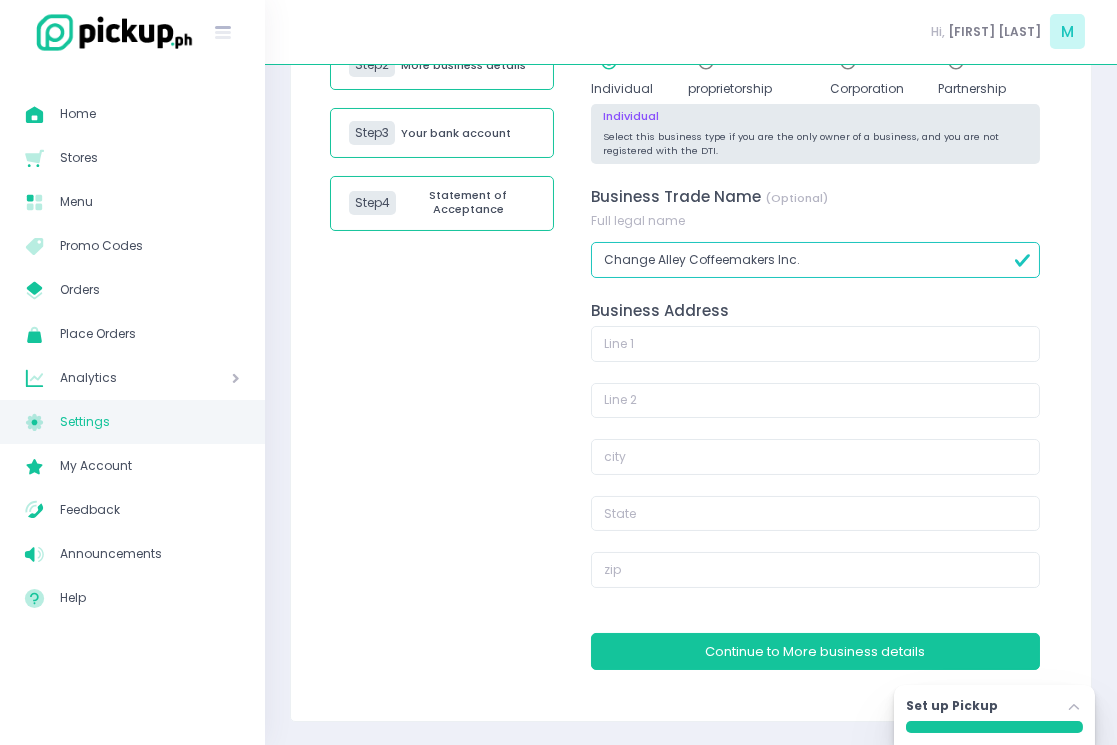 scroll, scrollTop: 246, scrollLeft: 0, axis: vertical 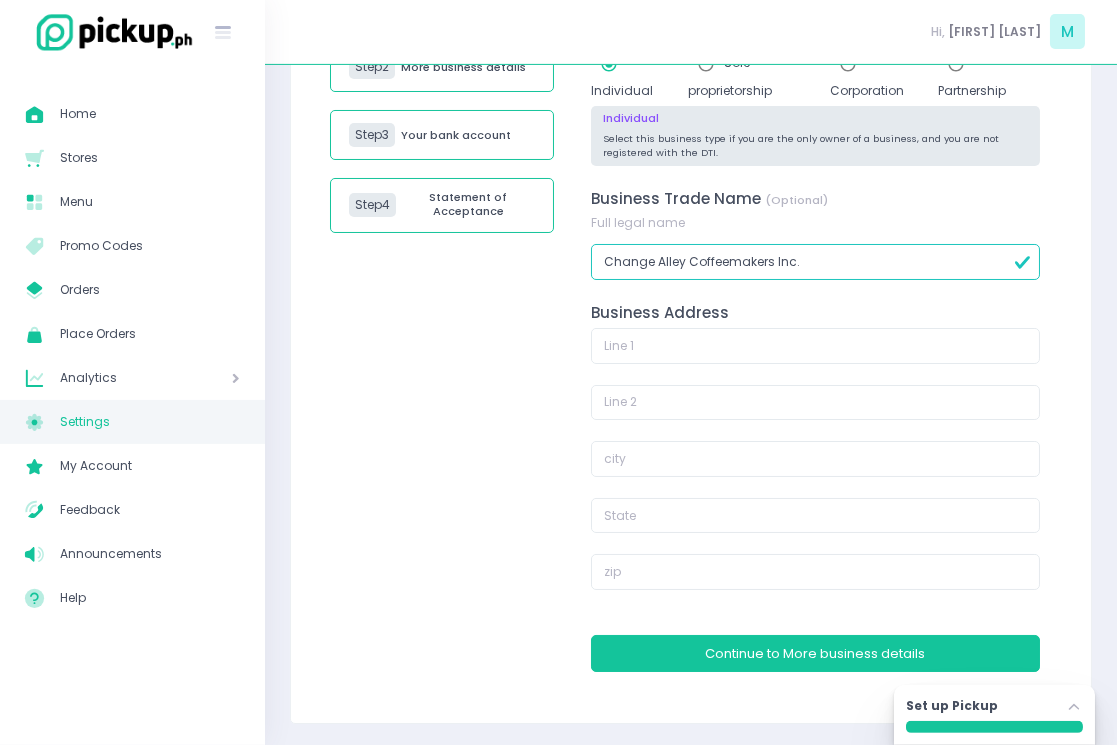 type on "Change Alley Coffeemakers Inc." 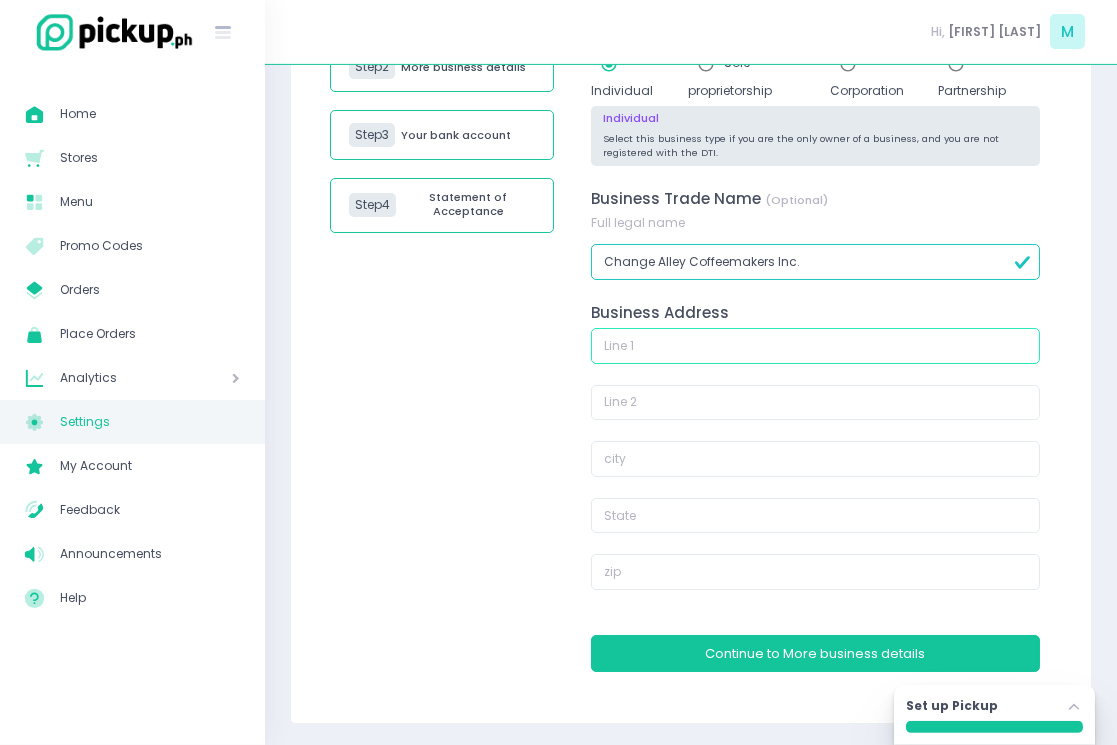 click at bounding box center [815, 346] 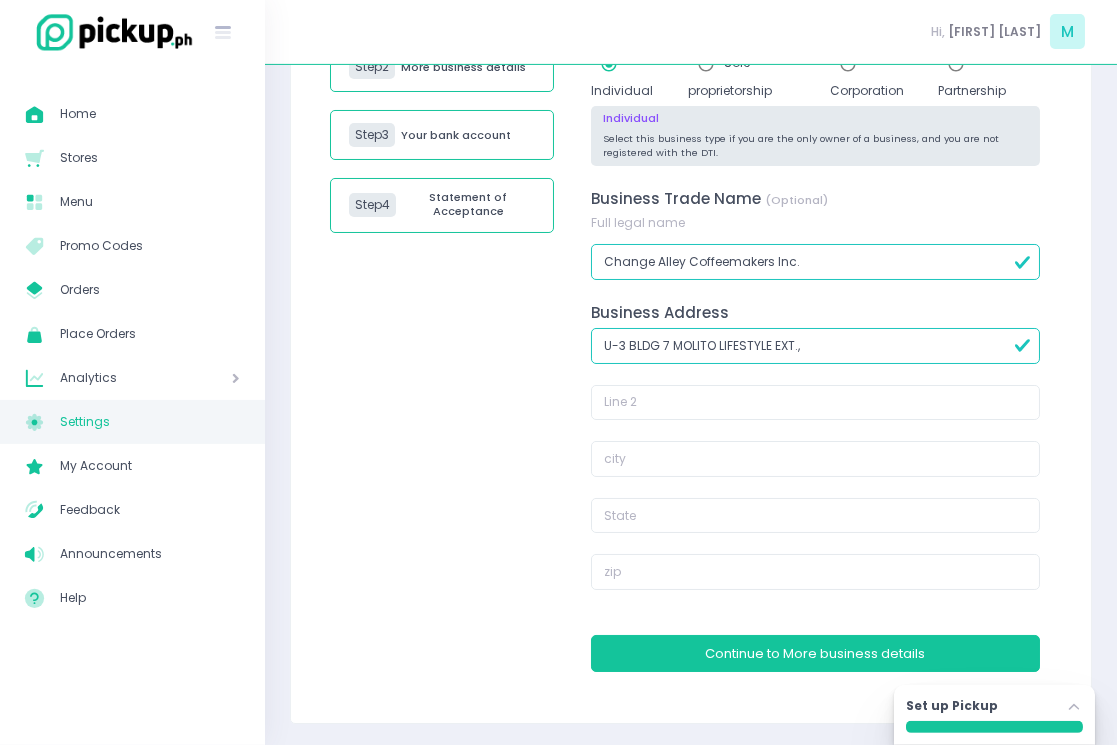 paste on "[STREET], [AREA]" 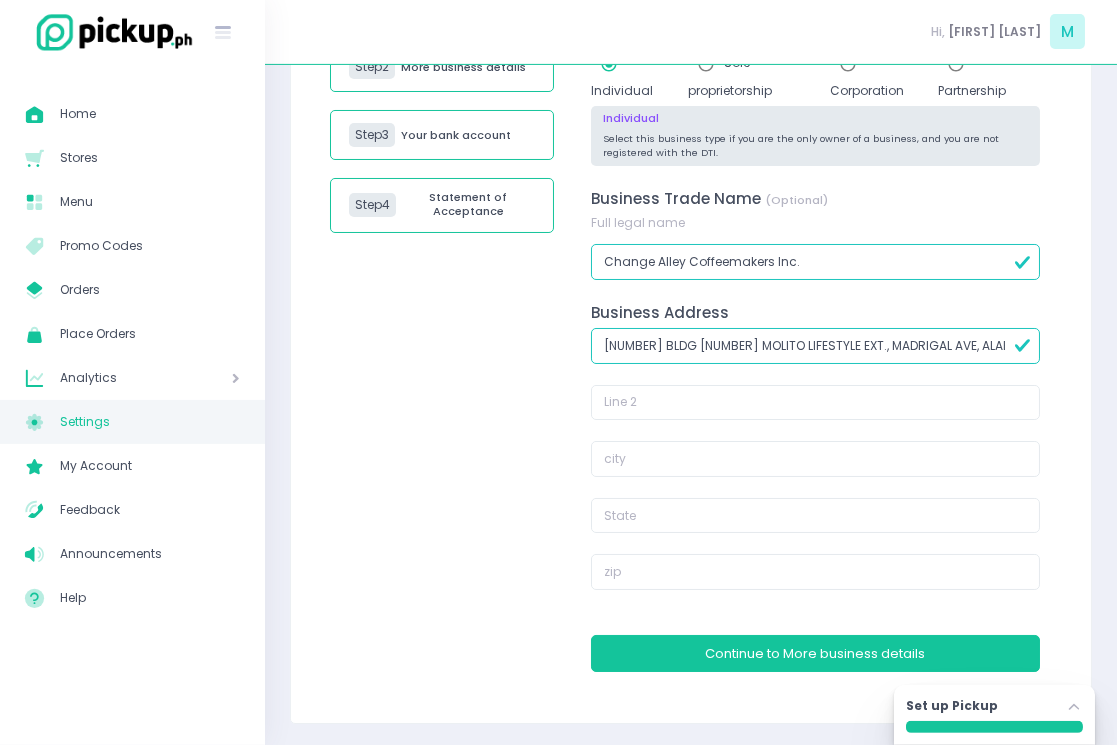 type on "U-3 BLDG 7 MOLITO LIFESTYLE EXT., MADRIGAL AVE, ALABANG" 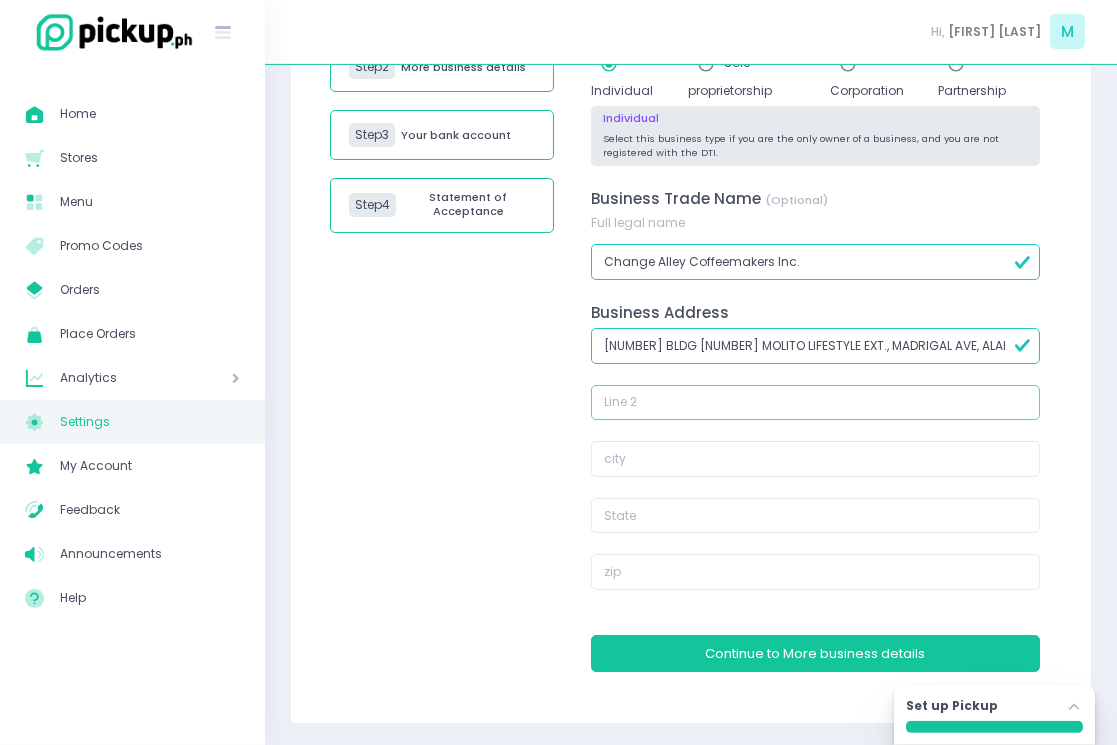 click at bounding box center (815, 403) 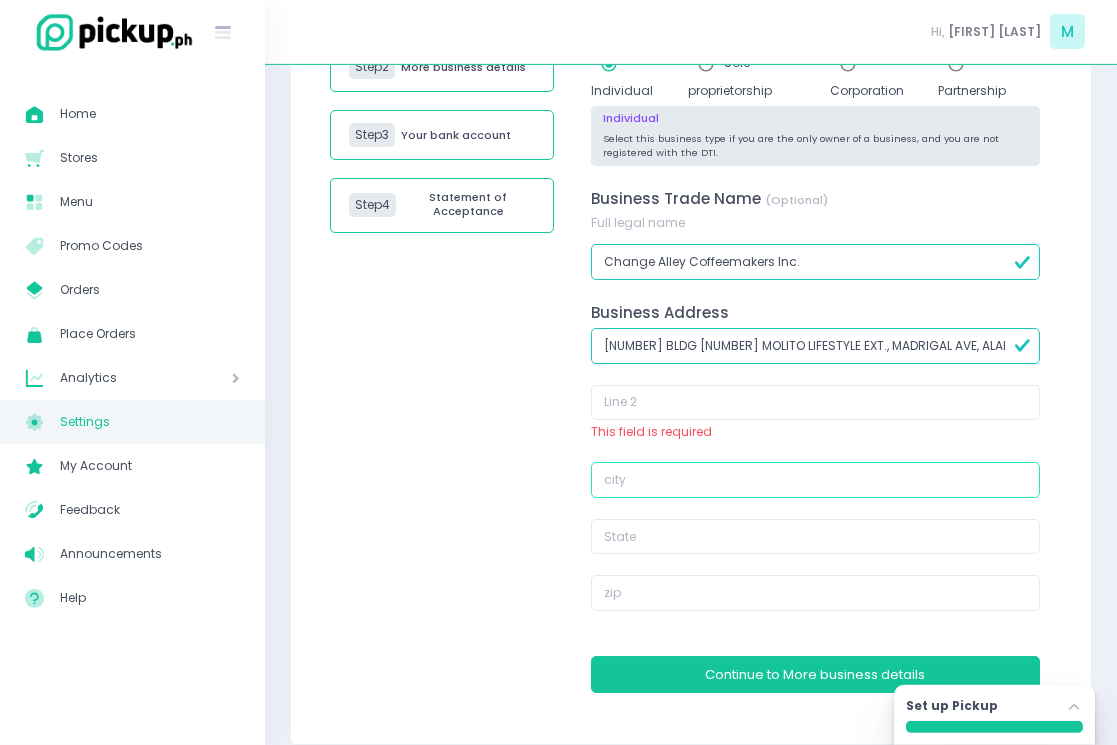 click at bounding box center (815, 480) 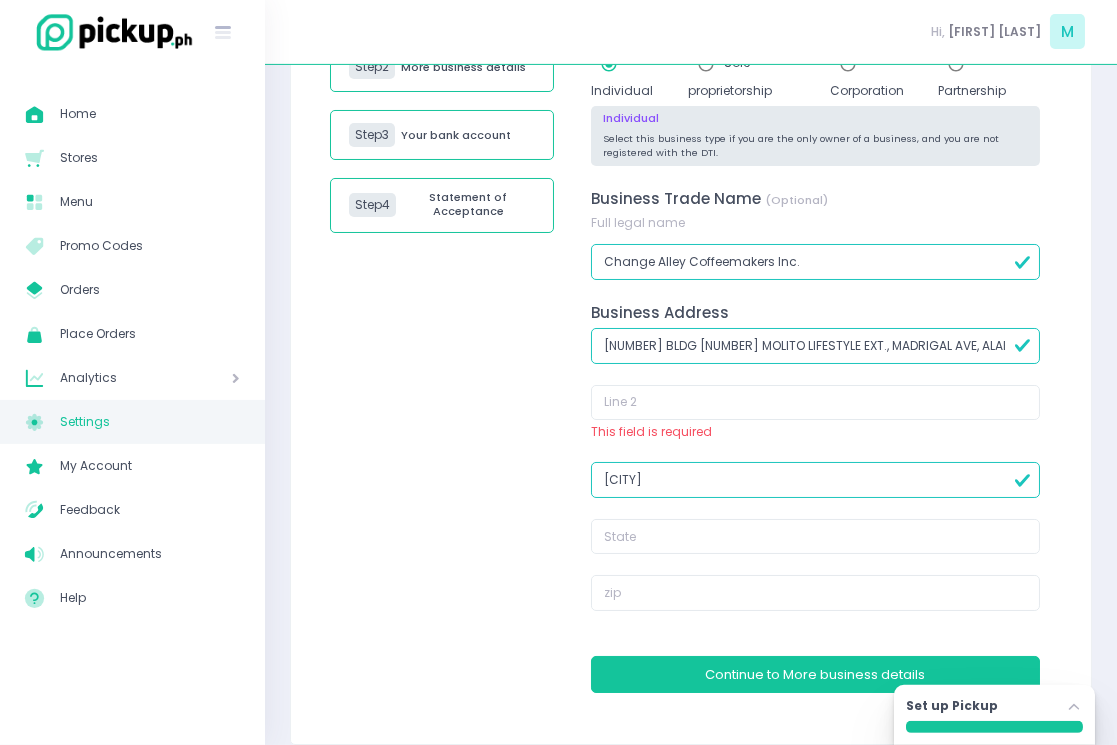 type on "Muntinlupa" 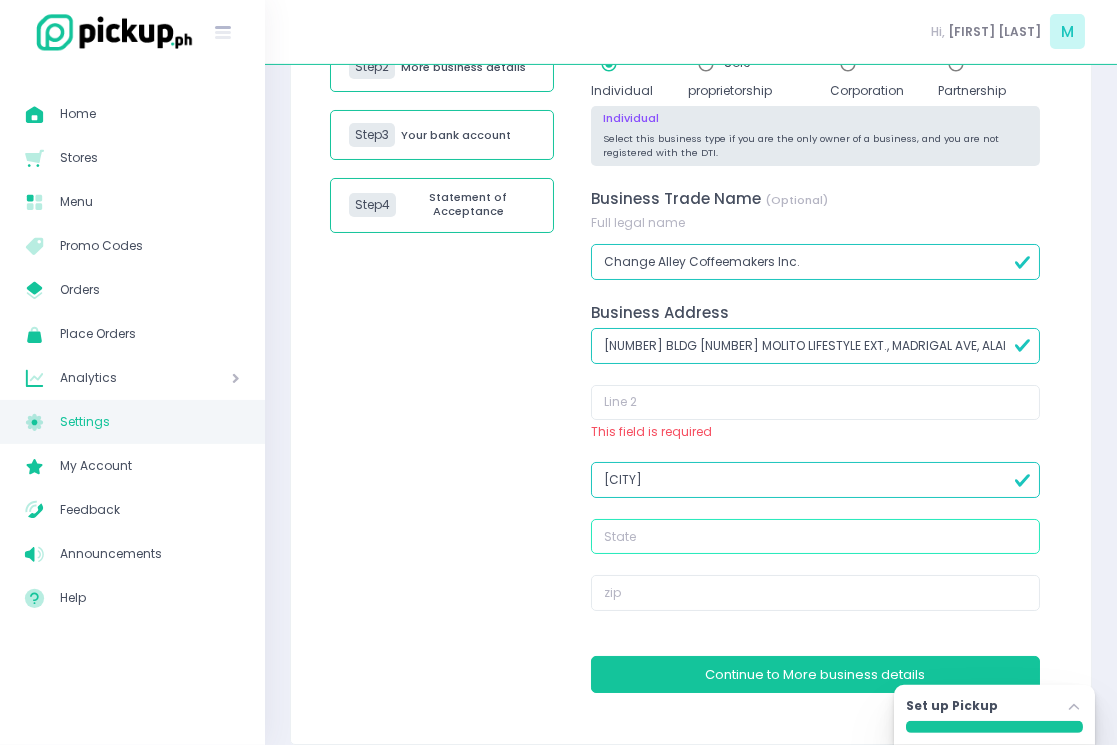 click at bounding box center [815, 537] 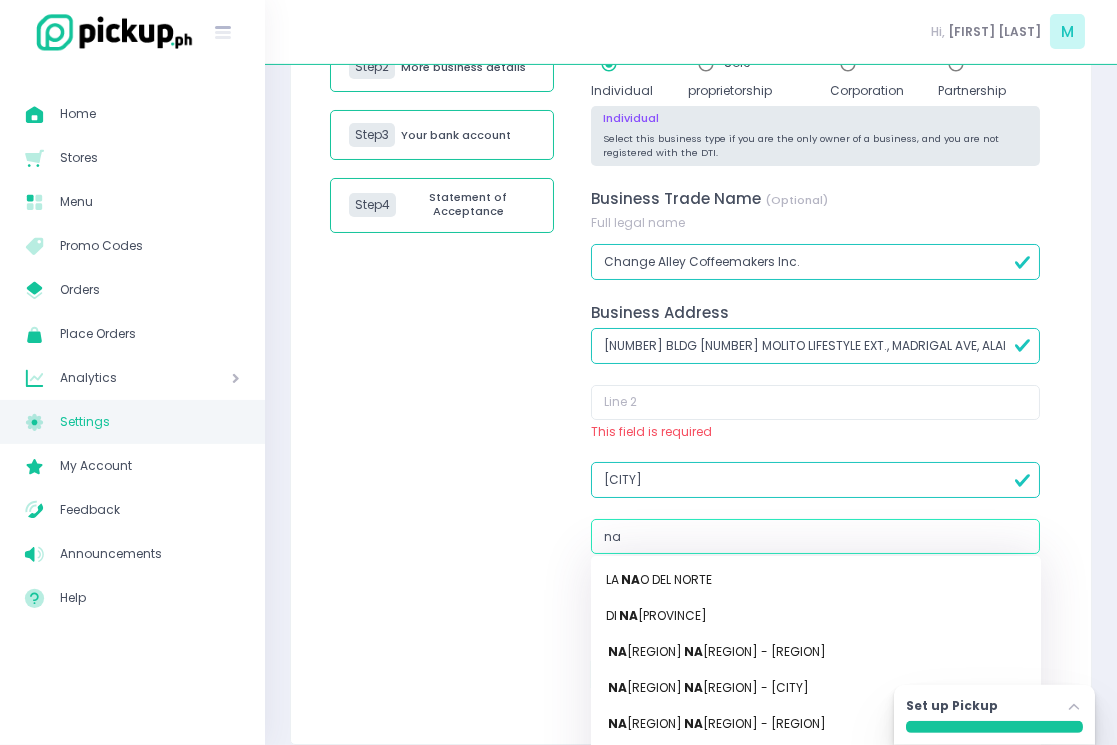 type on "n" 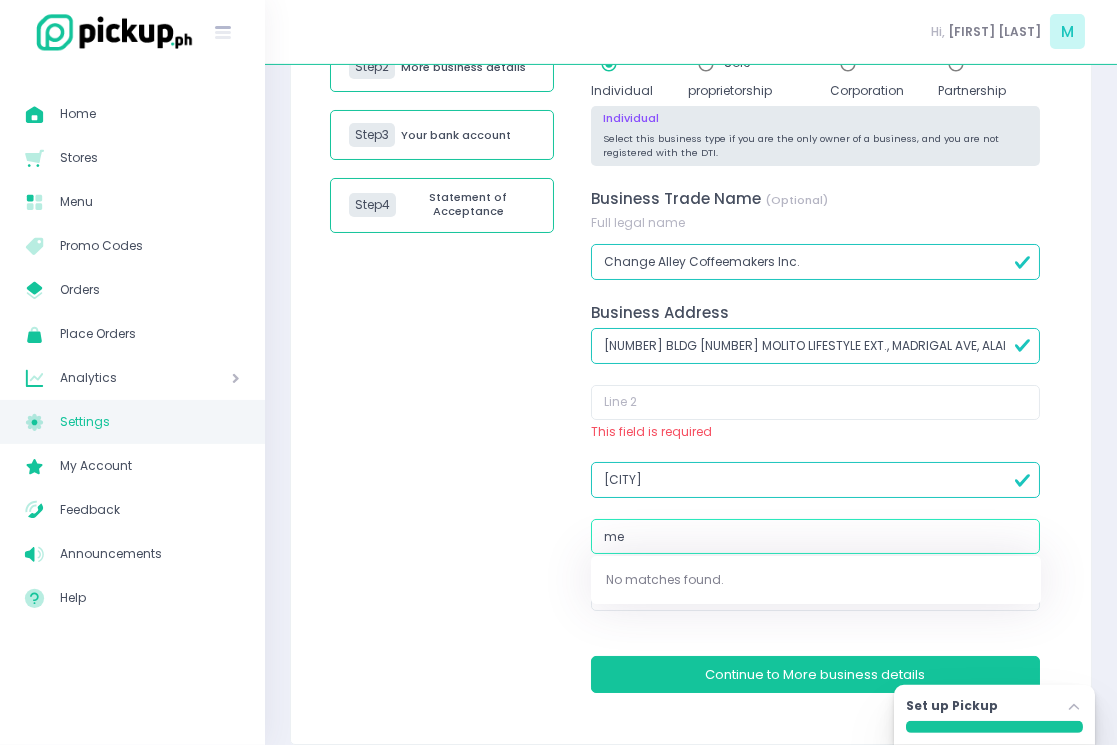 type on "m" 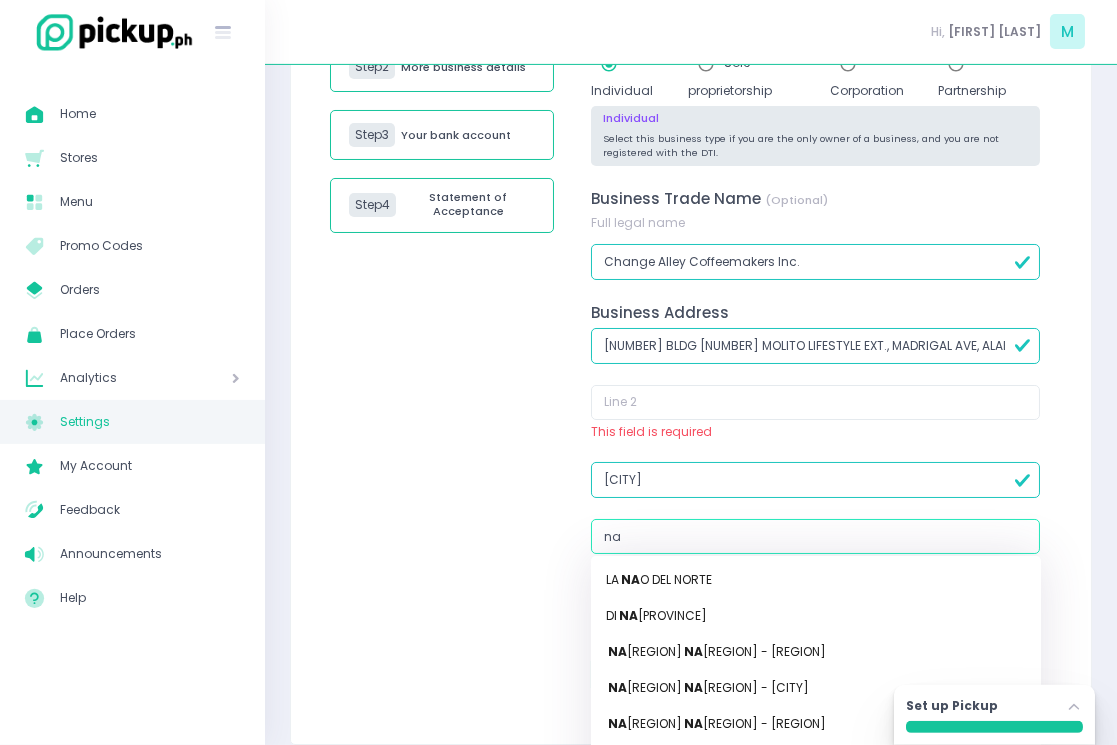 type on "nat" 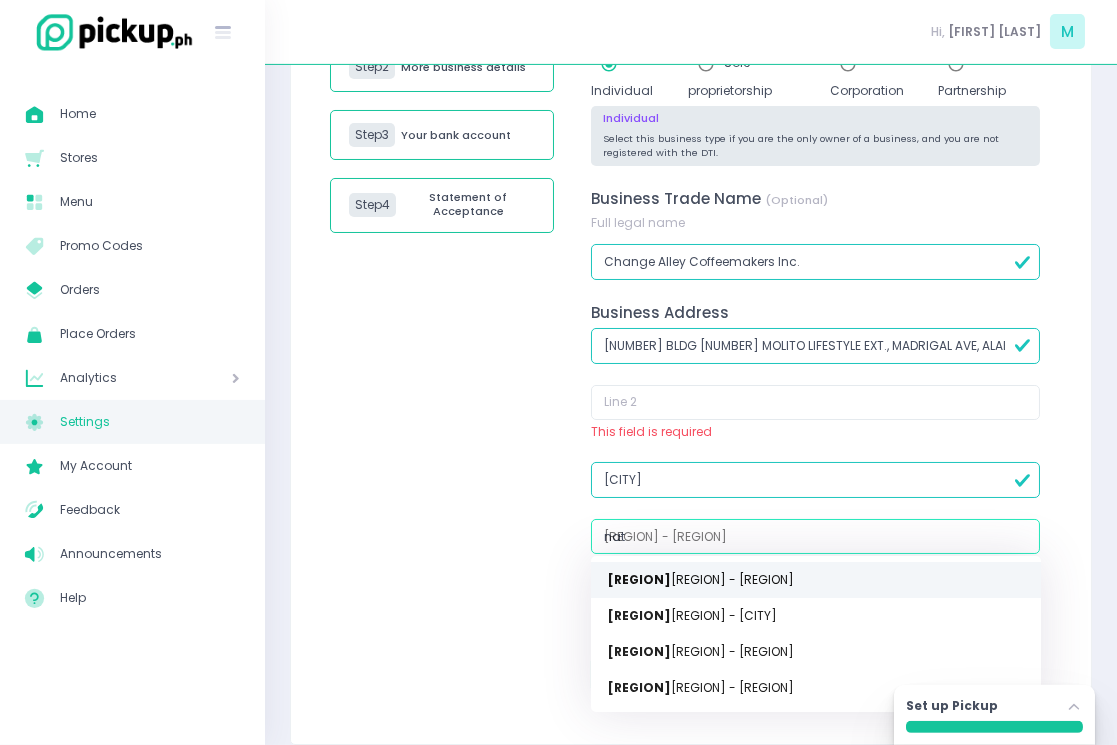 click on "[REGION] - [DISTRICT]" at bounding box center (816, 580) 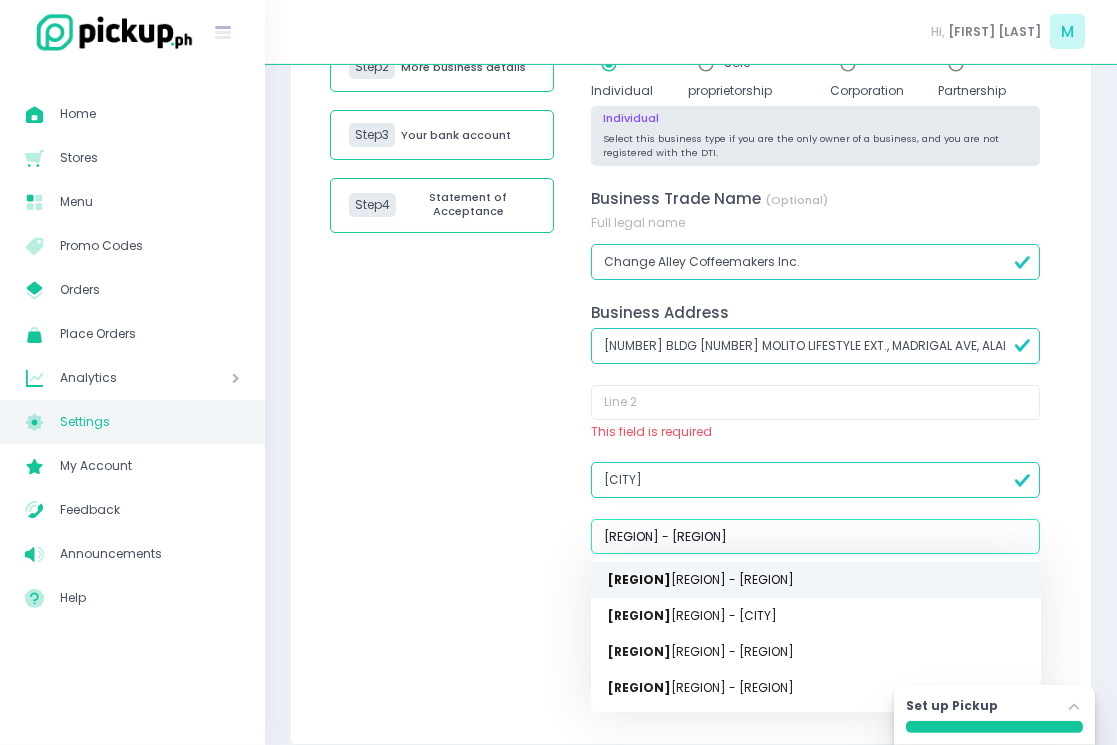 type 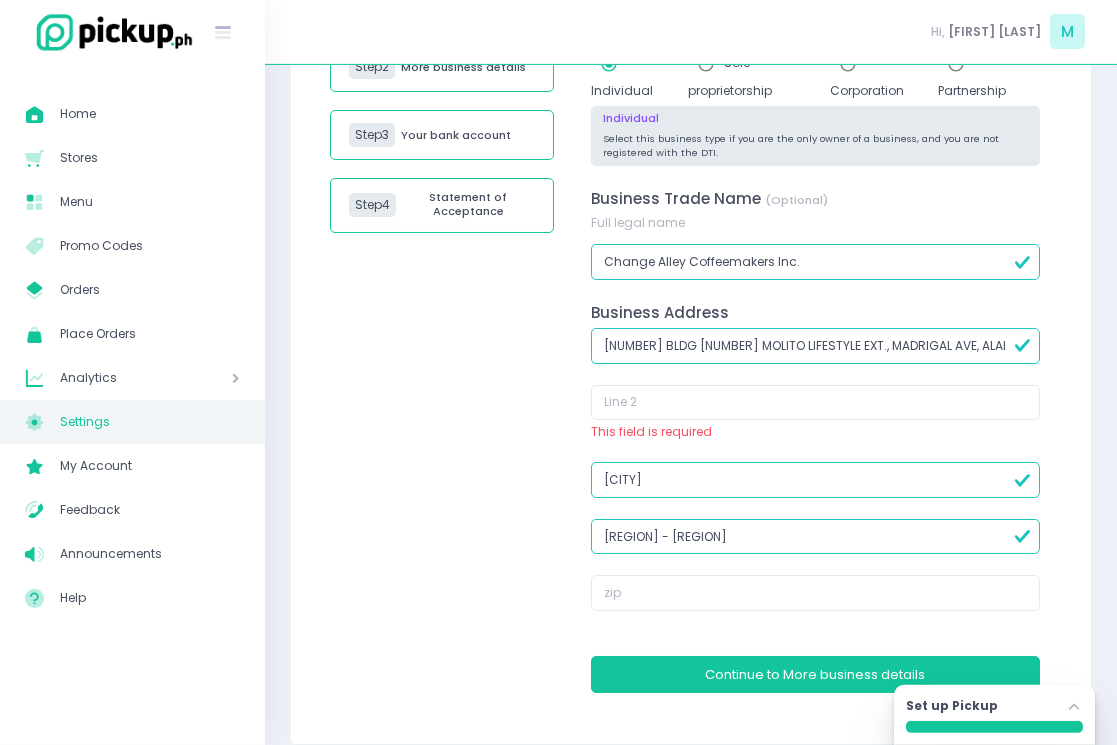 type on "[REGION] - [DISTRICT]" 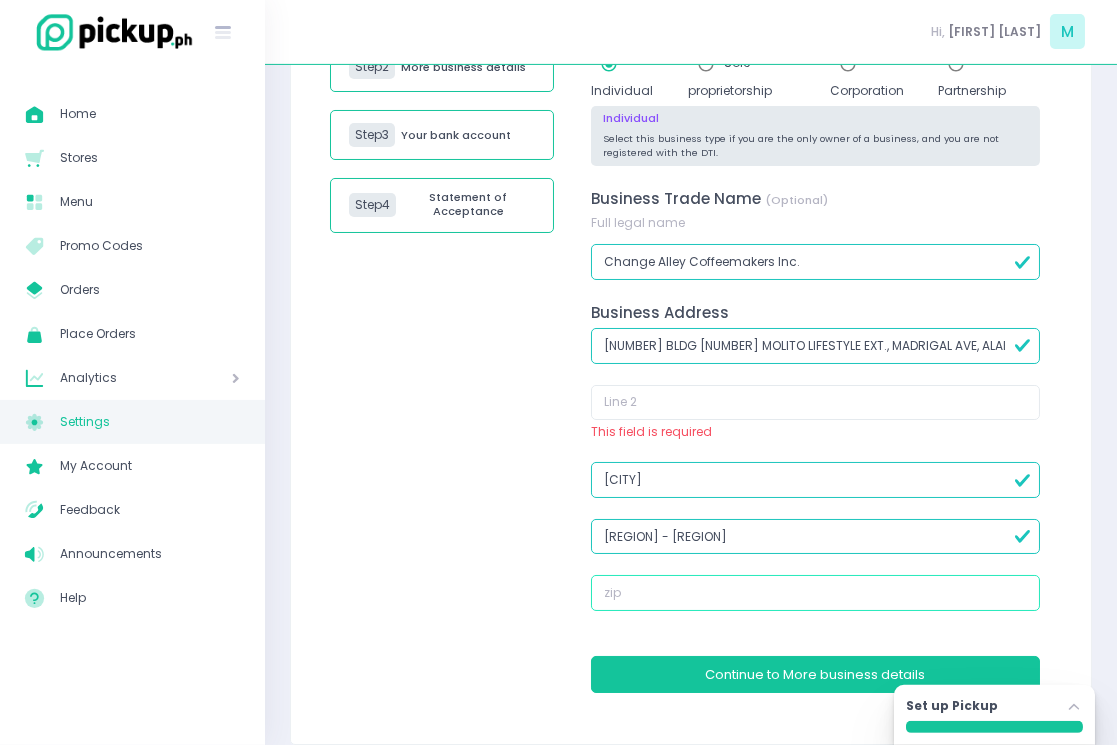 click at bounding box center [815, 593] 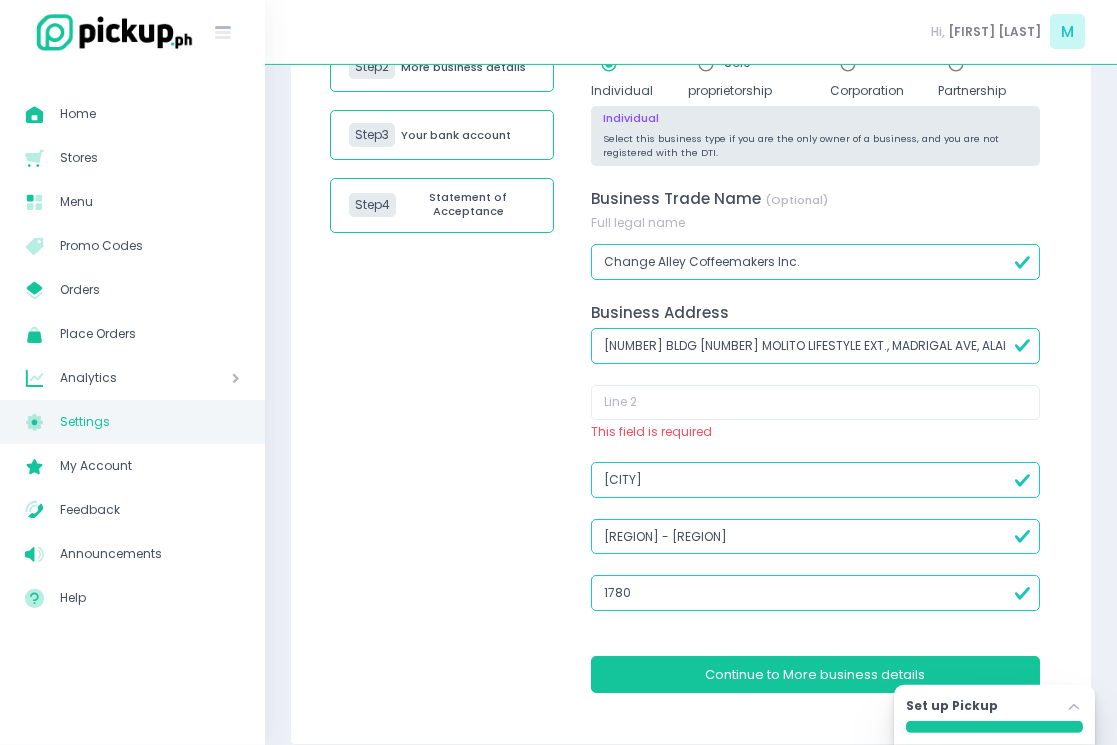 type on "1780" 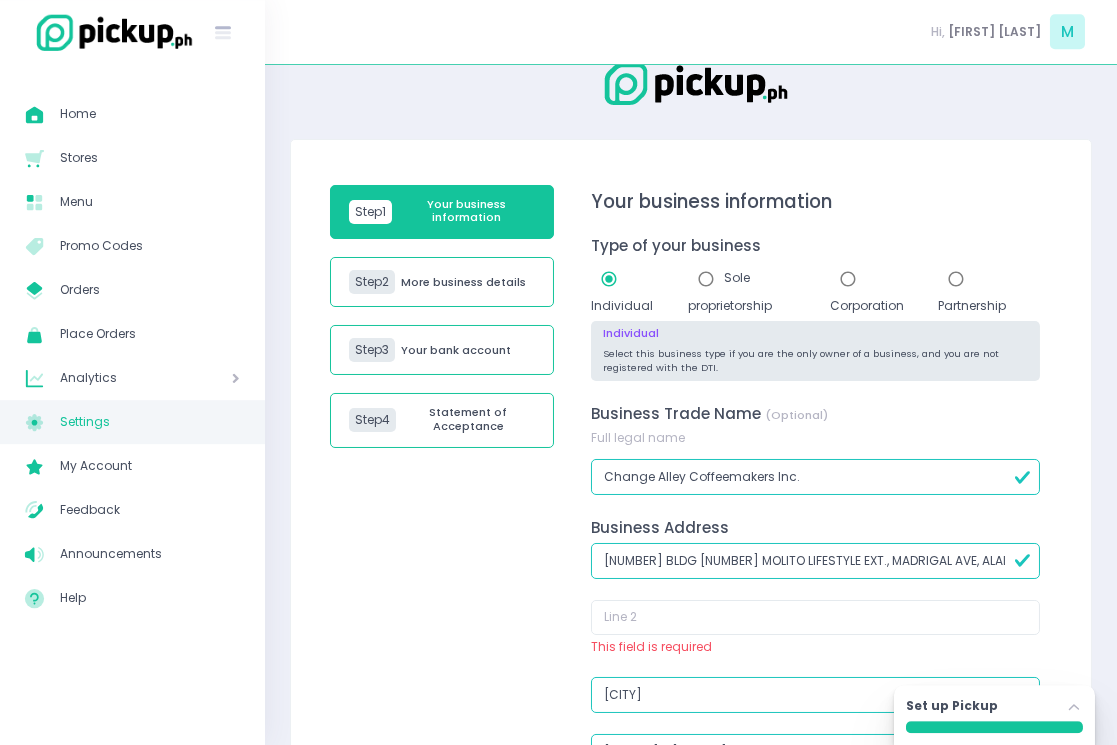 scroll, scrollTop: 268, scrollLeft: 0, axis: vertical 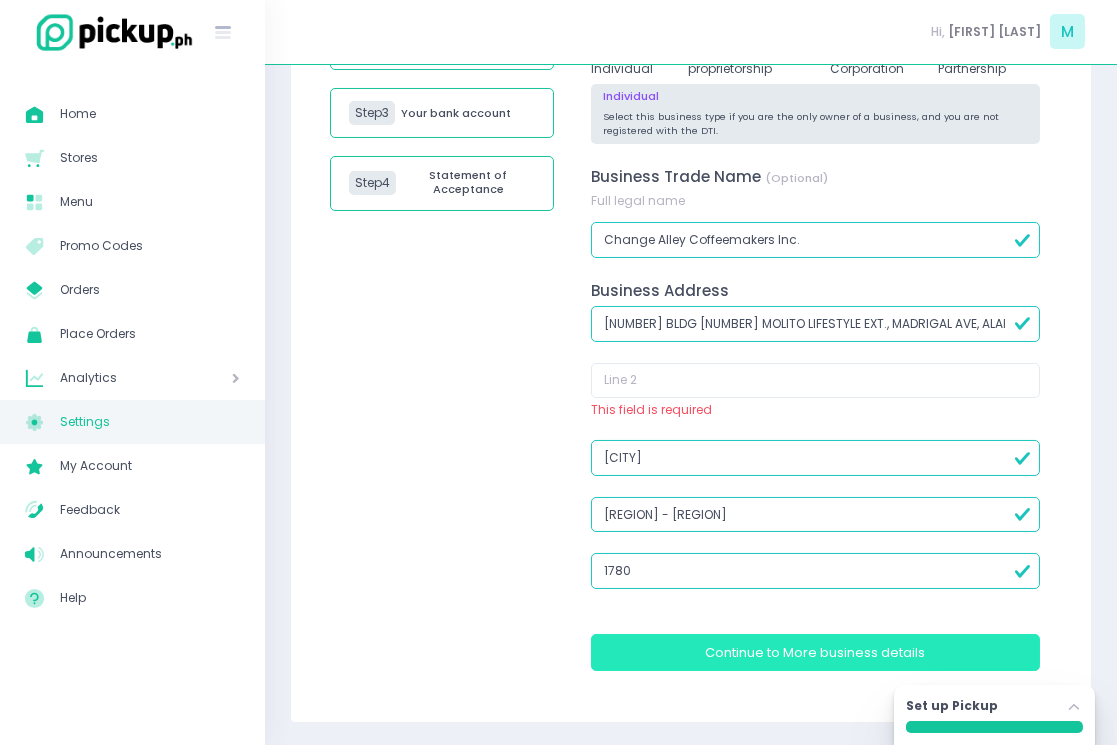 click on "Continue to   More business details" at bounding box center (815, 652) 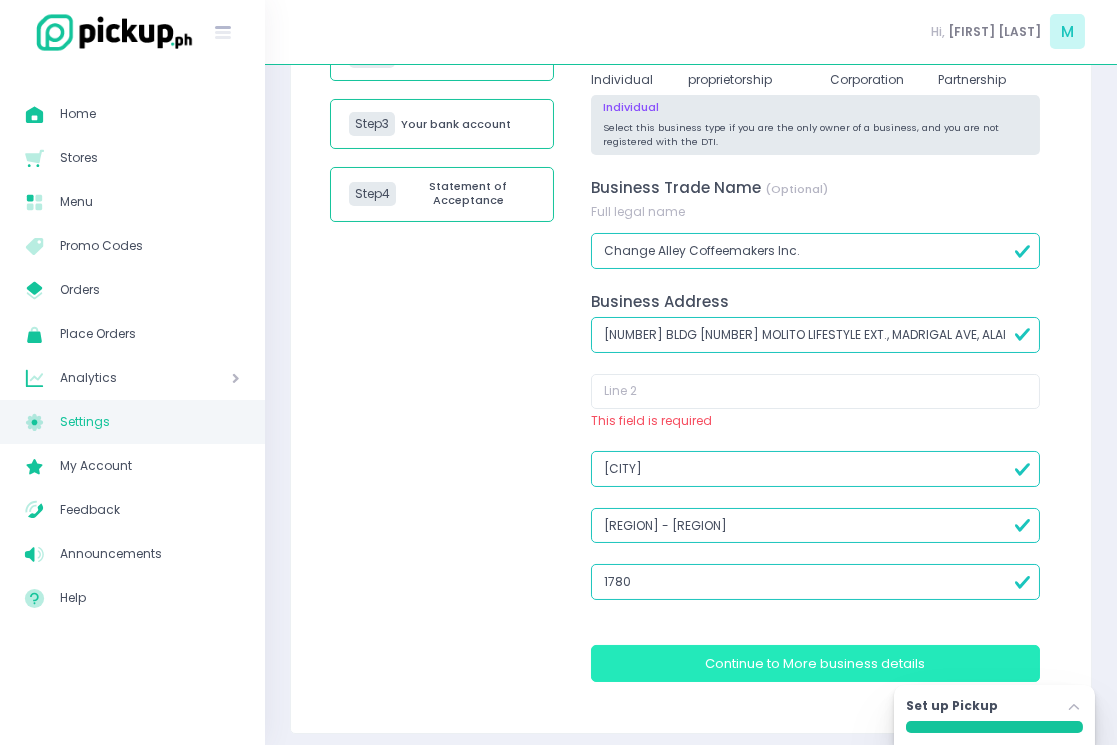 scroll, scrollTop: 268, scrollLeft: 0, axis: vertical 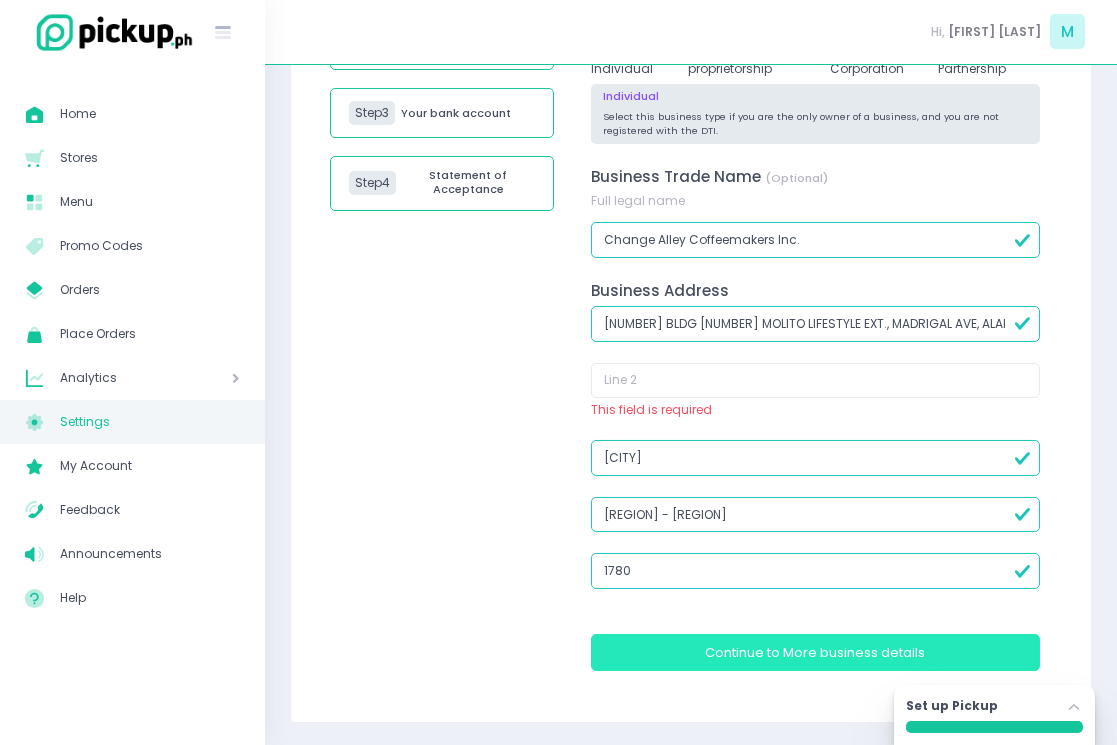 click on "More business details" at bounding box center (855, 652) 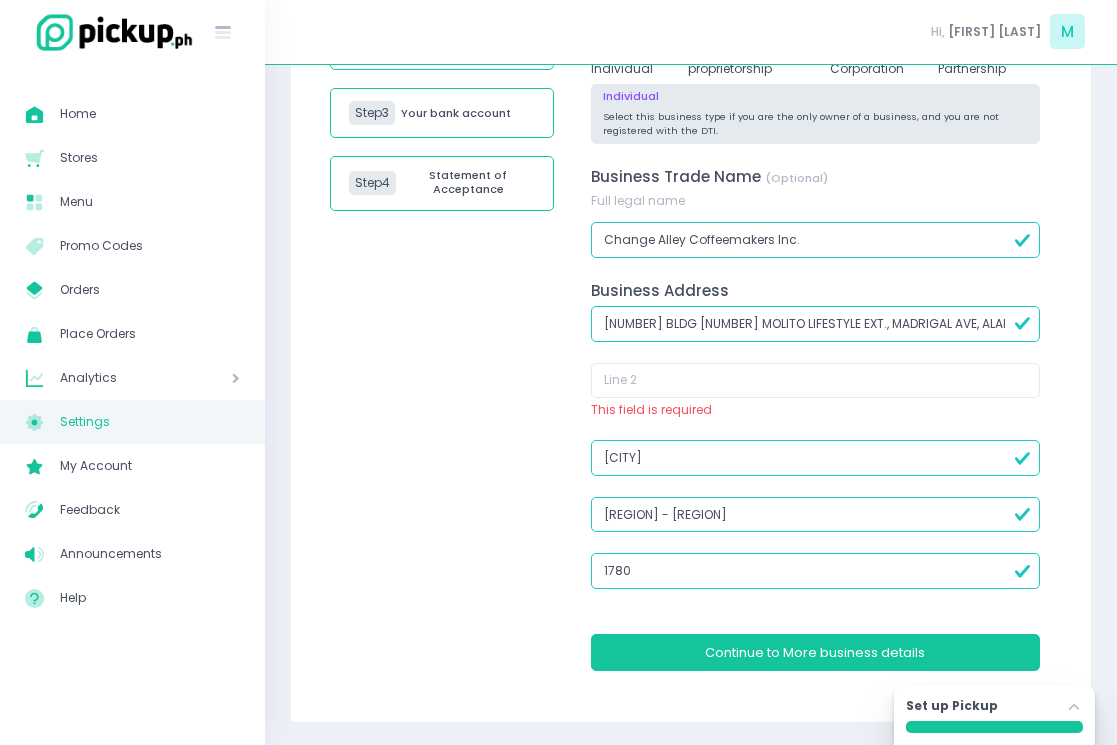 drag, startPoint x: 805, startPoint y: 321, endPoint x: 1021, endPoint y: 322, distance: 216.00232 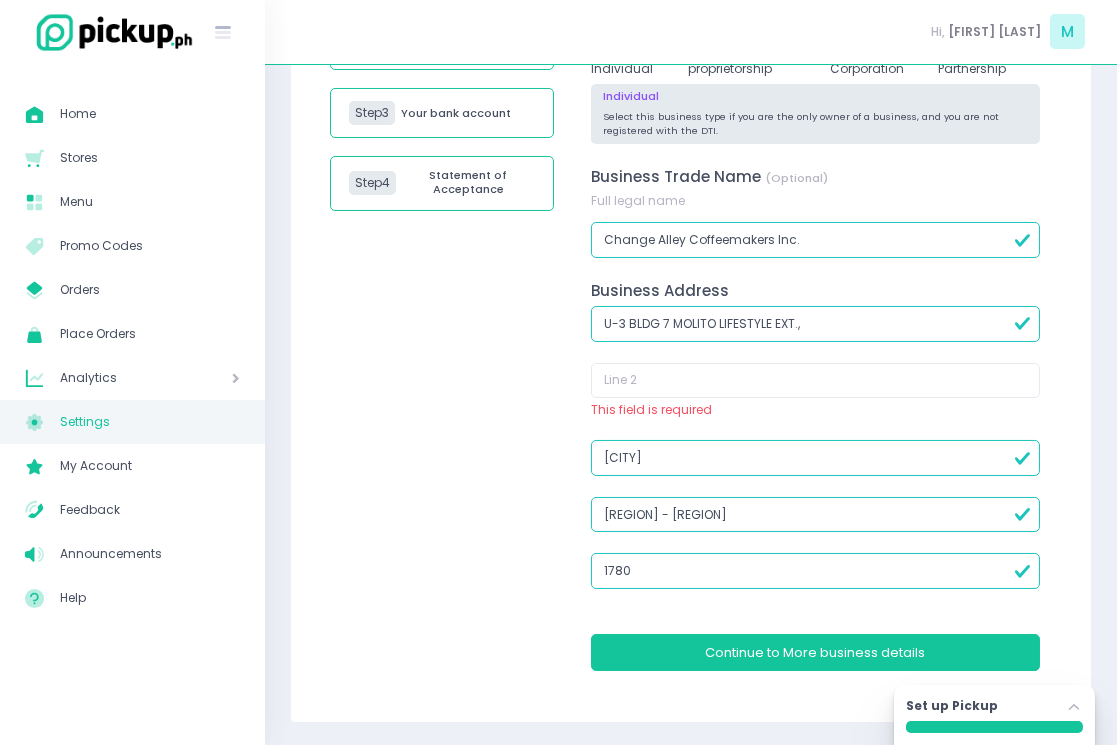 type on "[NUMBER] [STREET], [CITY]," 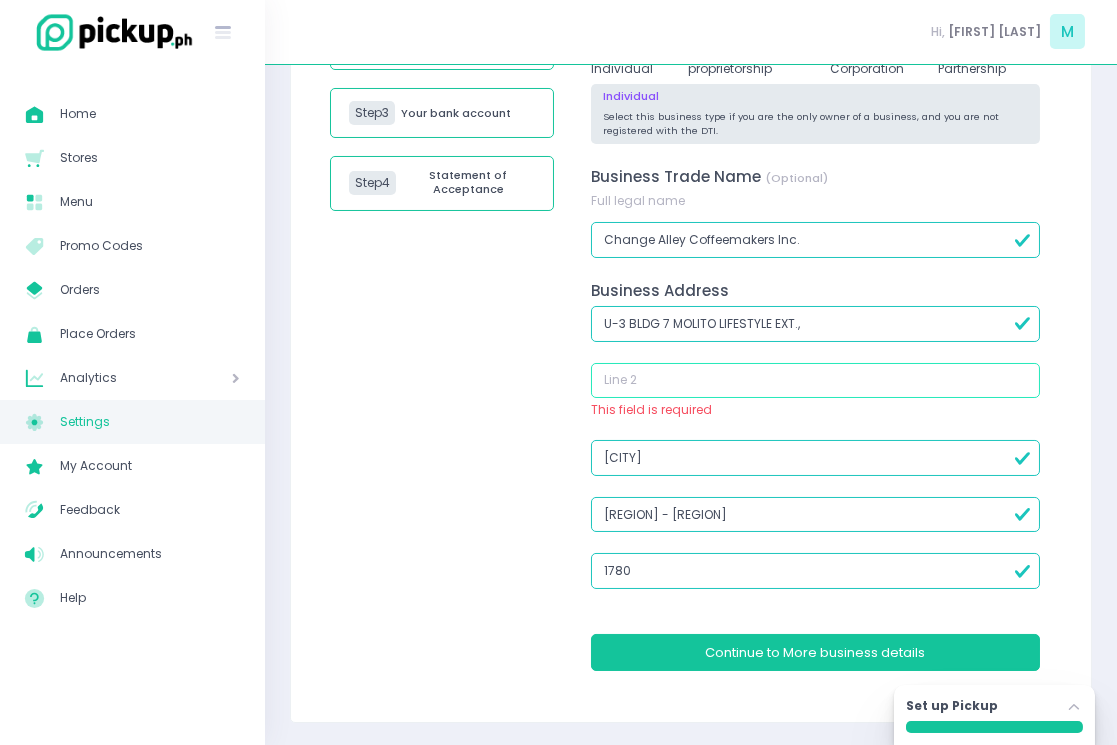 click at bounding box center [815, 381] 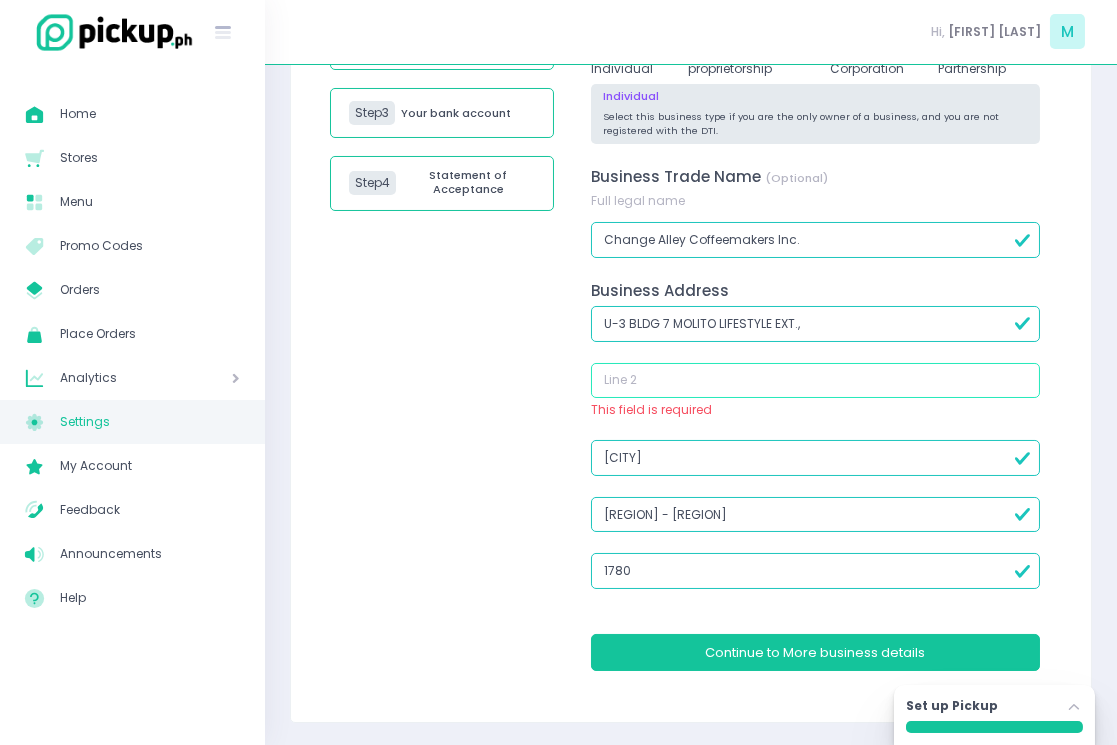 click at bounding box center [815, 381] 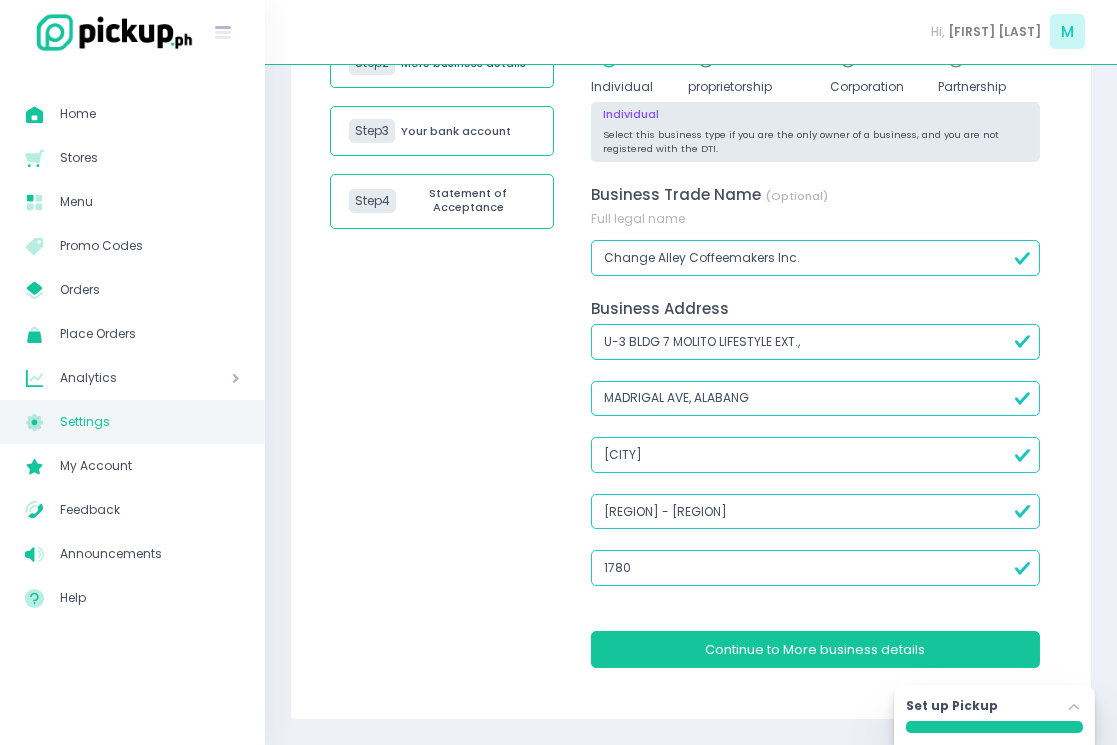 scroll, scrollTop: 248, scrollLeft: 0, axis: vertical 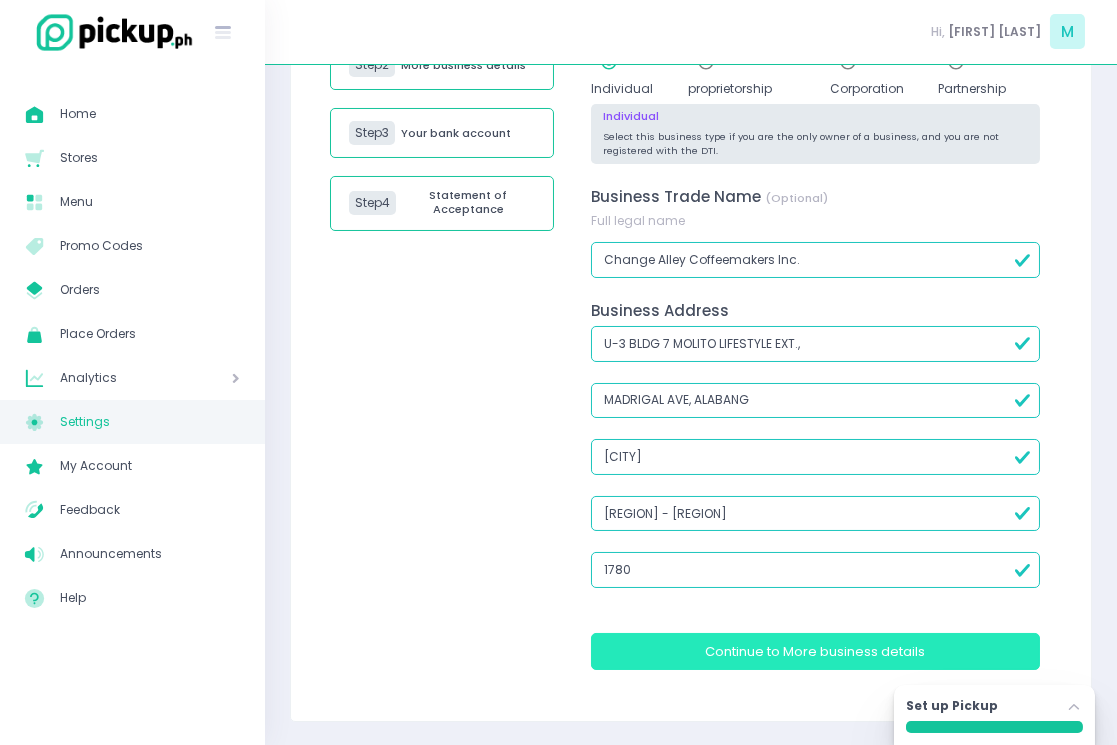type on "[STREET], [AREA]" 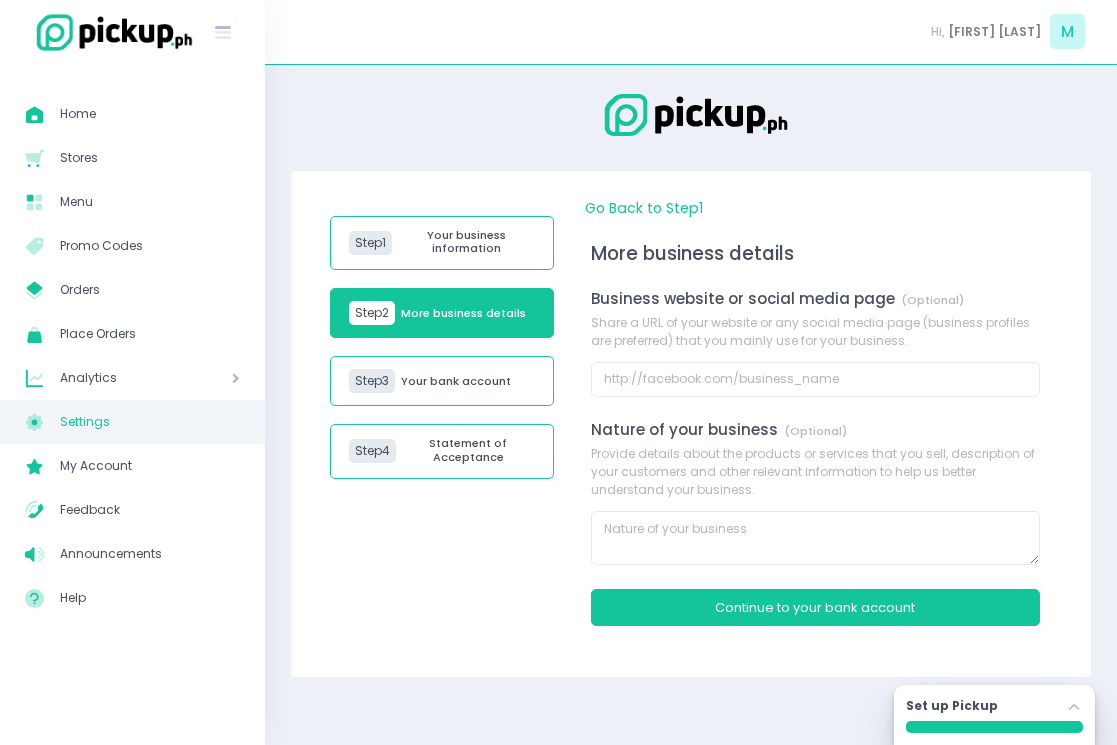 scroll, scrollTop: 0, scrollLeft: 0, axis: both 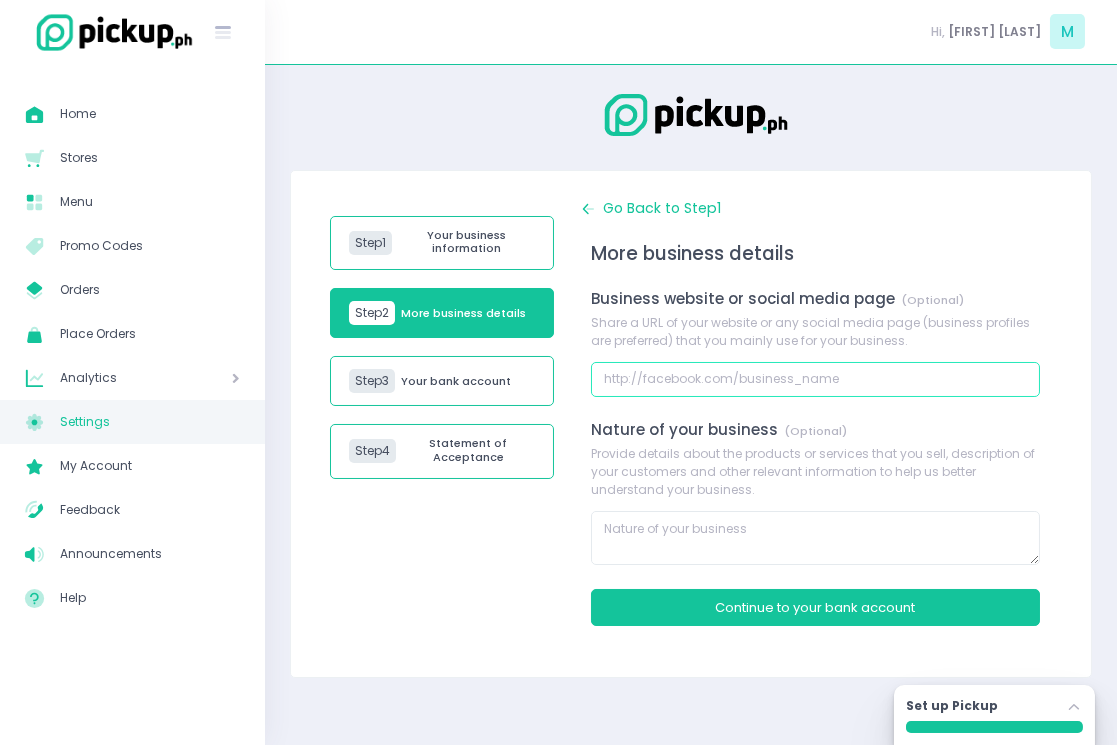 click at bounding box center [815, 380] 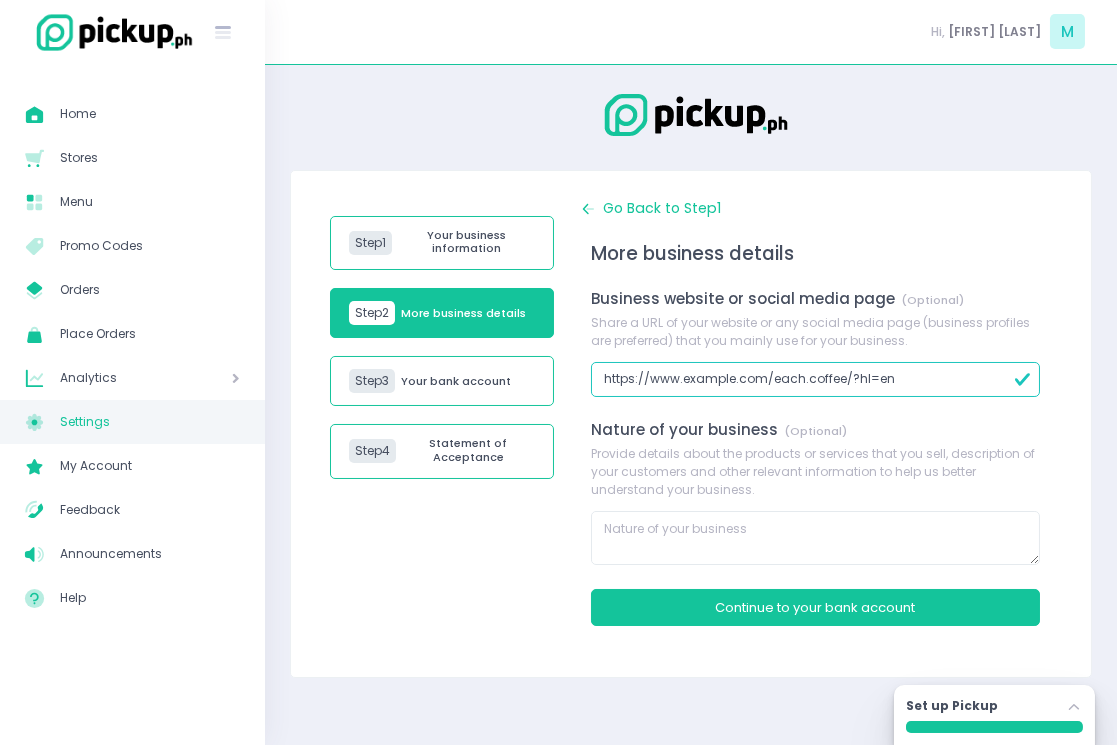 type on "https://www.instagram.com/each.coffee/?hl=en" 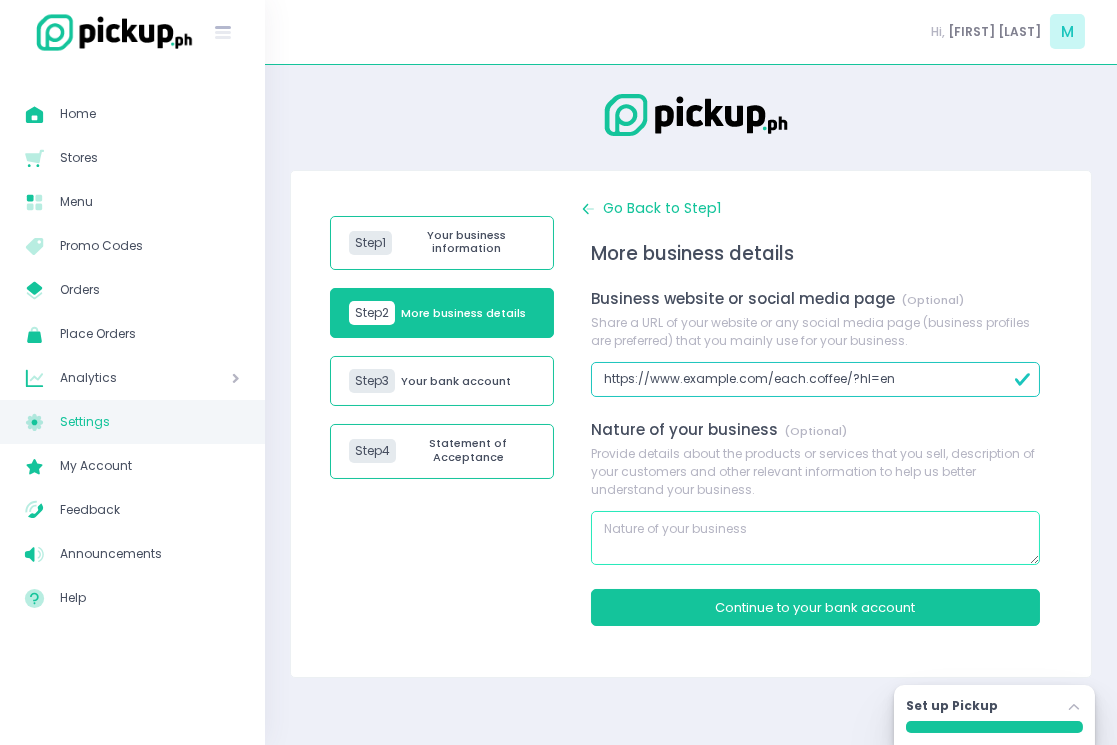 click at bounding box center (815, 538) 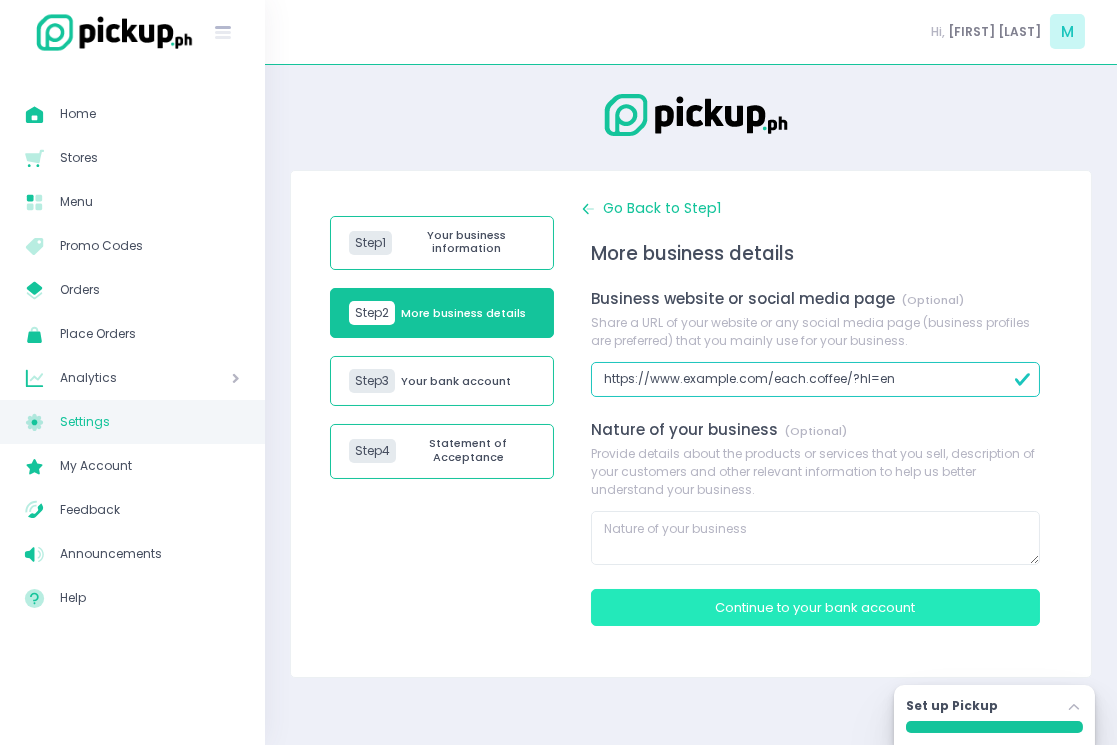 click on "Continue to   Your bank account" at bounding box center [815, 607] 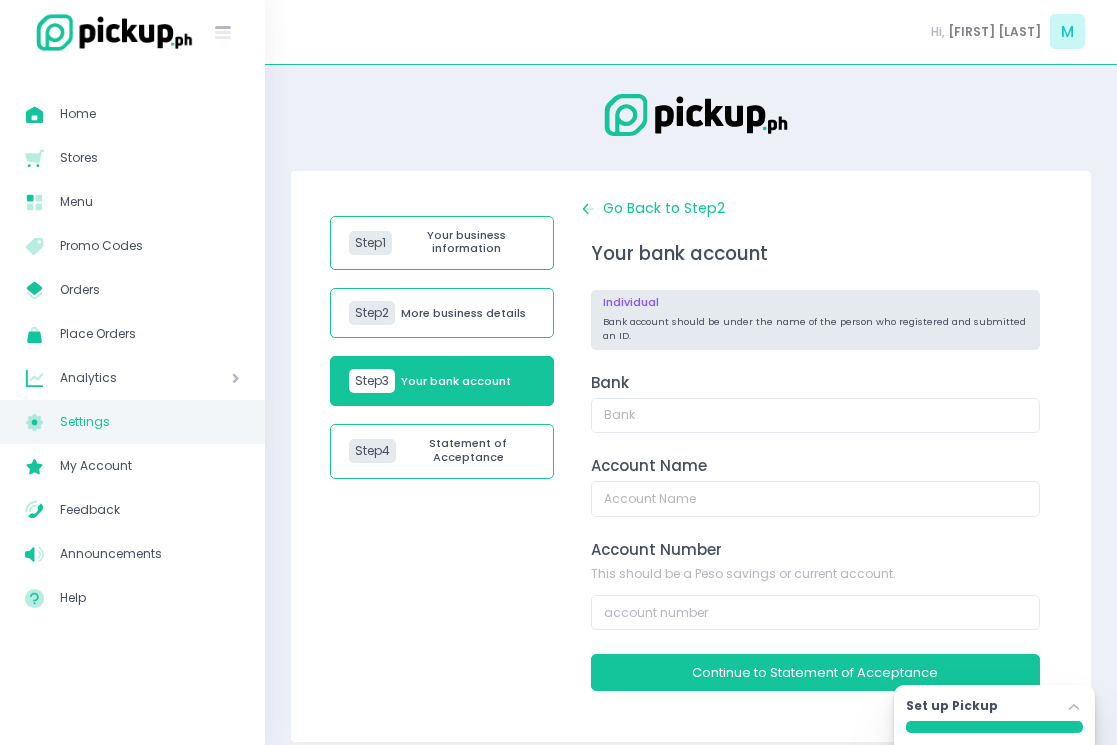 click on "Stockholm-icons / Navigation / Angle-up Created with Sketch." 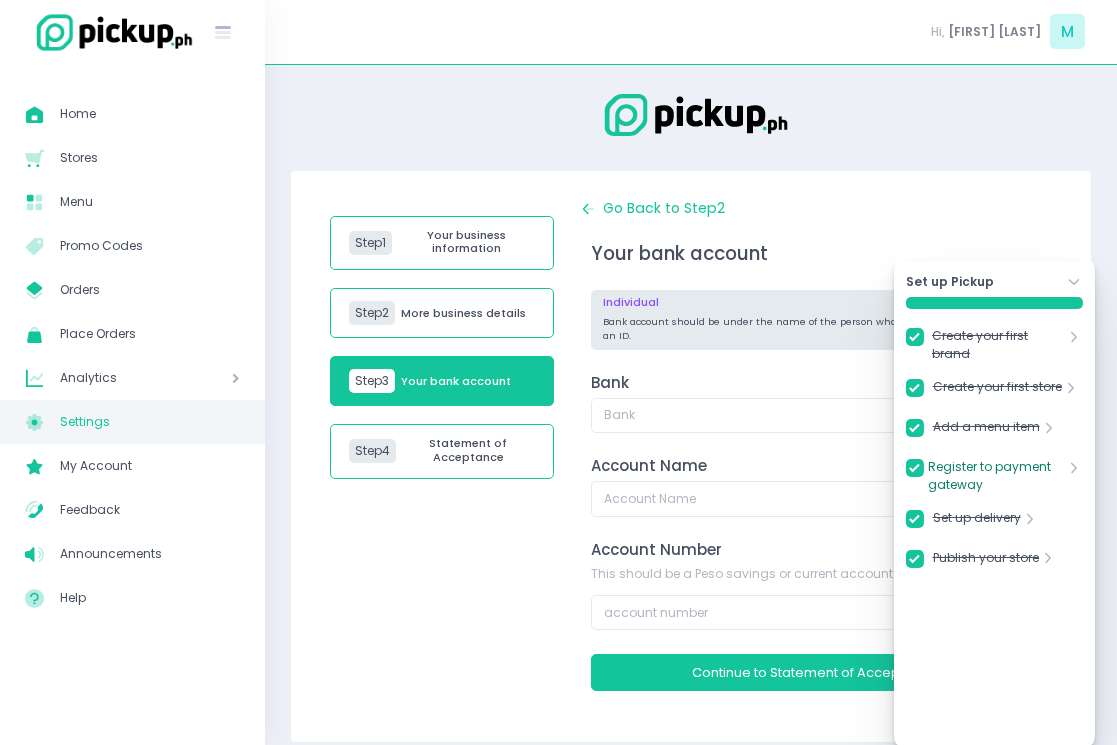click on "Register to payment gateway" at bounding box center (996, 476) 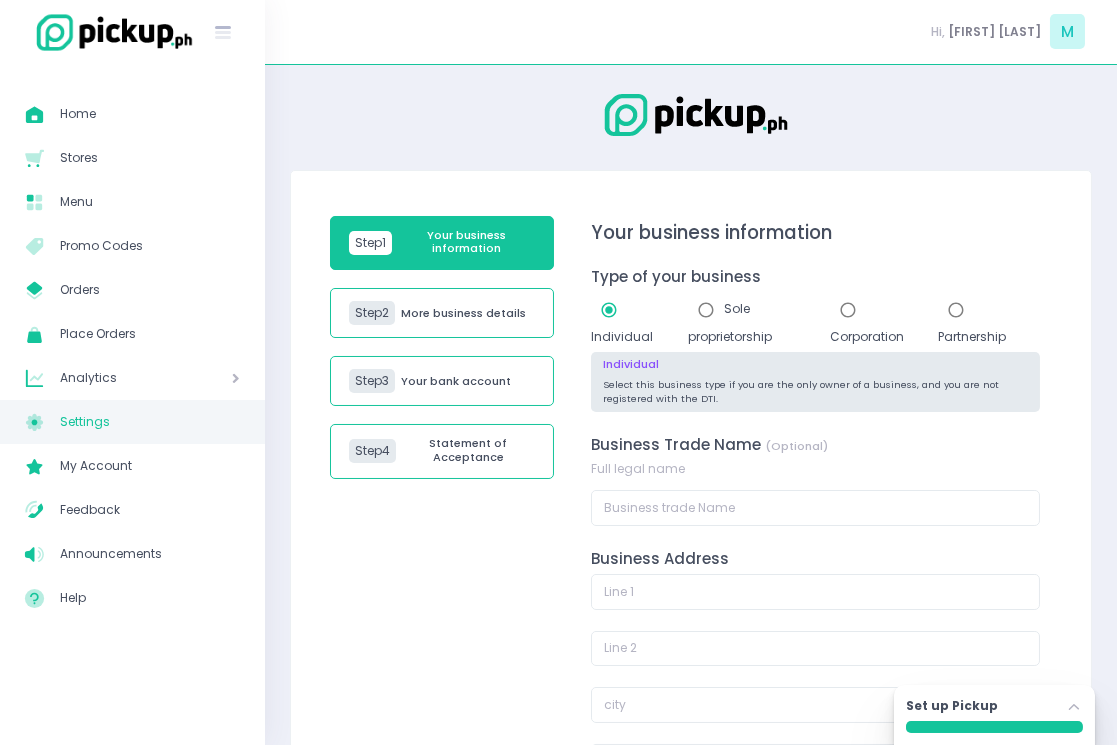 scroll, scrollTop: 119, scrollLeft: 0, axis: vertical 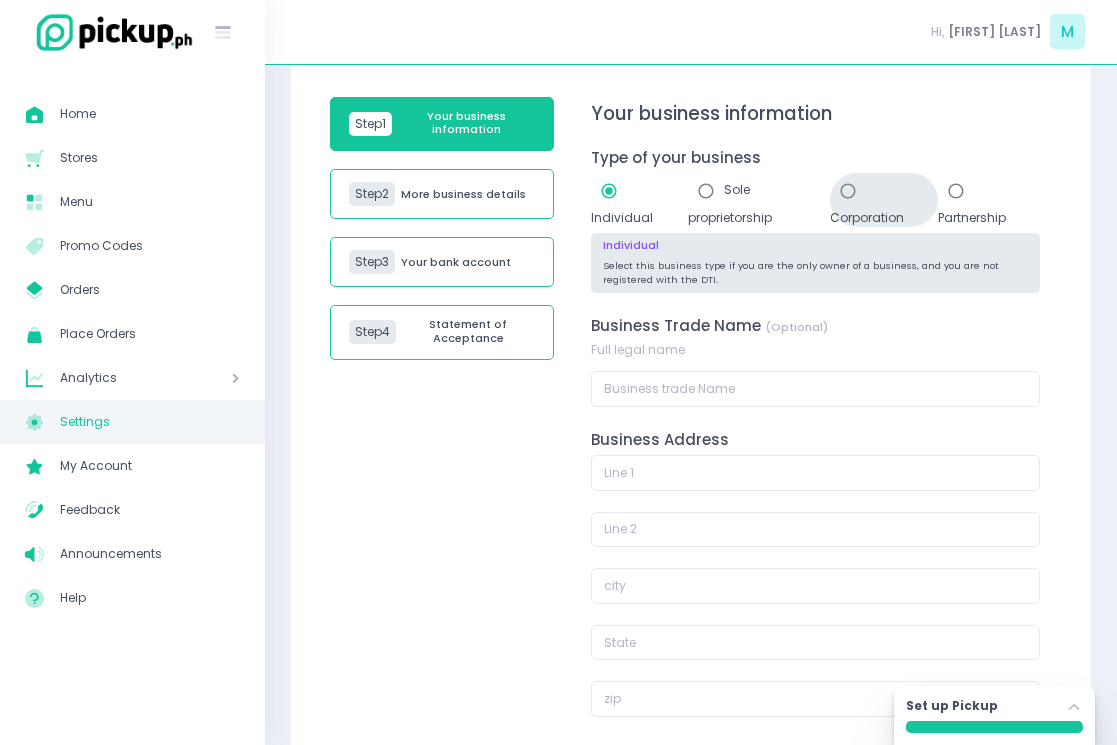 click at bounding box center [848, 191] 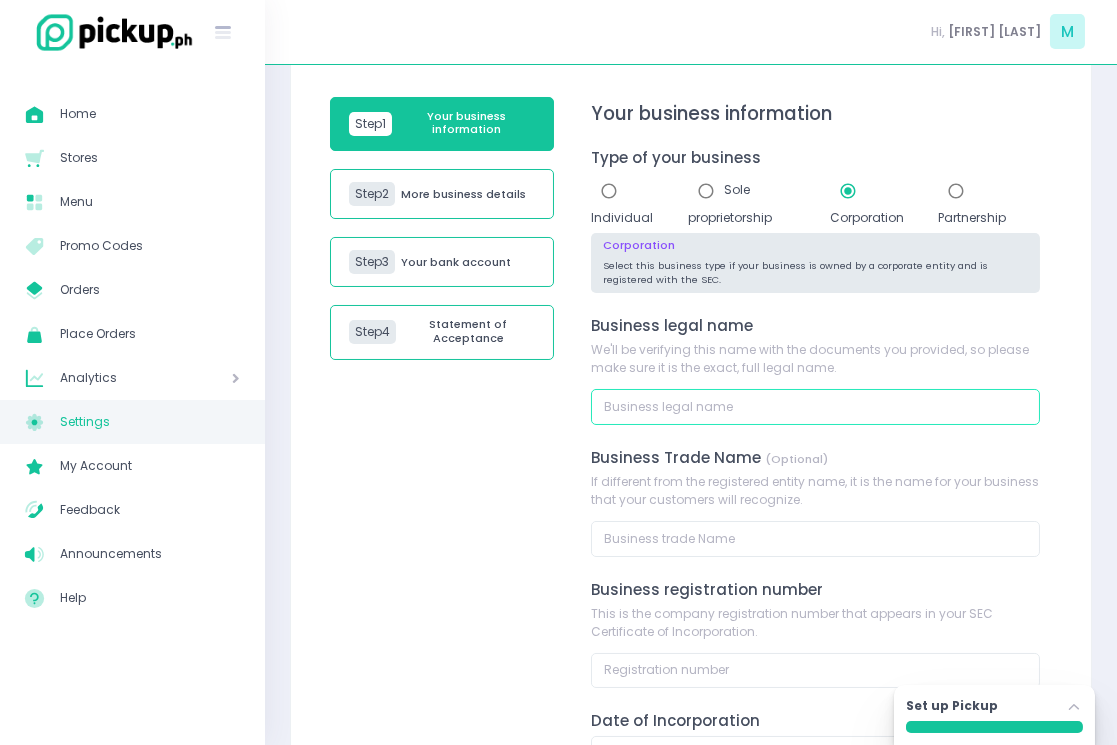 click at bounding box center (815, 407) 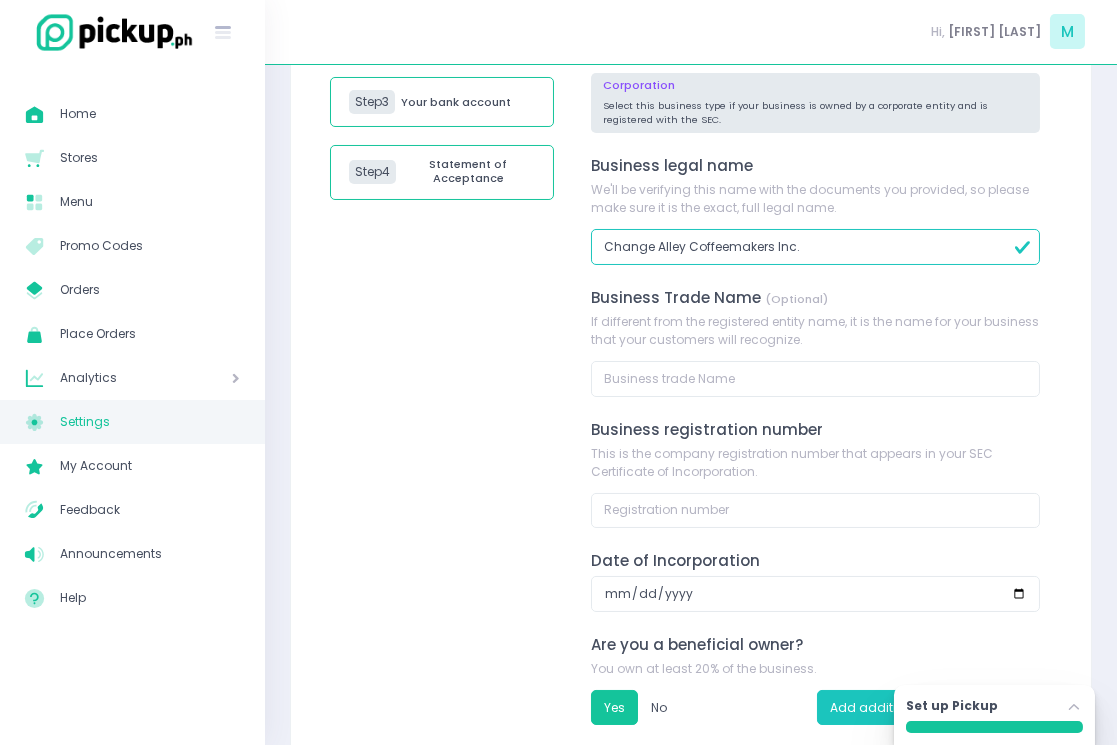 scroll, scrollTop: 282, scrollLeft: 0, axis: vertical 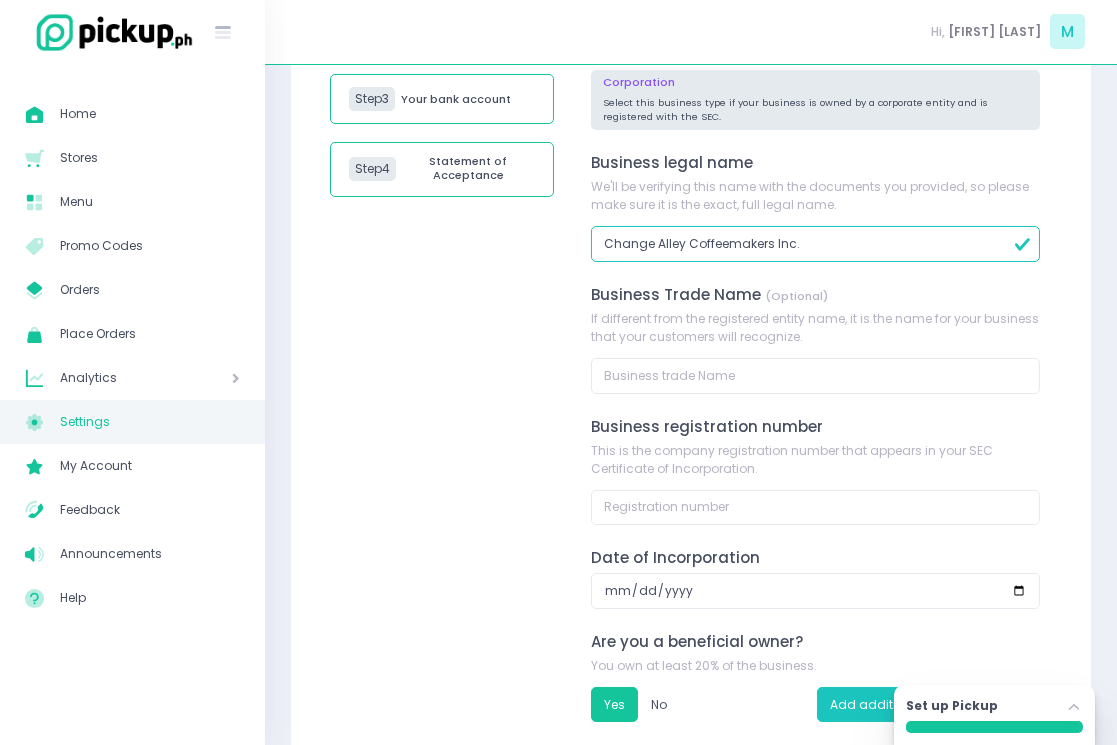 type on "Change Alley Coffeemakers Inc." 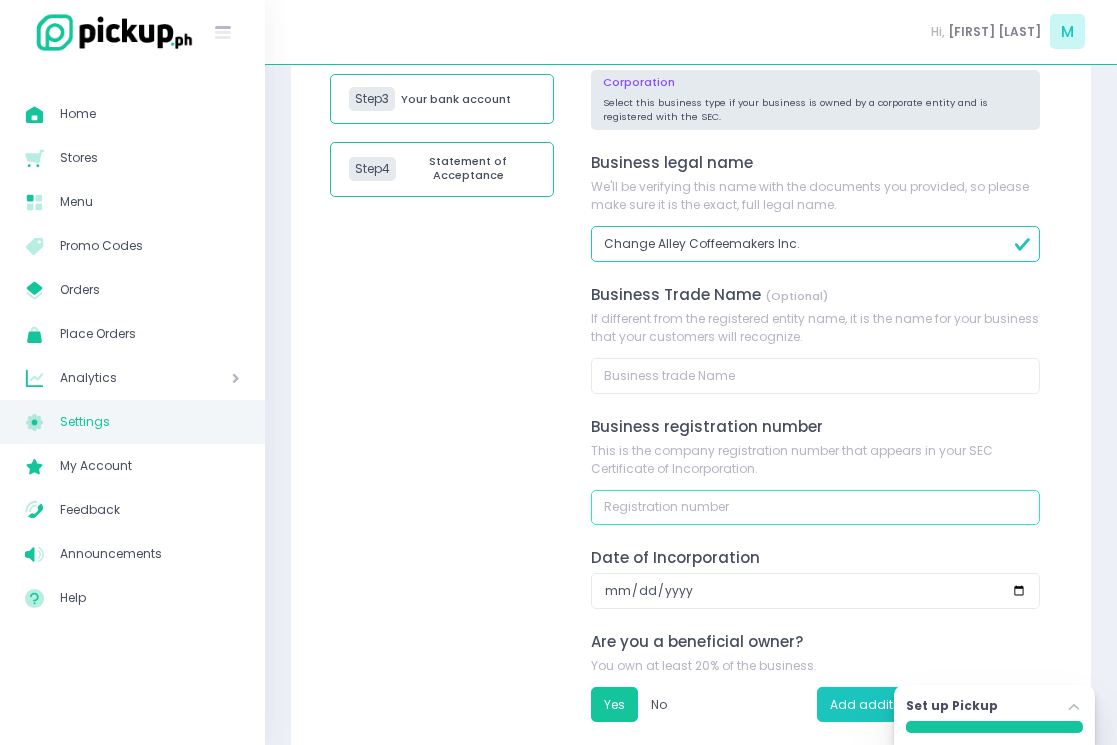 click at bounding box center [815, 508] 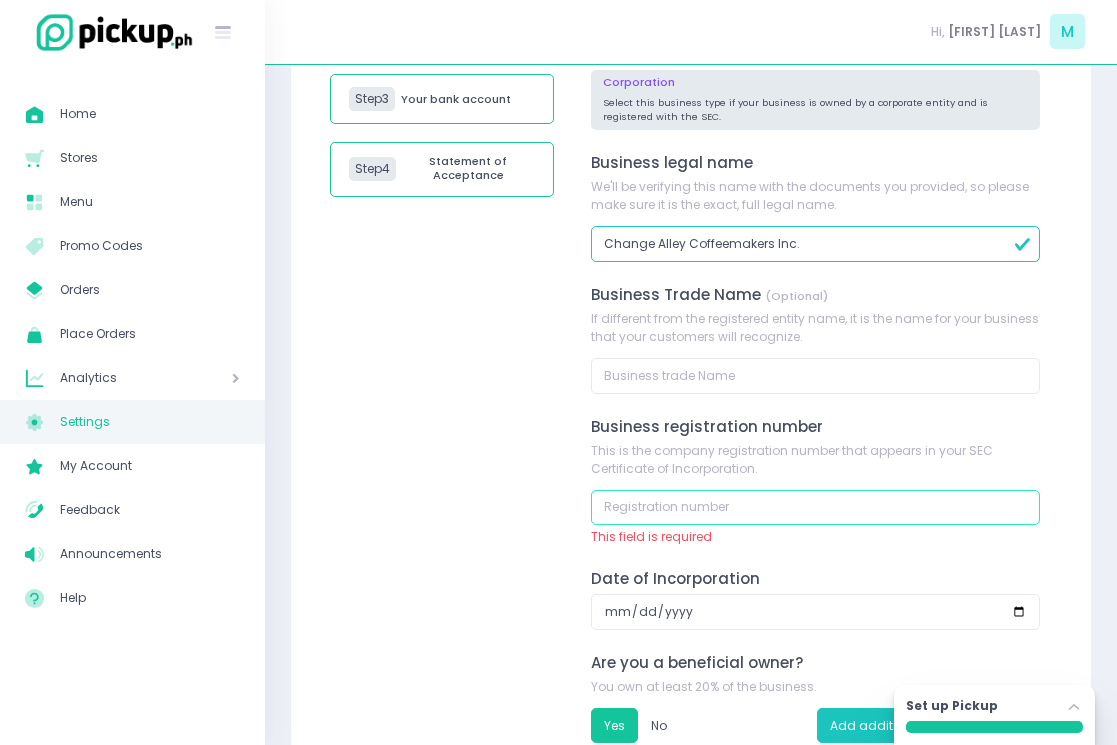 click at bounding box center (815, 508) 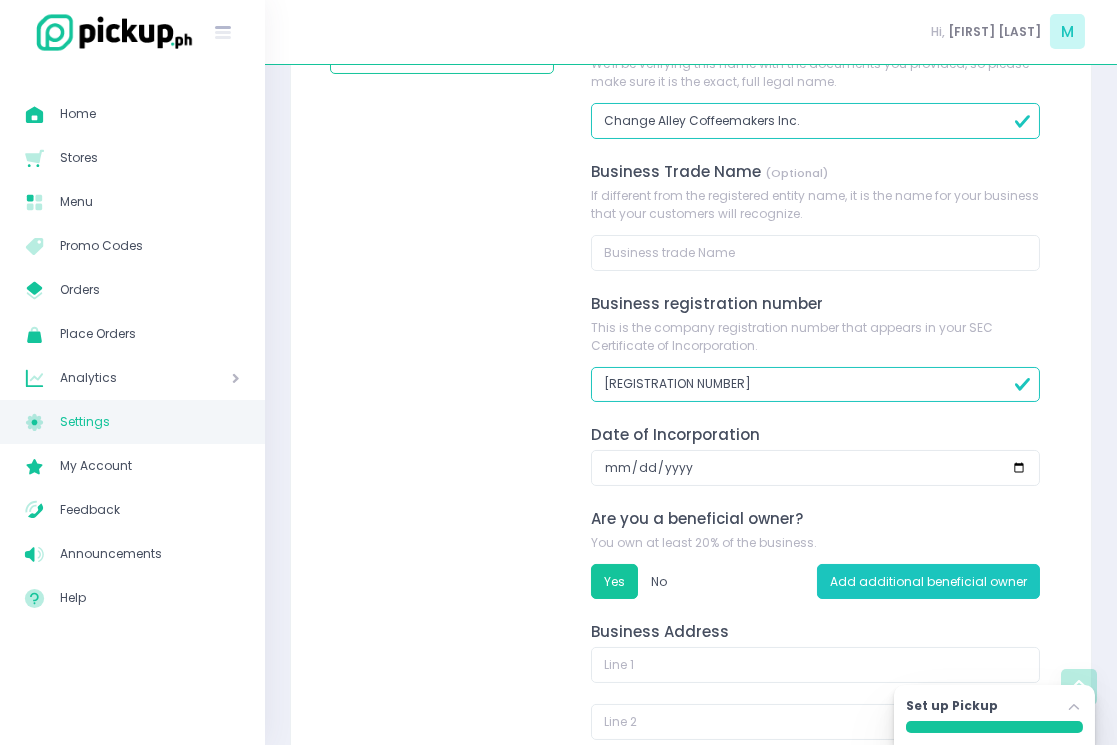 scroll, scrollTop: 409, scrollLeft: 0, axis: vertical 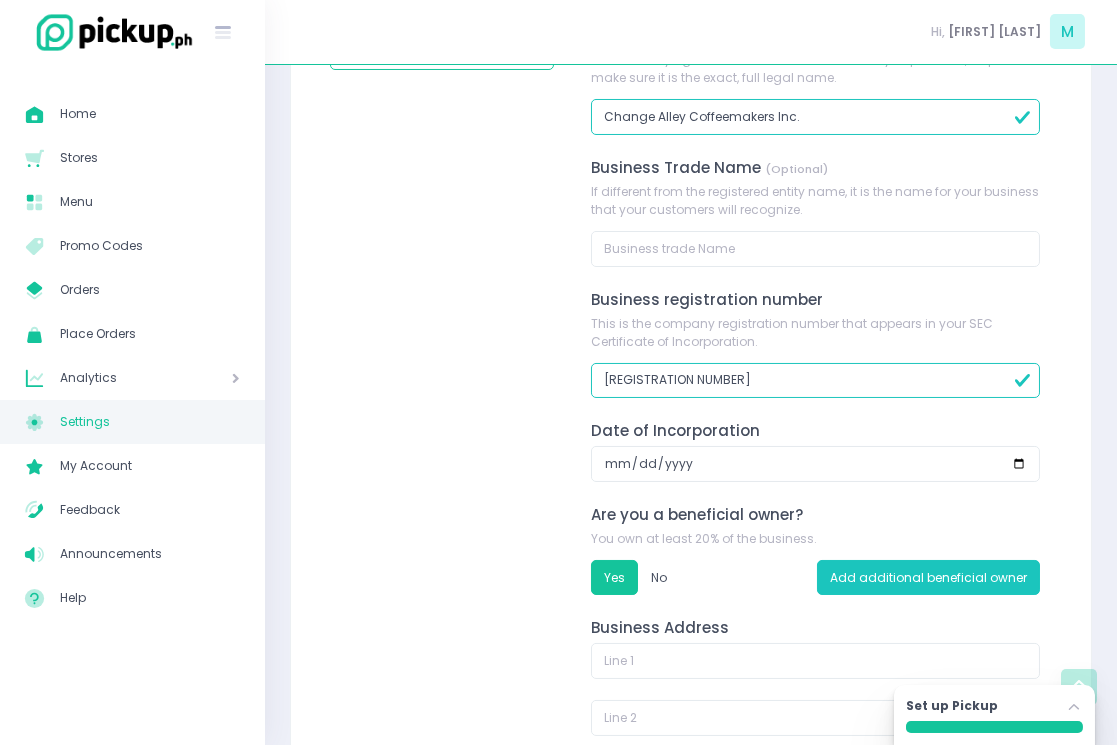 type on "[REGISTRATION NUMBER]" 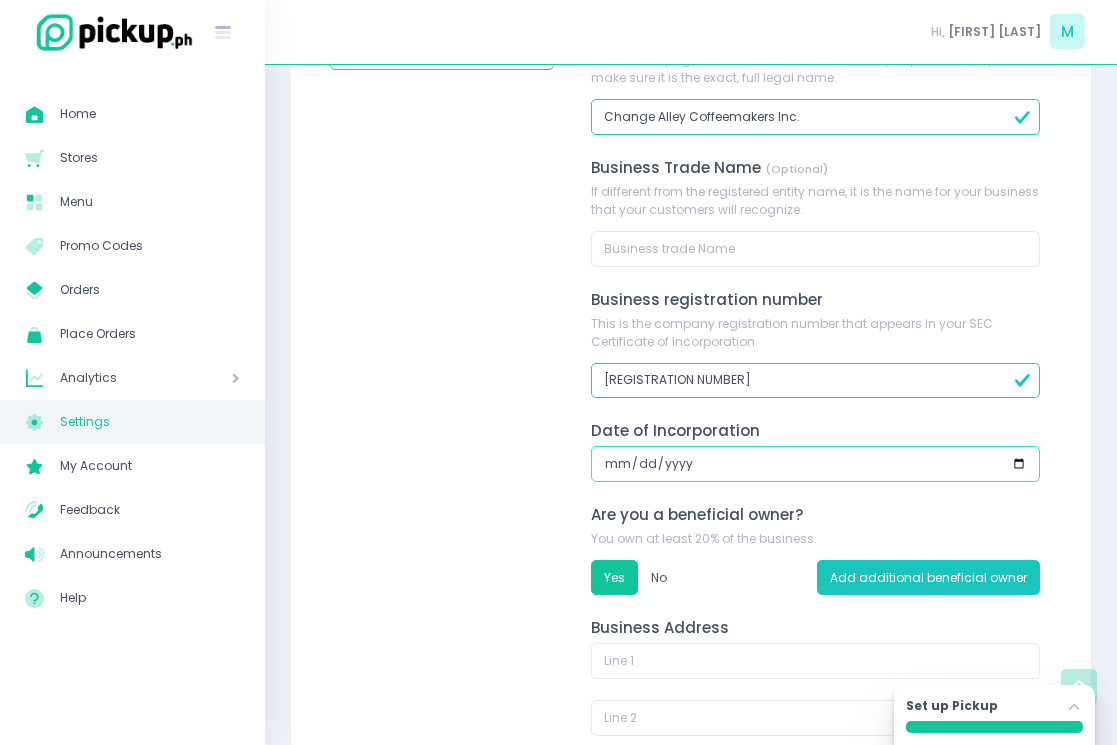 click at bounding box center (815, 464) 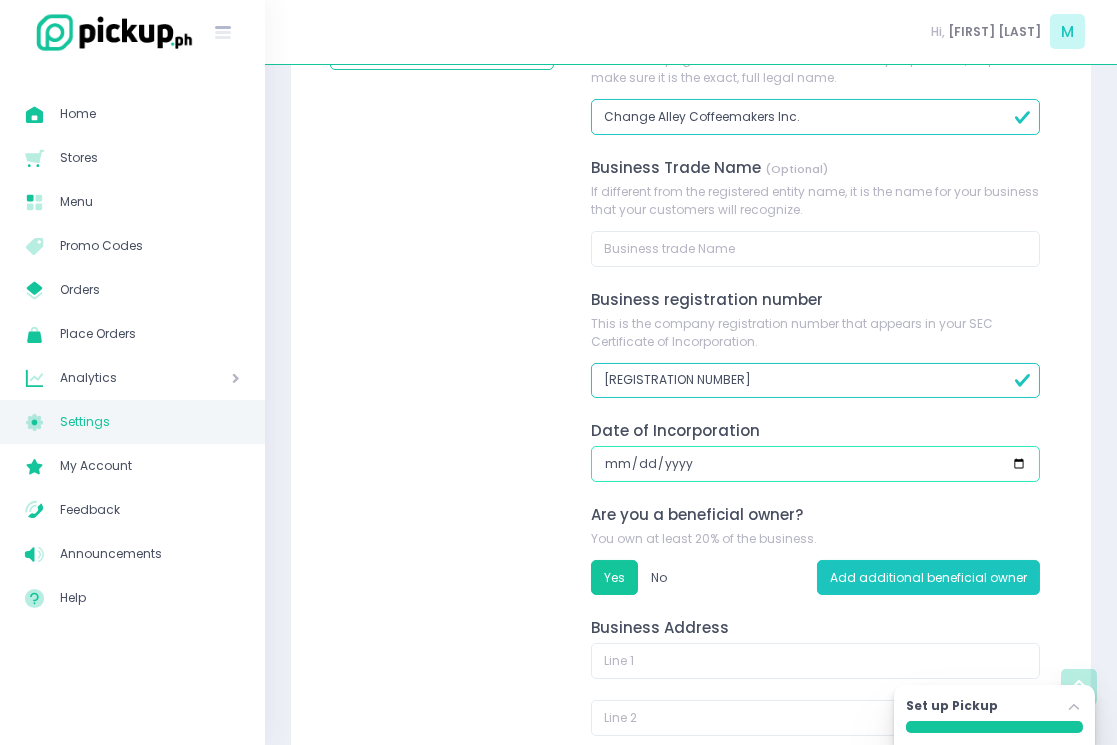 type on "[DATE]" 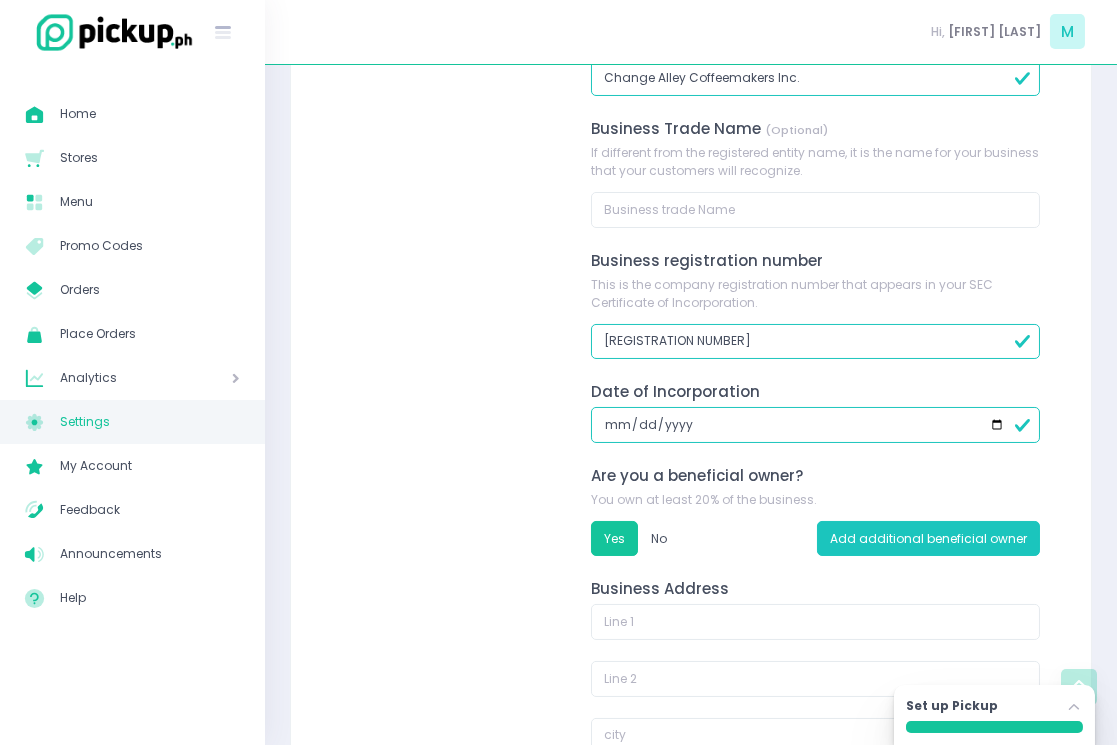 scroll, scrollTop: 453, scrollLeft: 0, axis: vertical 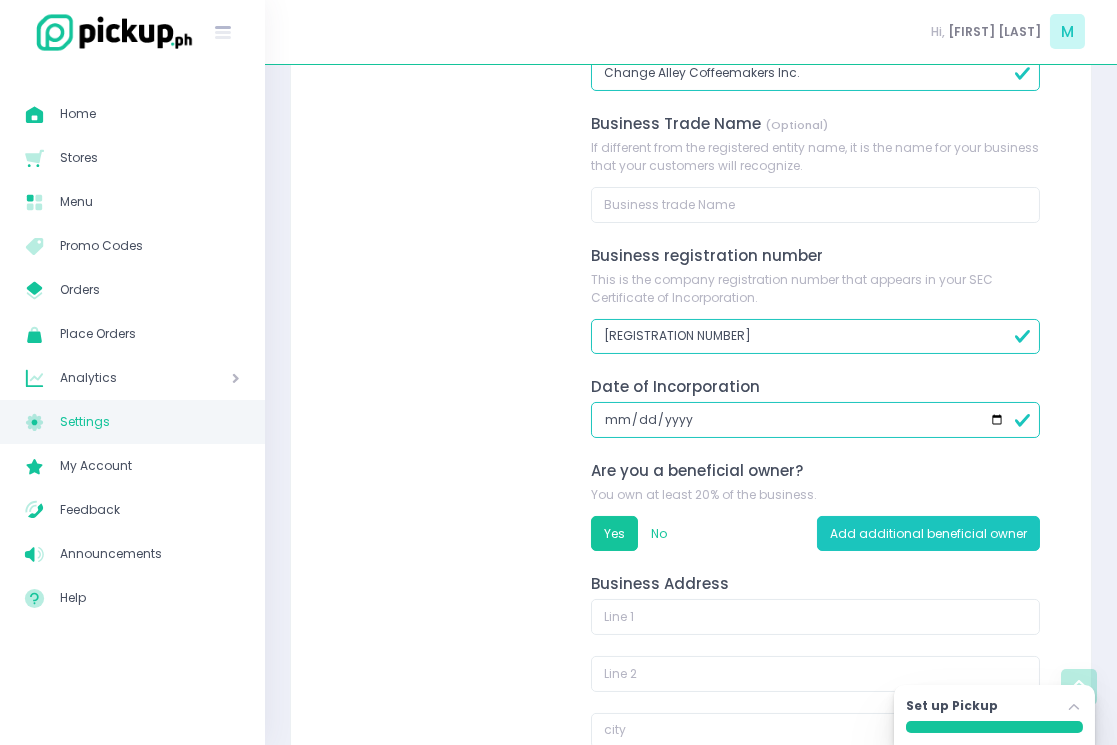 click on "No" at bounding box center (659, 534) 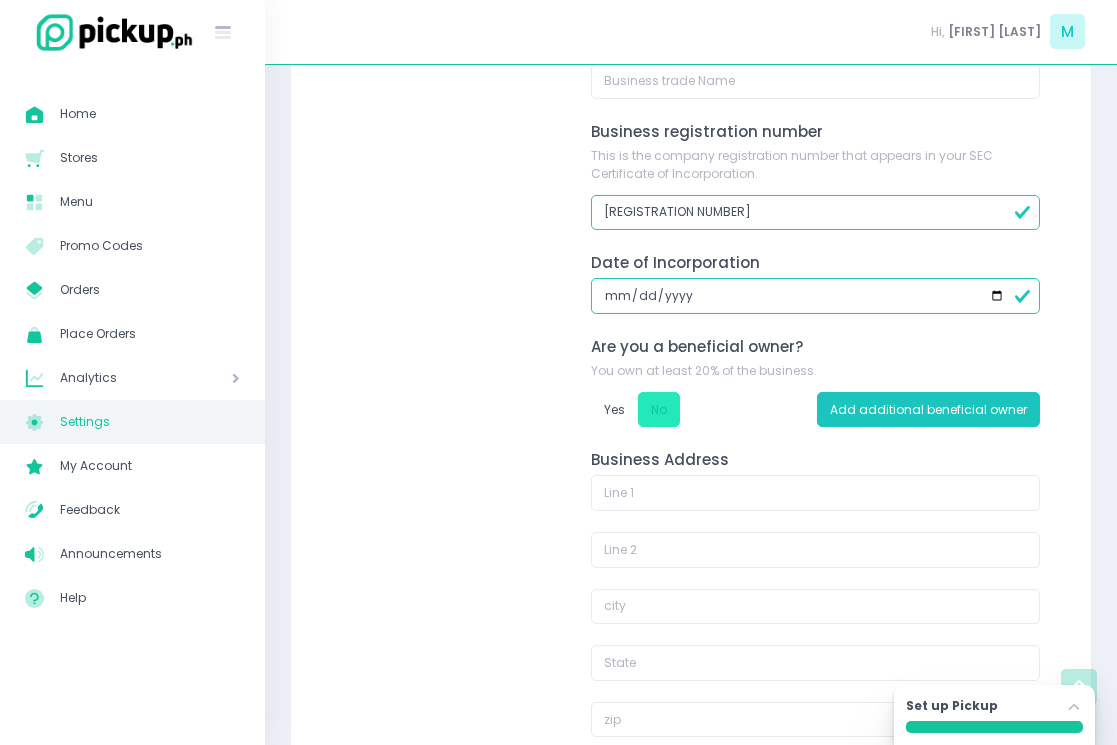 scroll, scrollTop: 605, scrollLeft: 0, axis: vertical 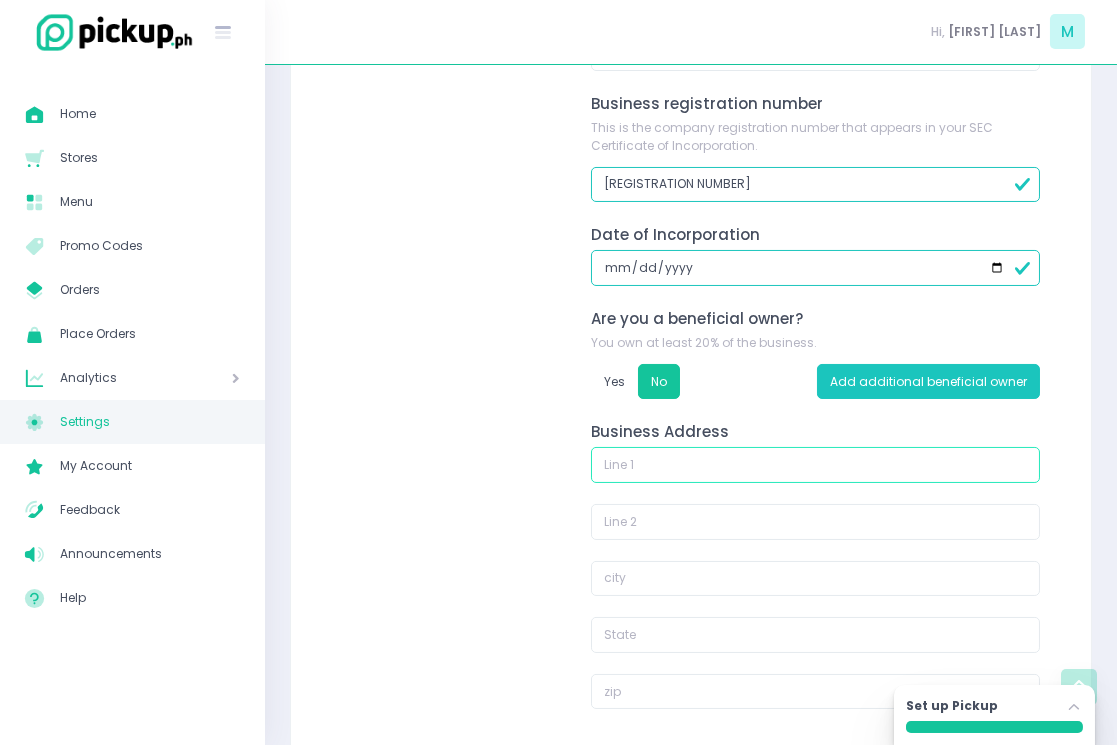 click at bounding box center (815, 465) 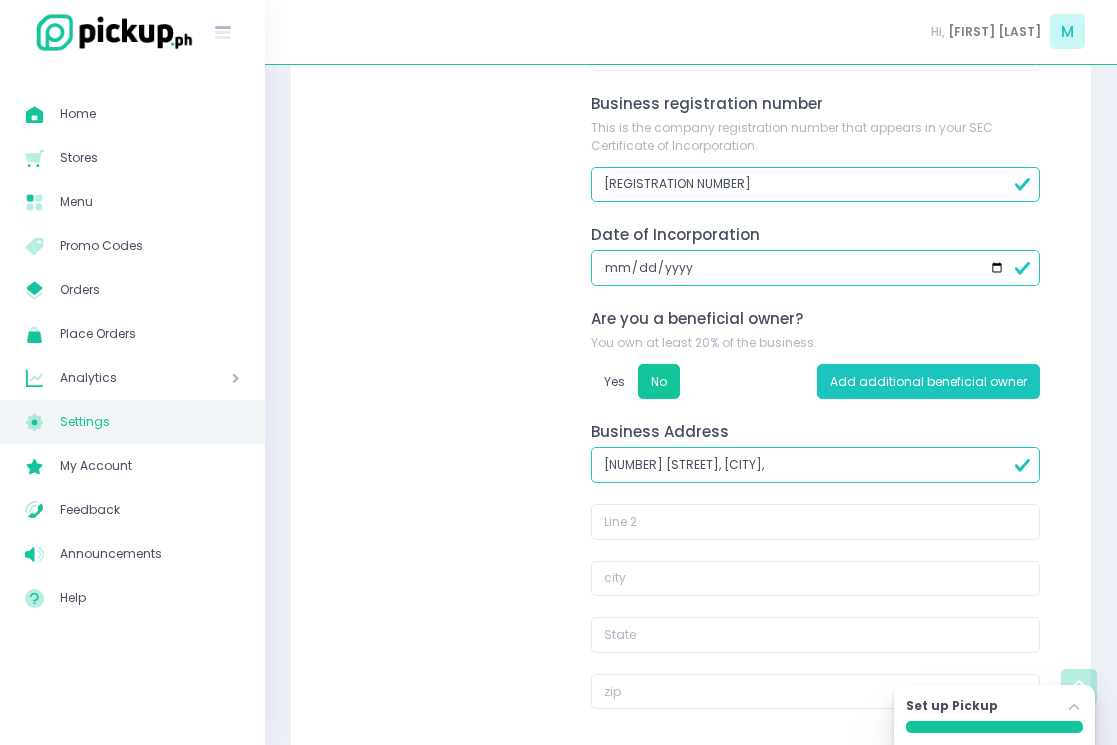 type on "[NUMBER] [STREET], [CITY]," 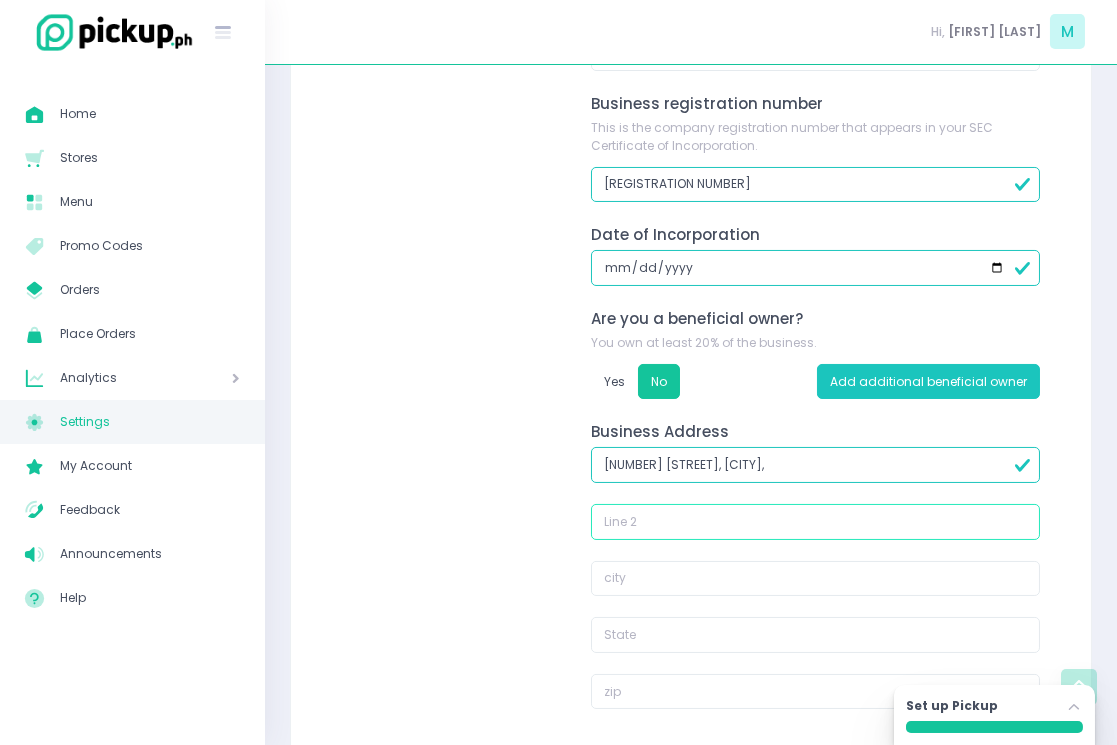 click at bounding box center (815, 522) 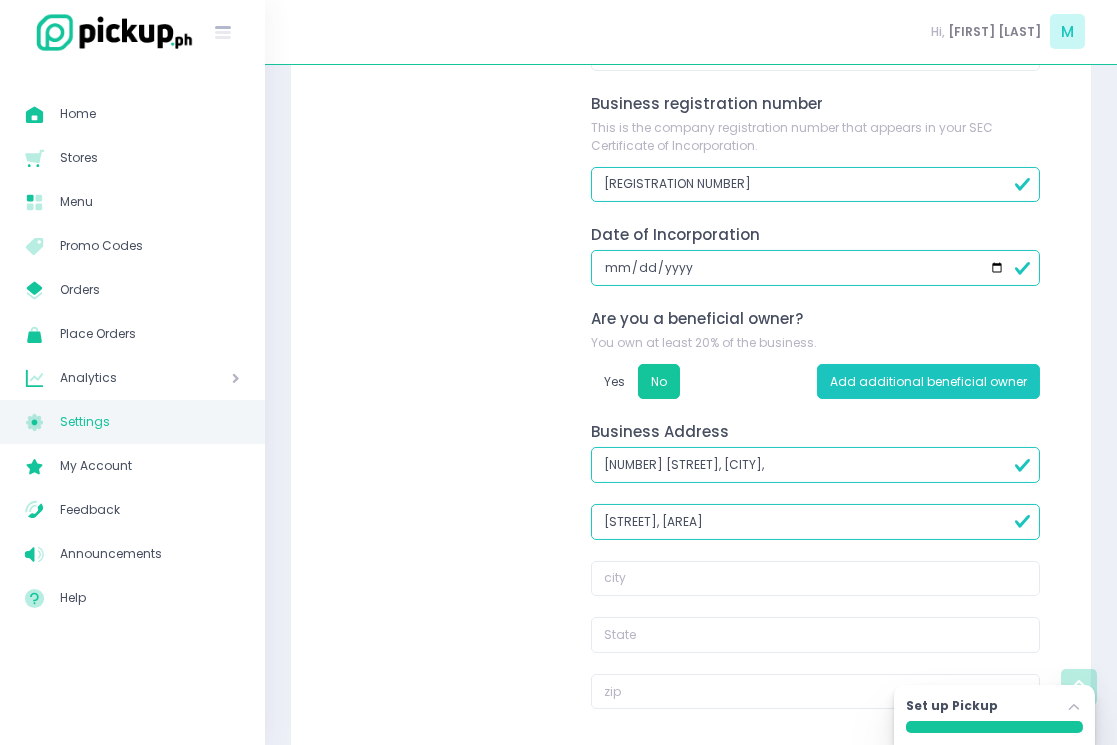 type on "[STREET], [AREA]" 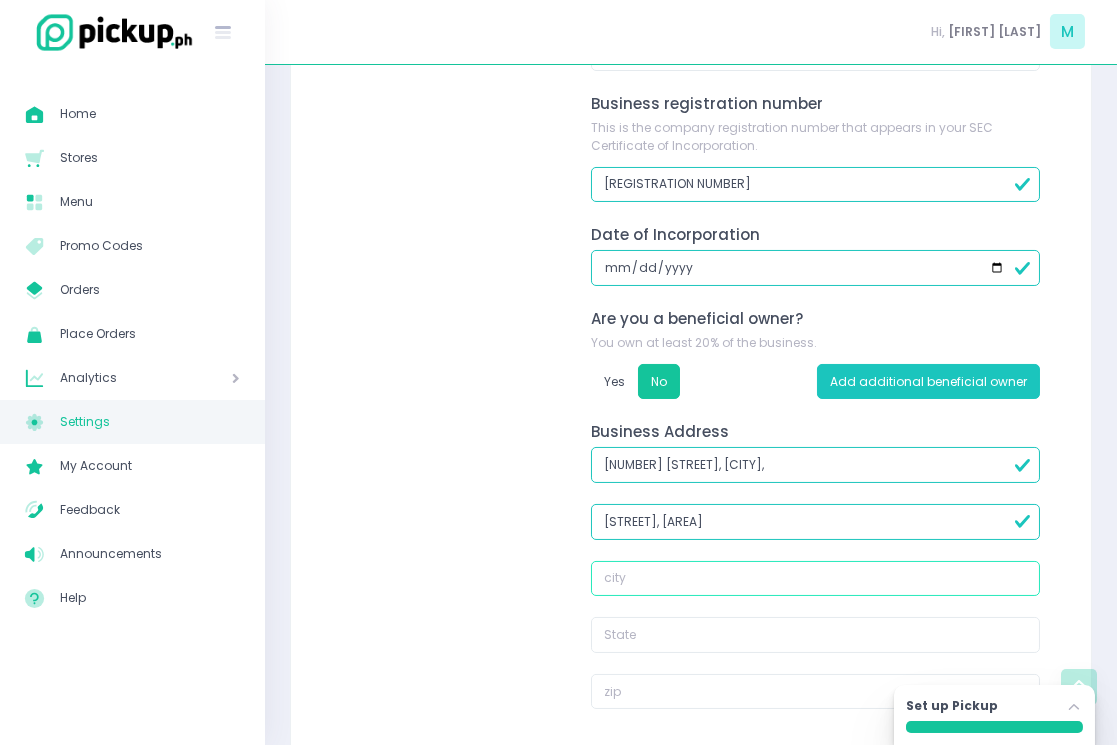 click at bounding box center [815, 579] 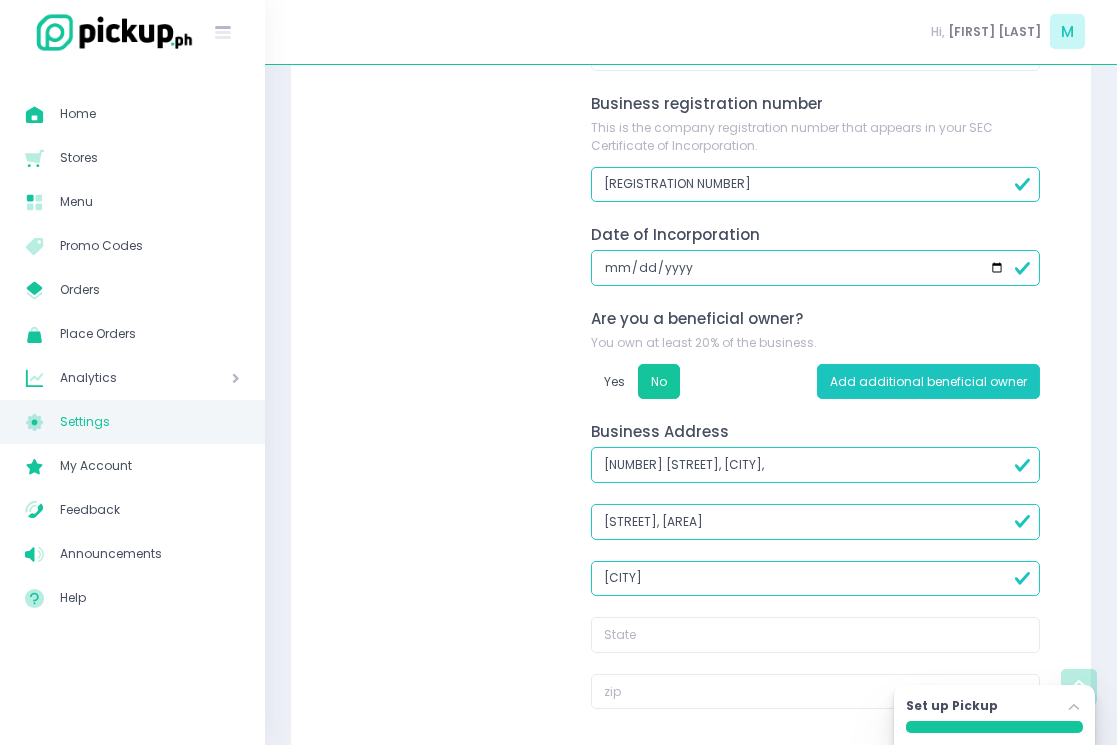 type on "[CITY]" 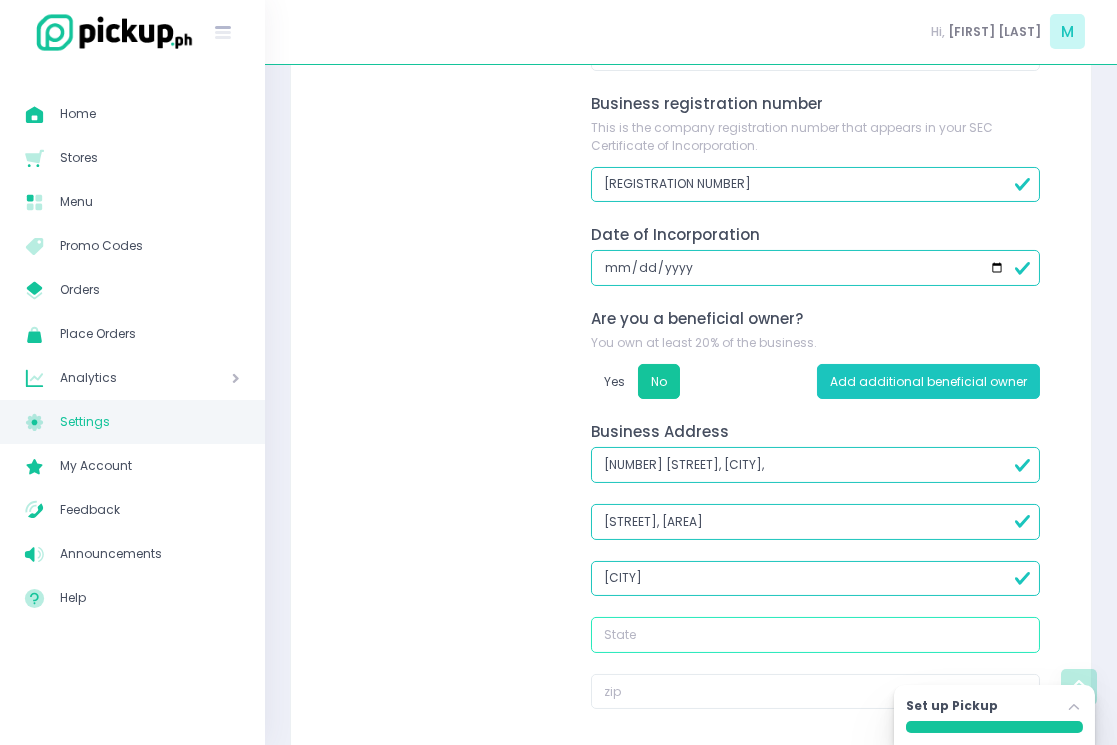 click at bounding box center (815, 635) 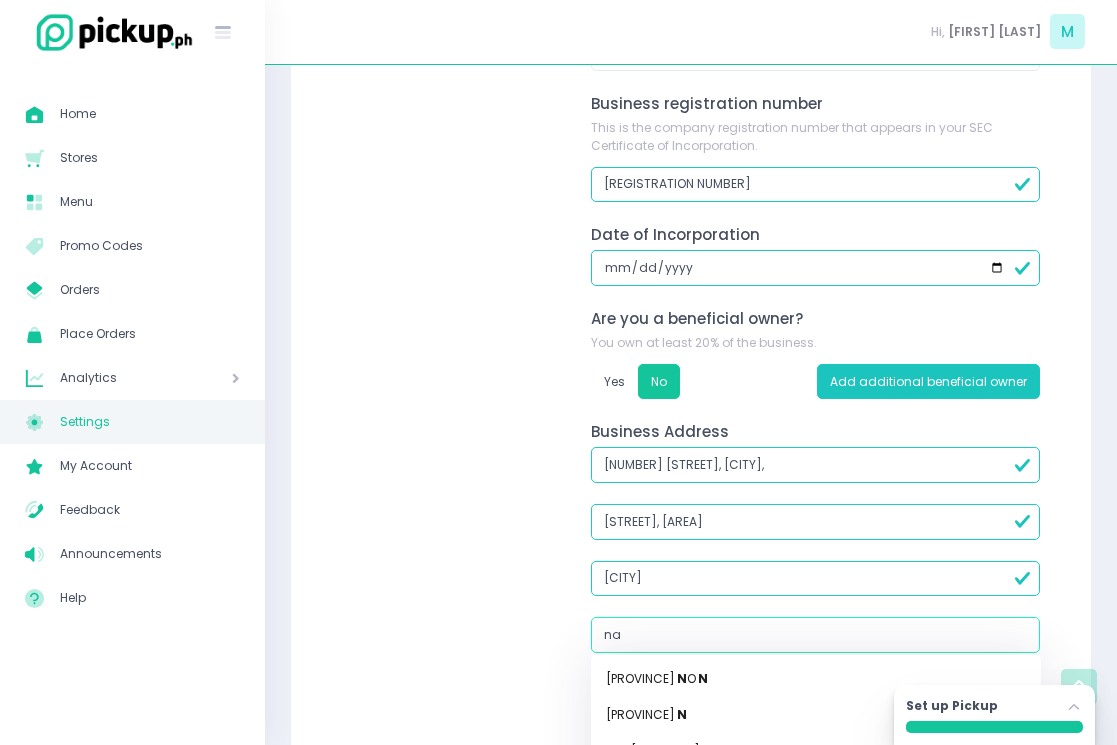 type on "nat" 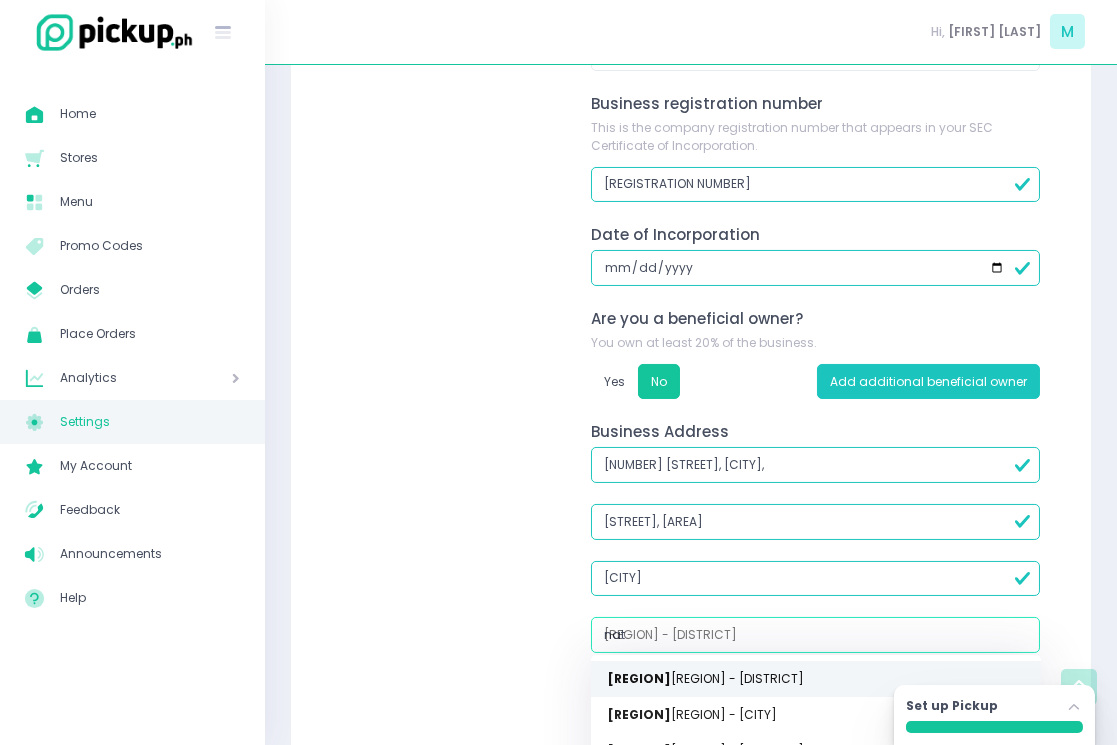 click on "[REGION] - [DISTRICT]" at bounding box center (816, 679) 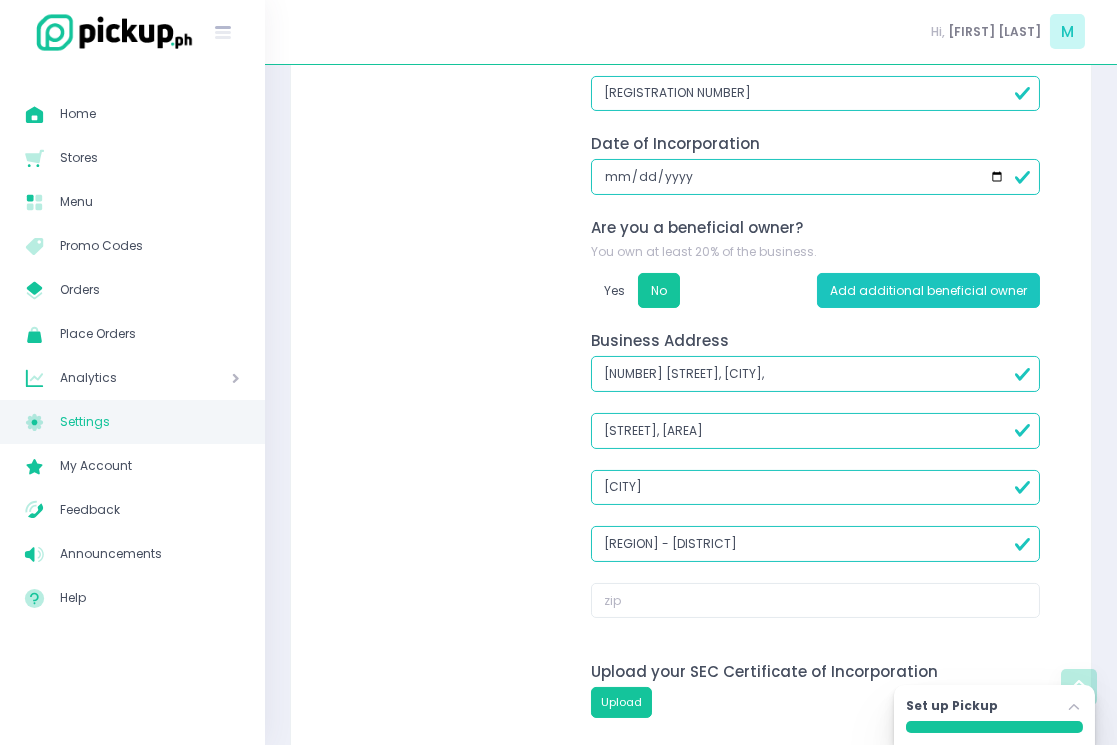 scroll, scrollTop: 697, scrollLeft: 0, axis: vertical 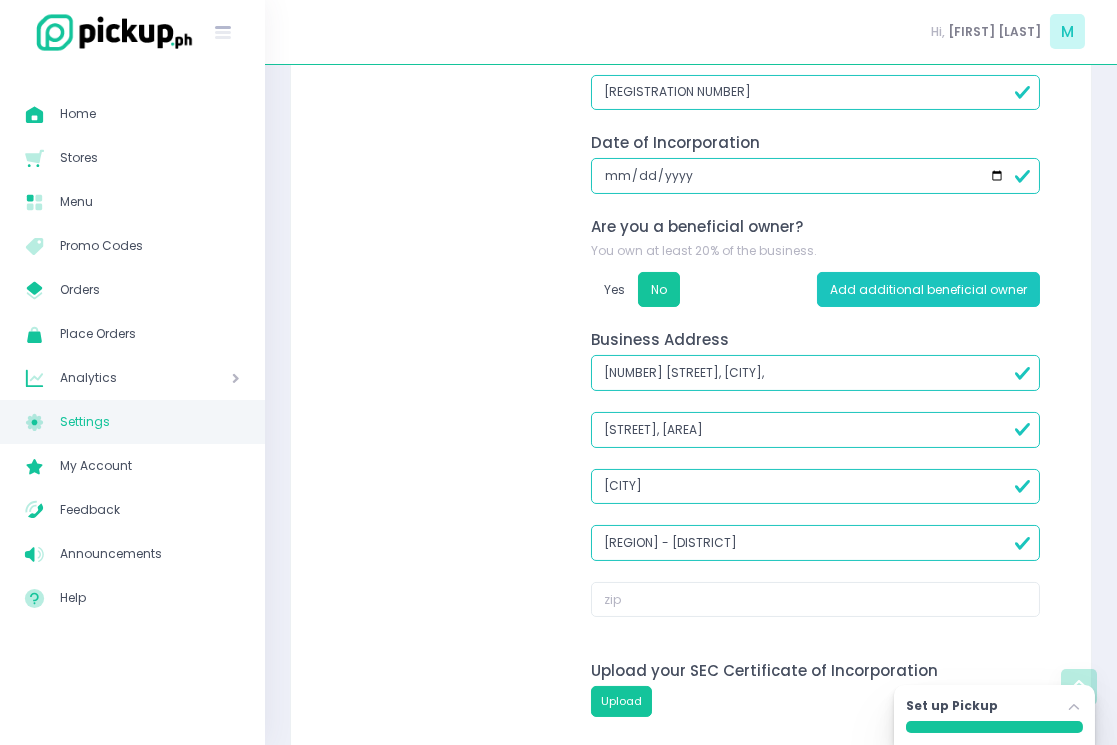 type on "[REGION] - [DISTRICT]" 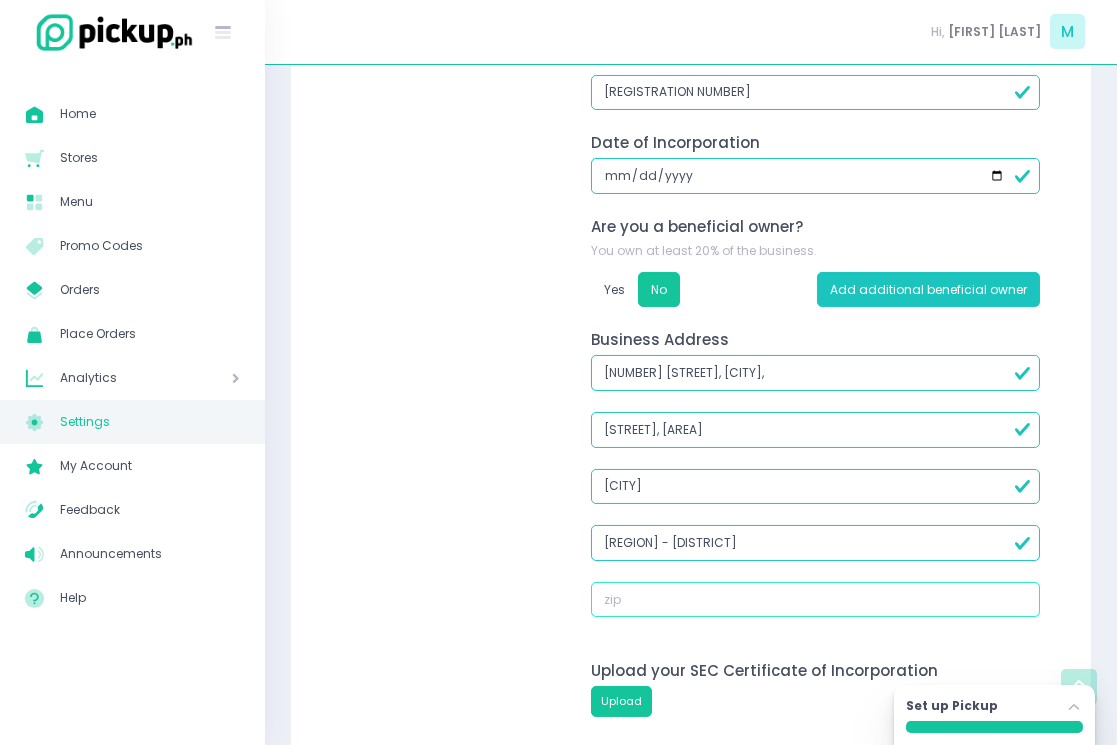 click at bounding box center [815, 600] 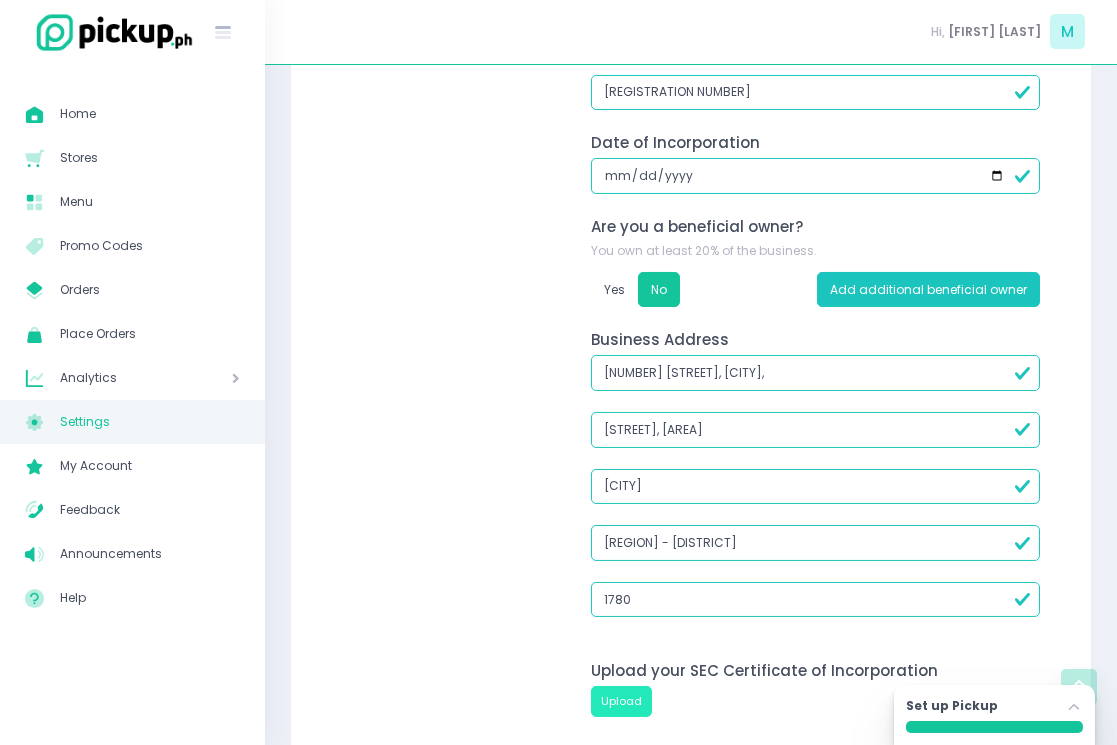 type on "1780" 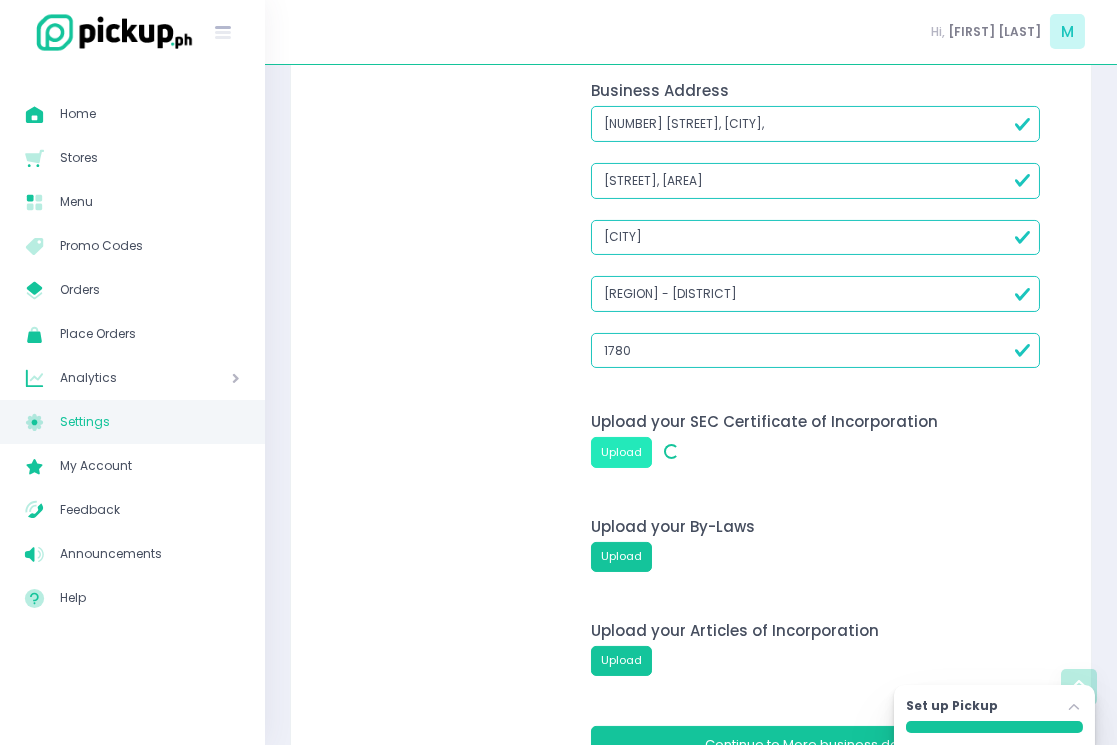 scroll, scrollTop: 950, scrollLeft: 0, axis: vertical 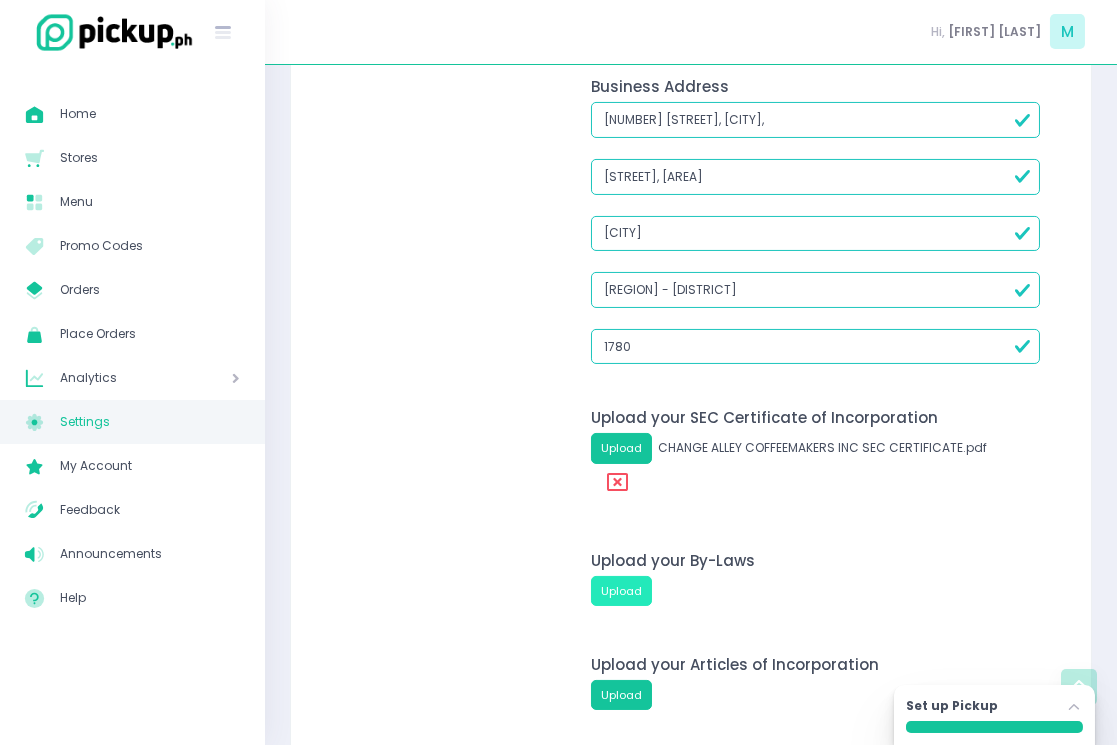 click on "Upload" at bounding box center [621, 591] 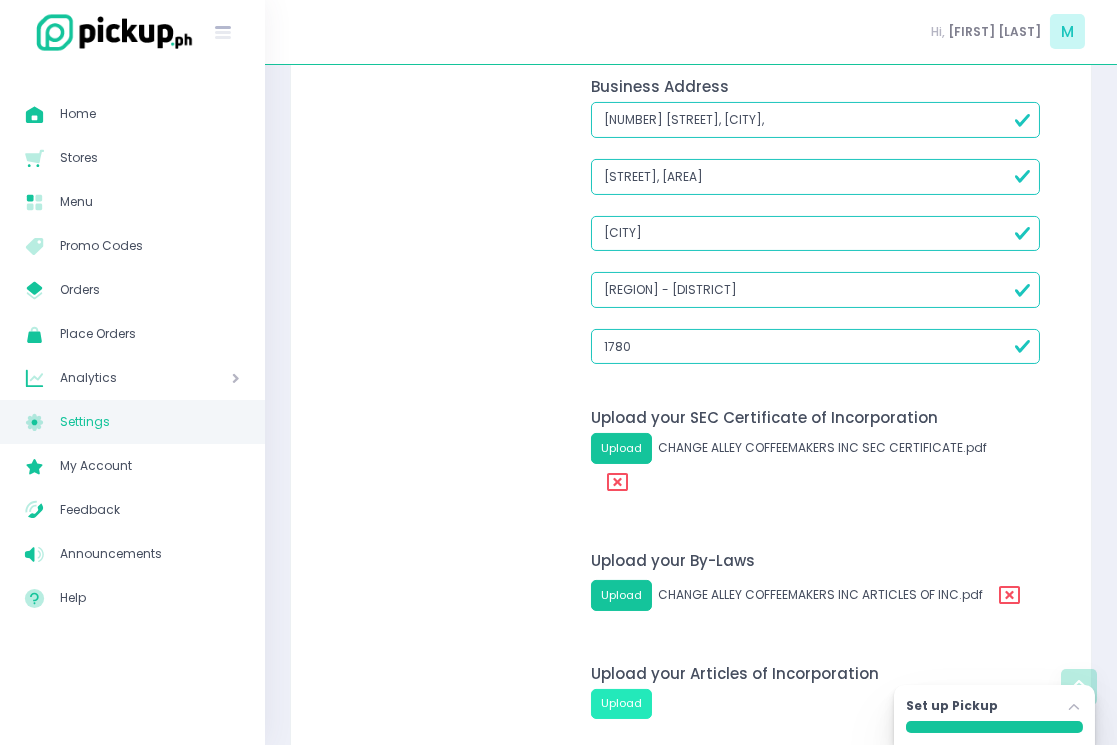 click on "Upload" at bounding box center [621, 704] 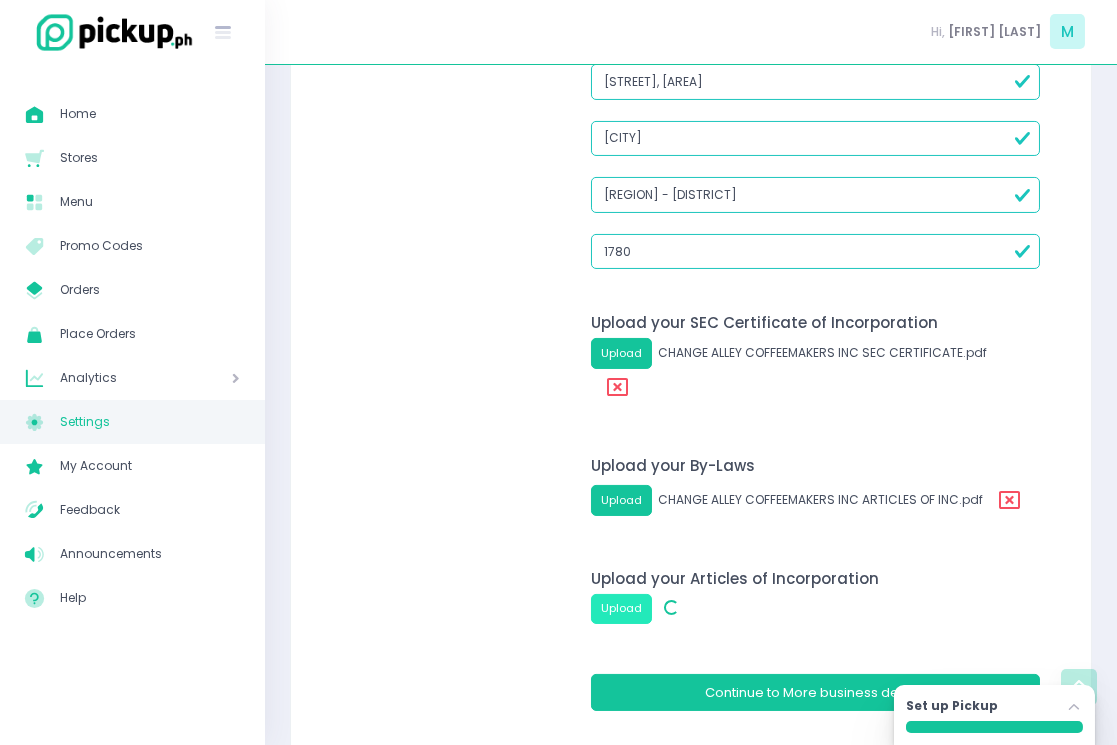 scroll, scrollTop: 1052, scrollLeft: 0, axis: vertical 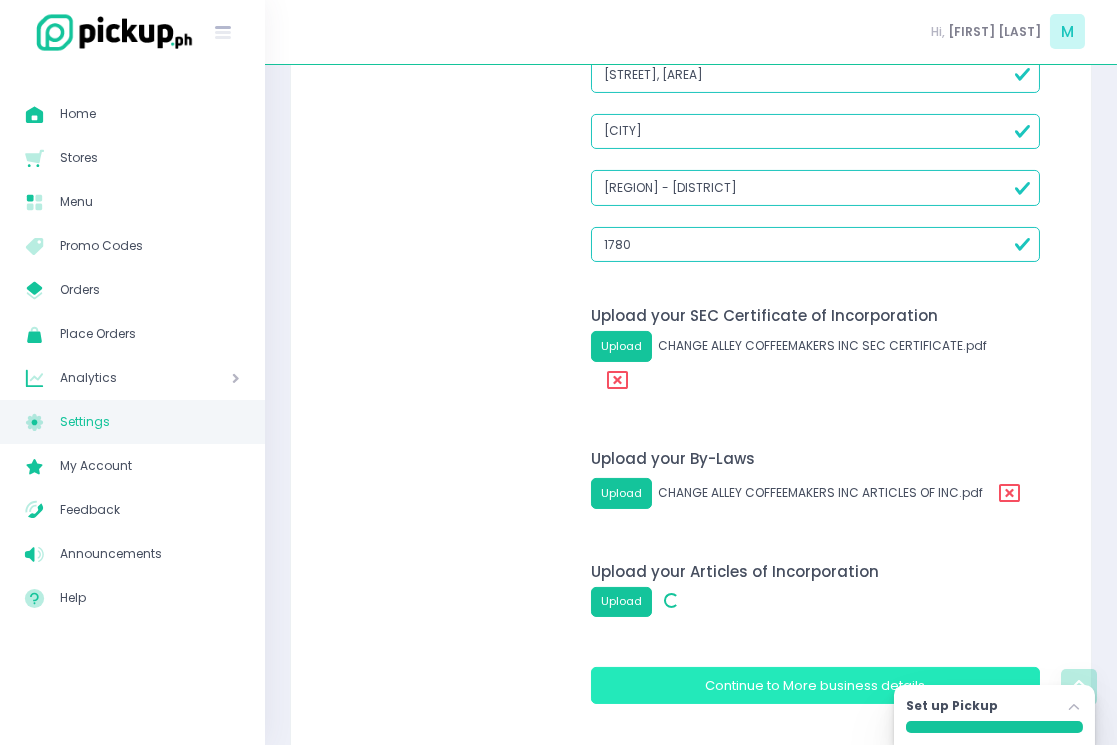 click on "More business details" at bounding box center [855, 685] 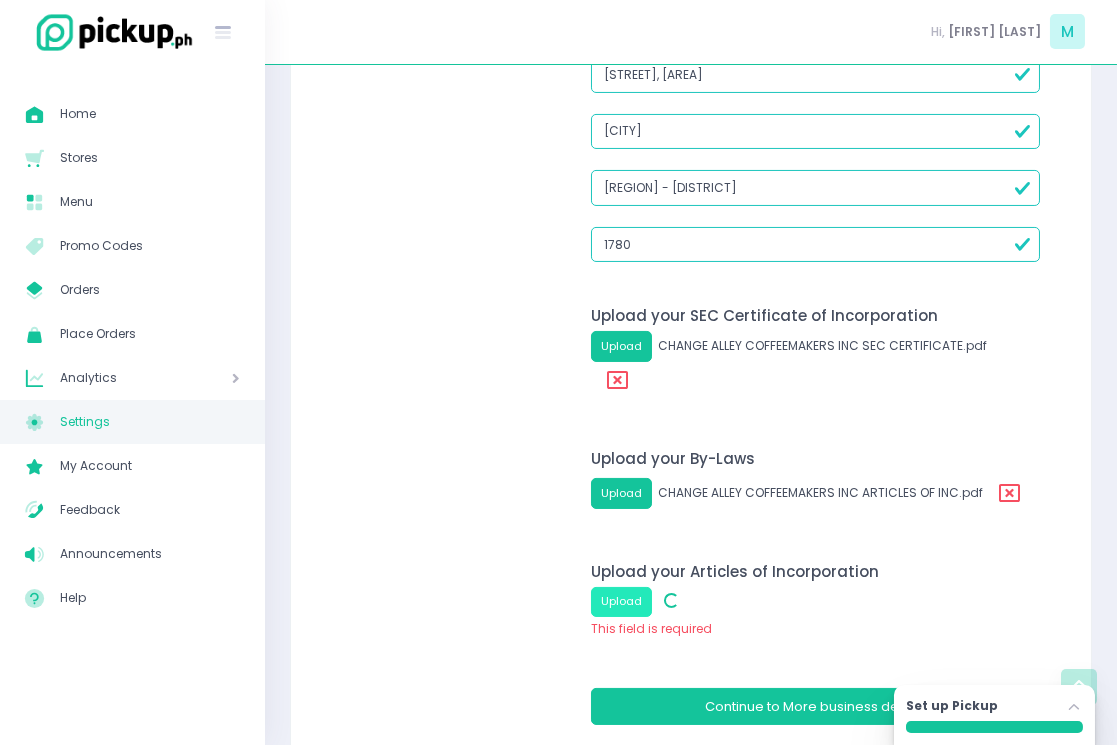 click on "Upload" at bounding box center (621, 602) 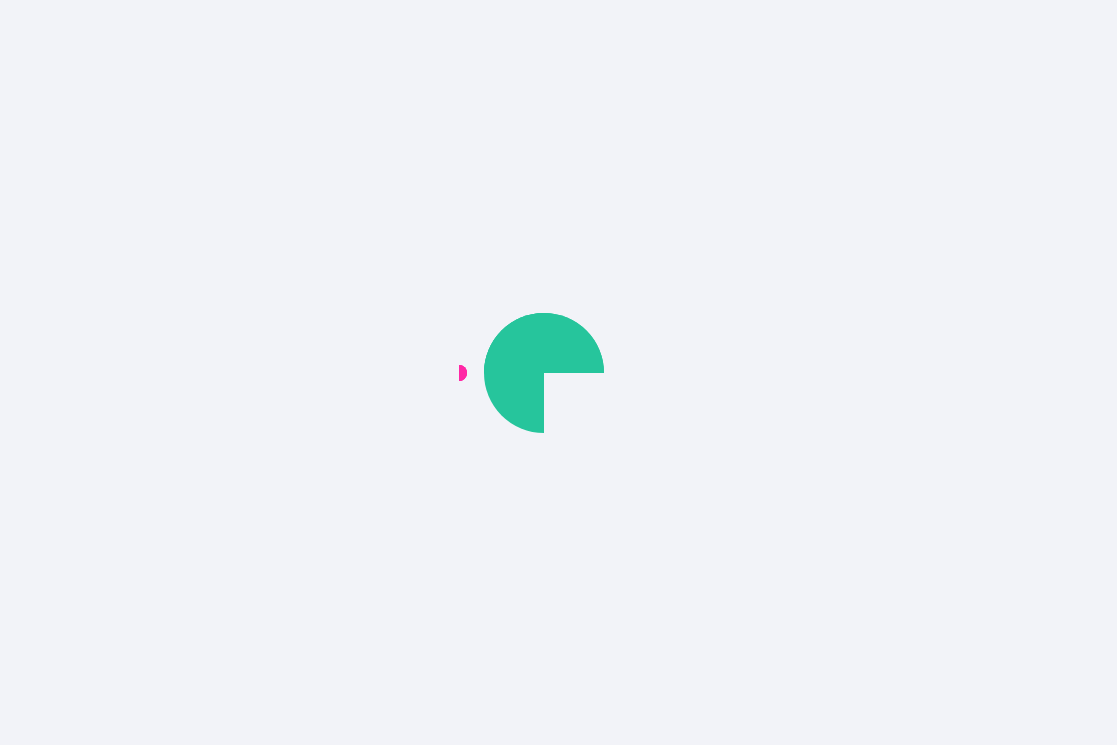 scroll, scrollTop: 0, scrollLeft: 0, axis: both 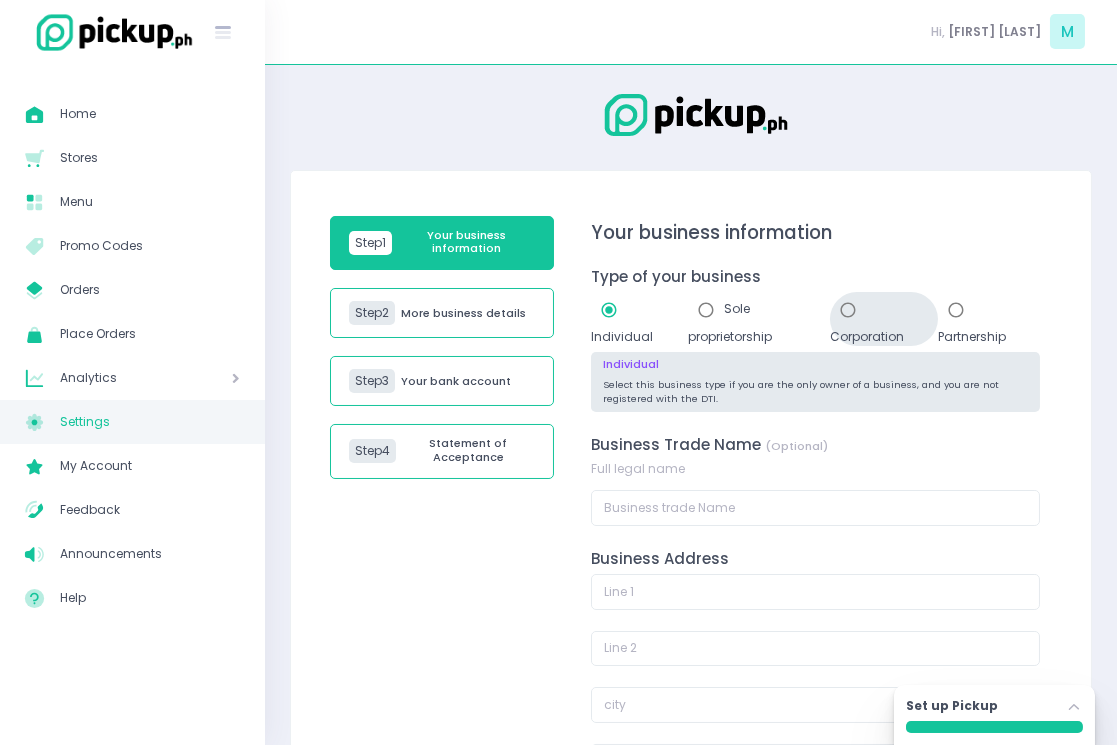 click at bounding box center (848, 310) 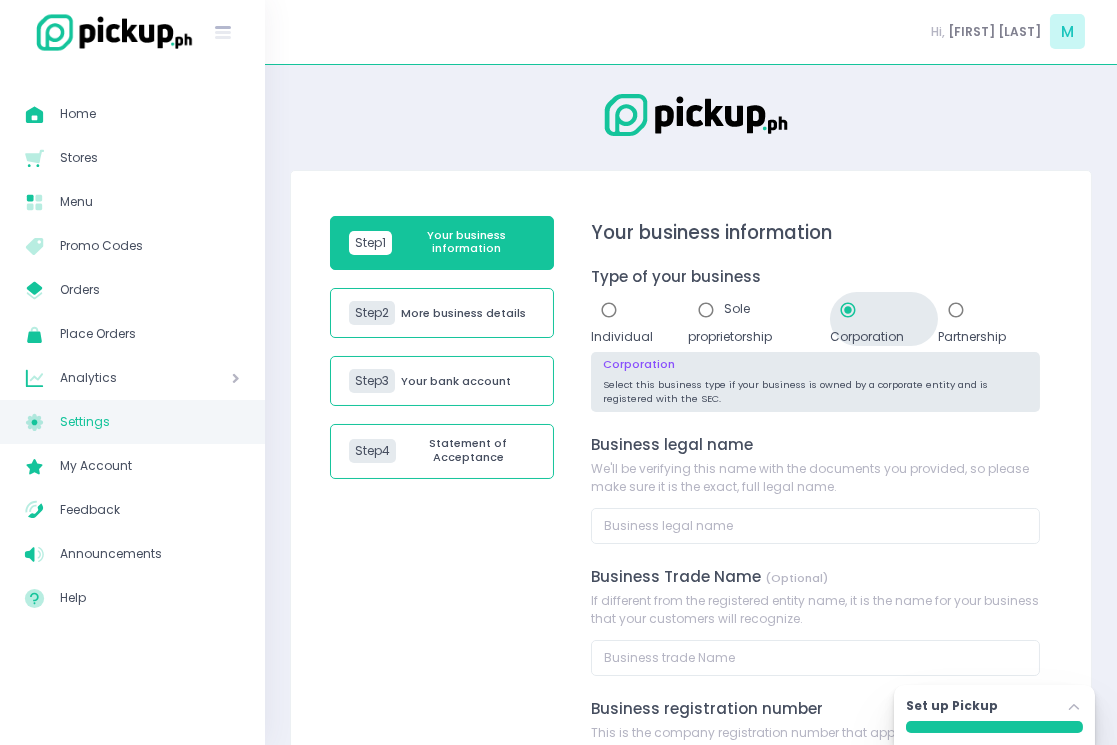radio on "false" 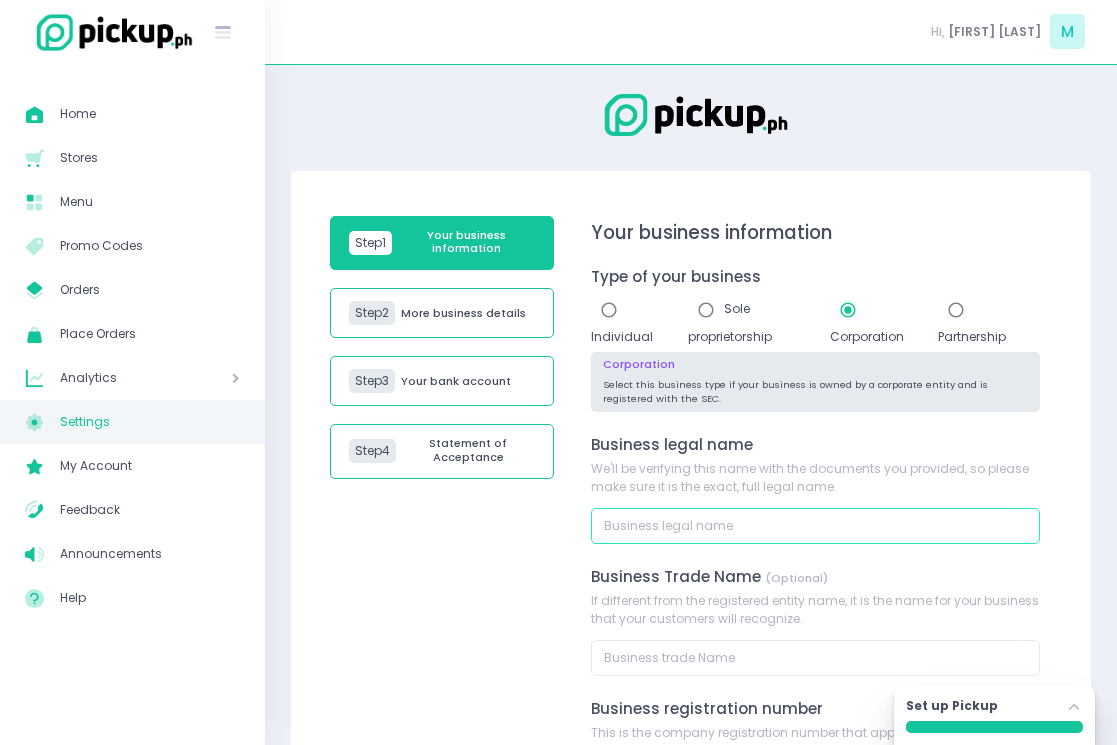 click at bounding box center [815, 526] 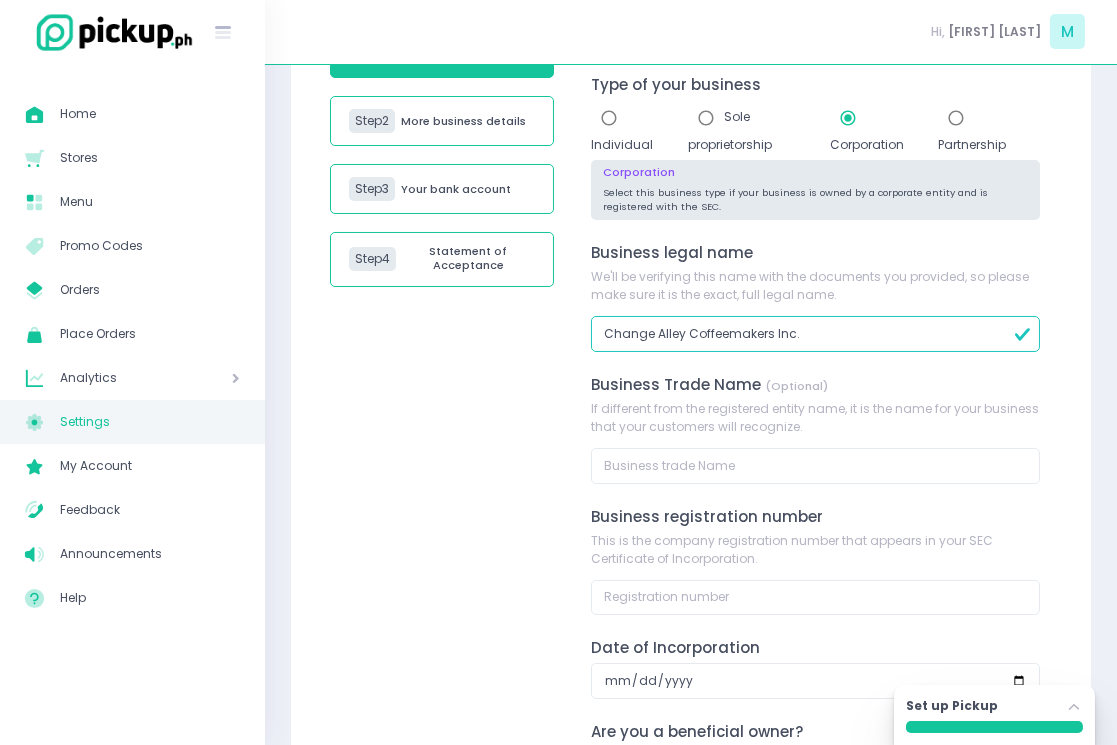 scroll, scrollTop: 235, scrollLeft: 0, axis: vertical 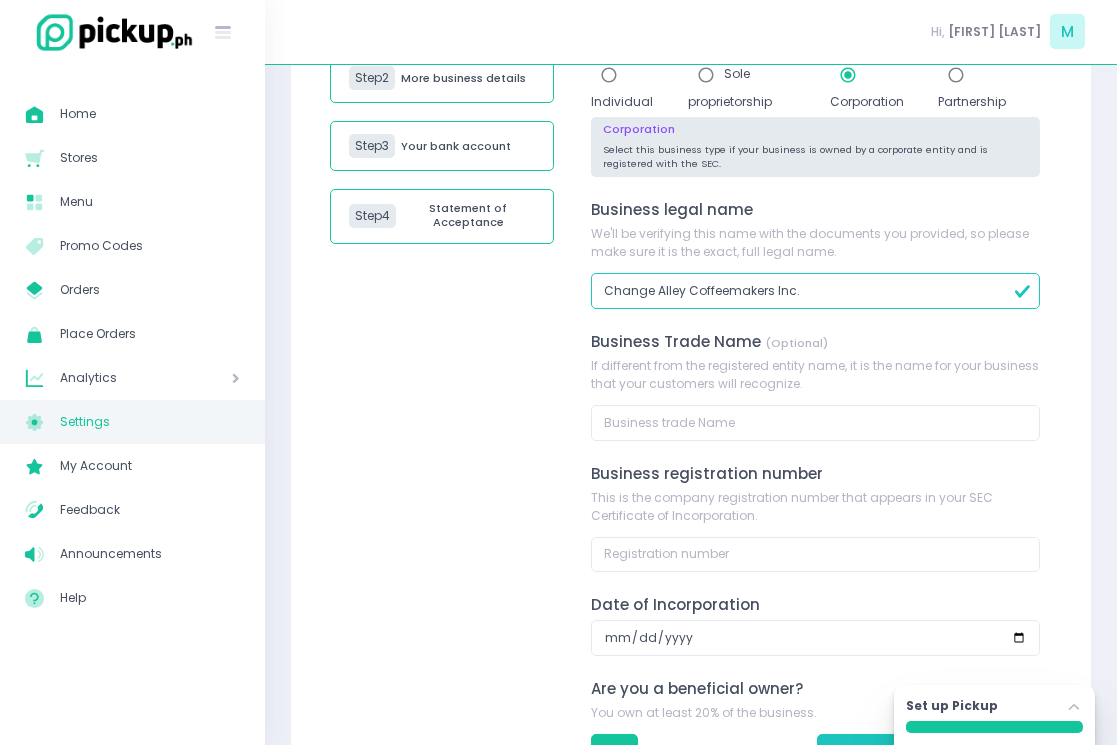 type on "Change Alley Coffeemakers Inc." 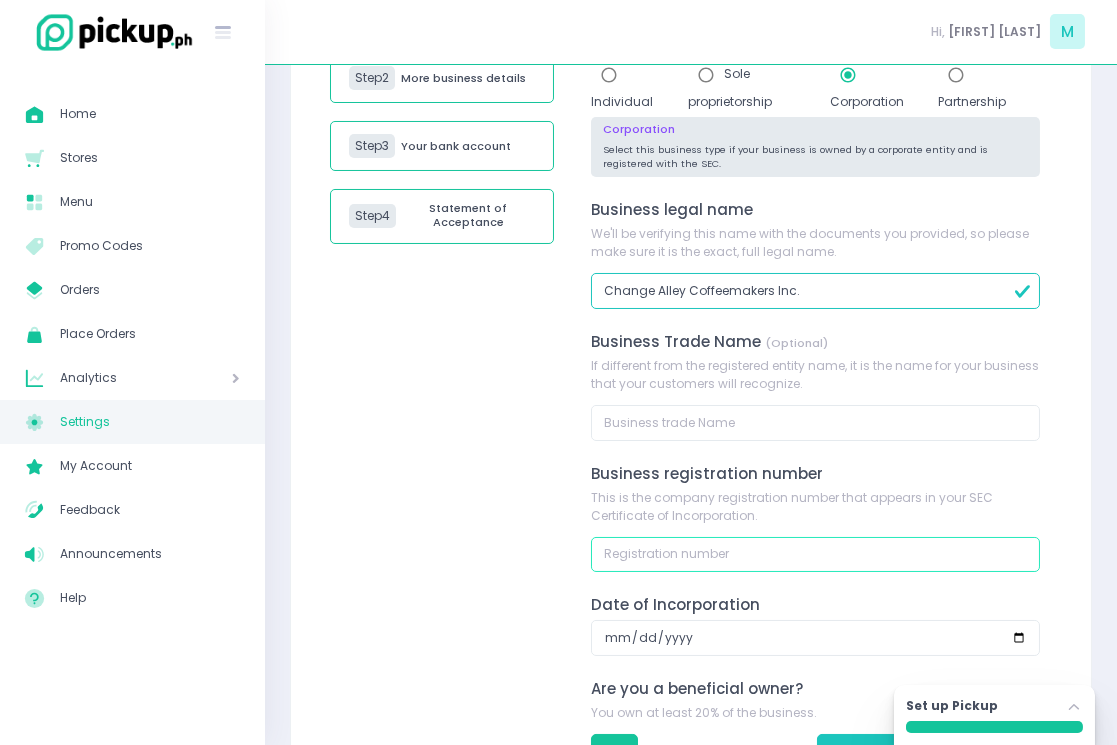 click at bounding box center [815, 555] 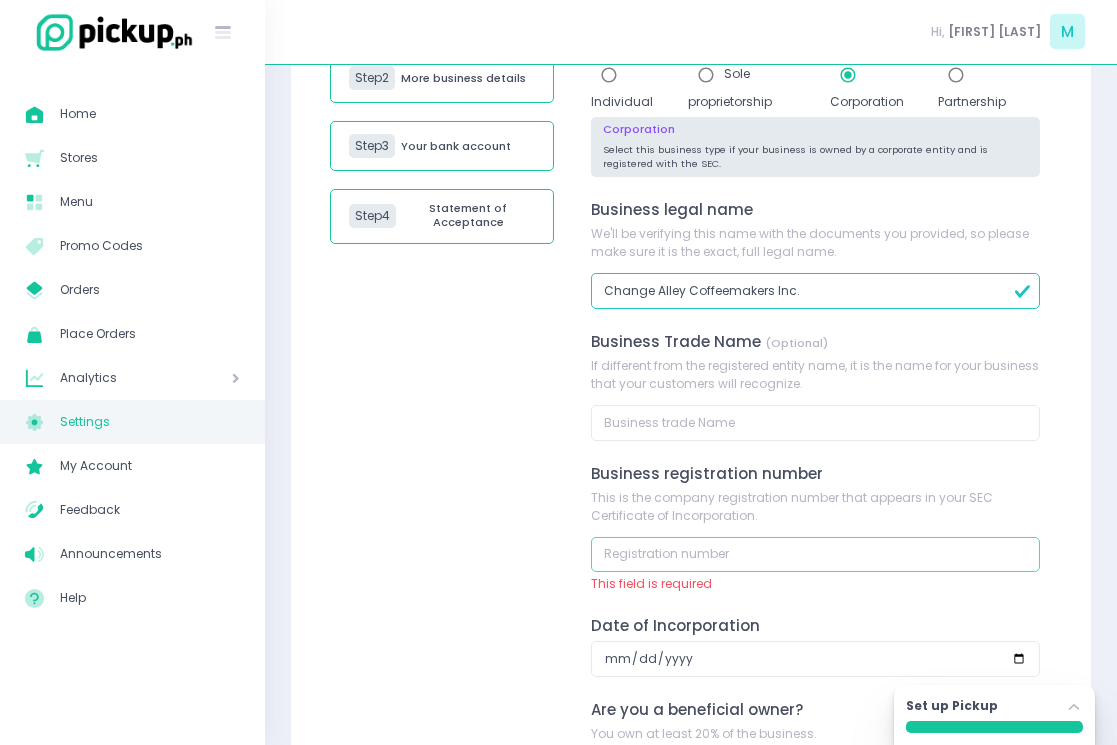 paste on "201706682" 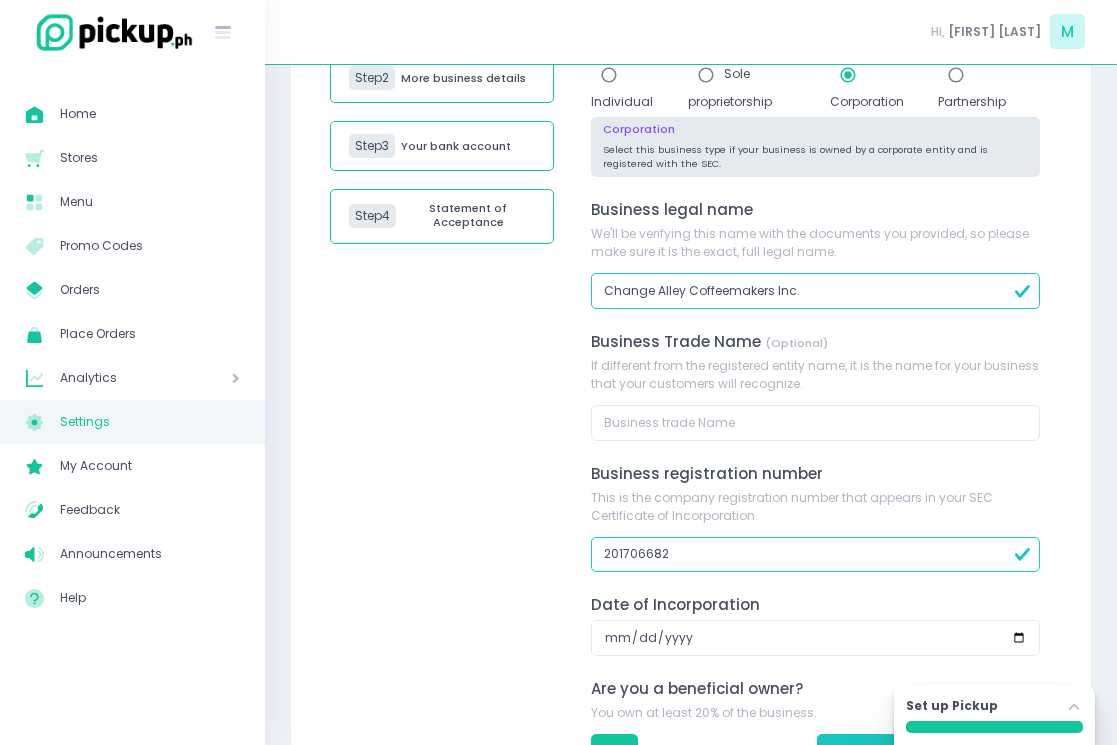 type on "201706682" 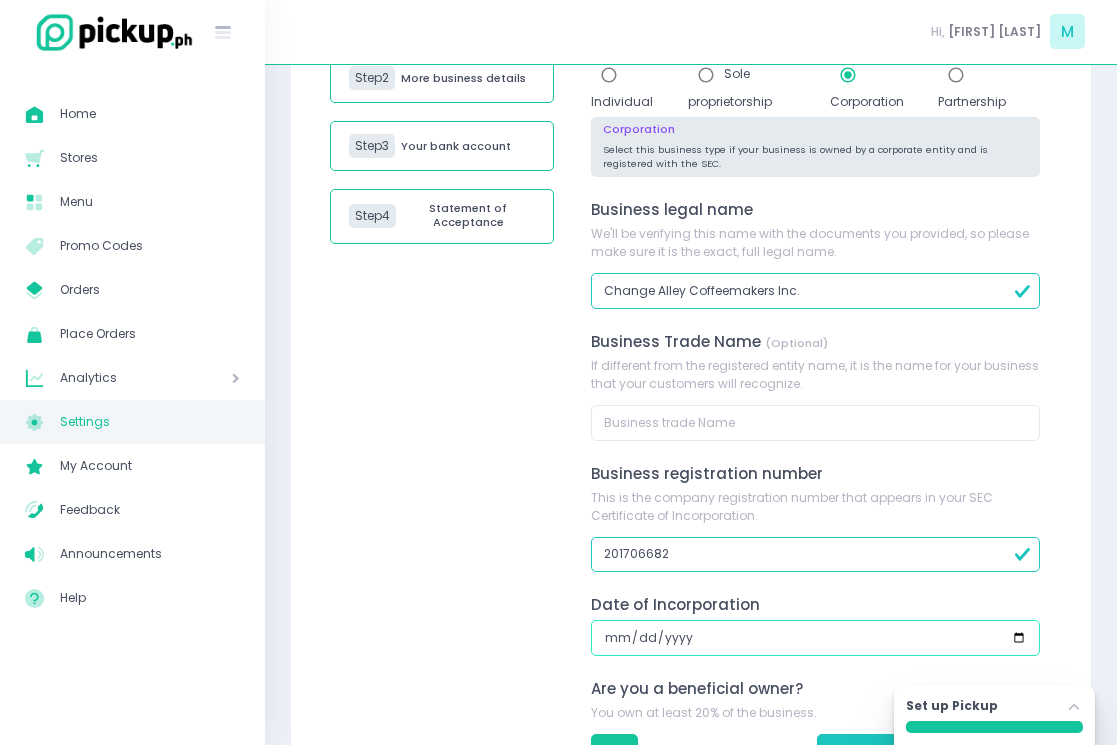 click at bounding box center (815, 638) 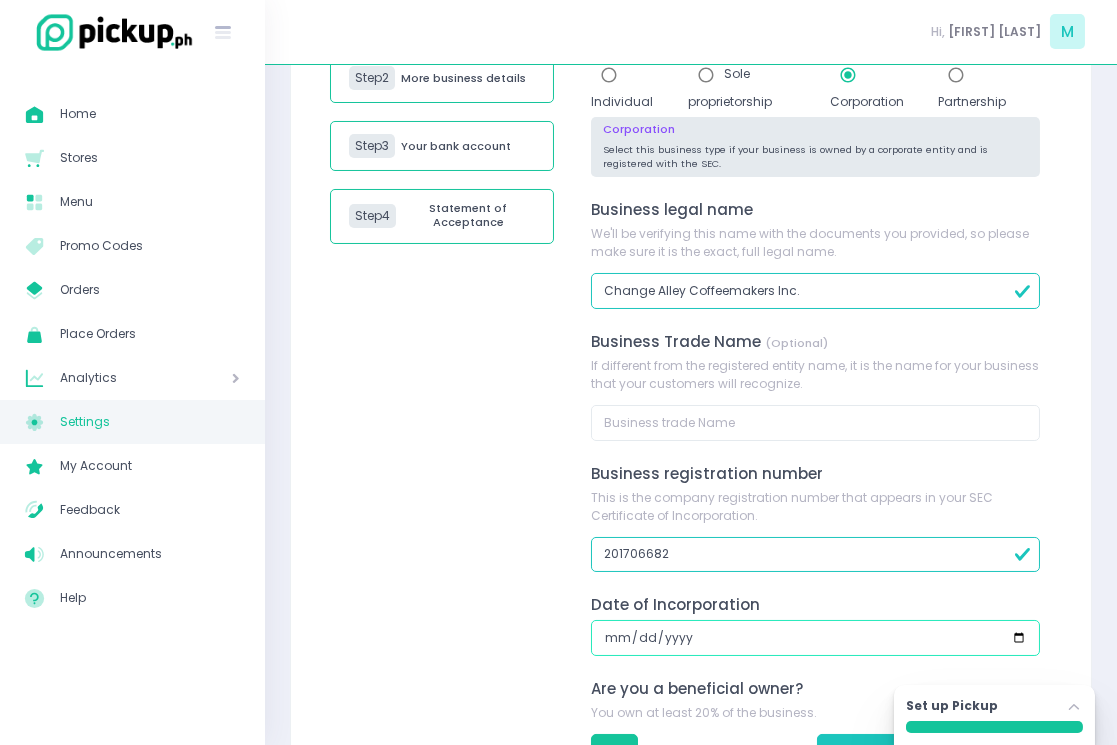type on "[DATE]" 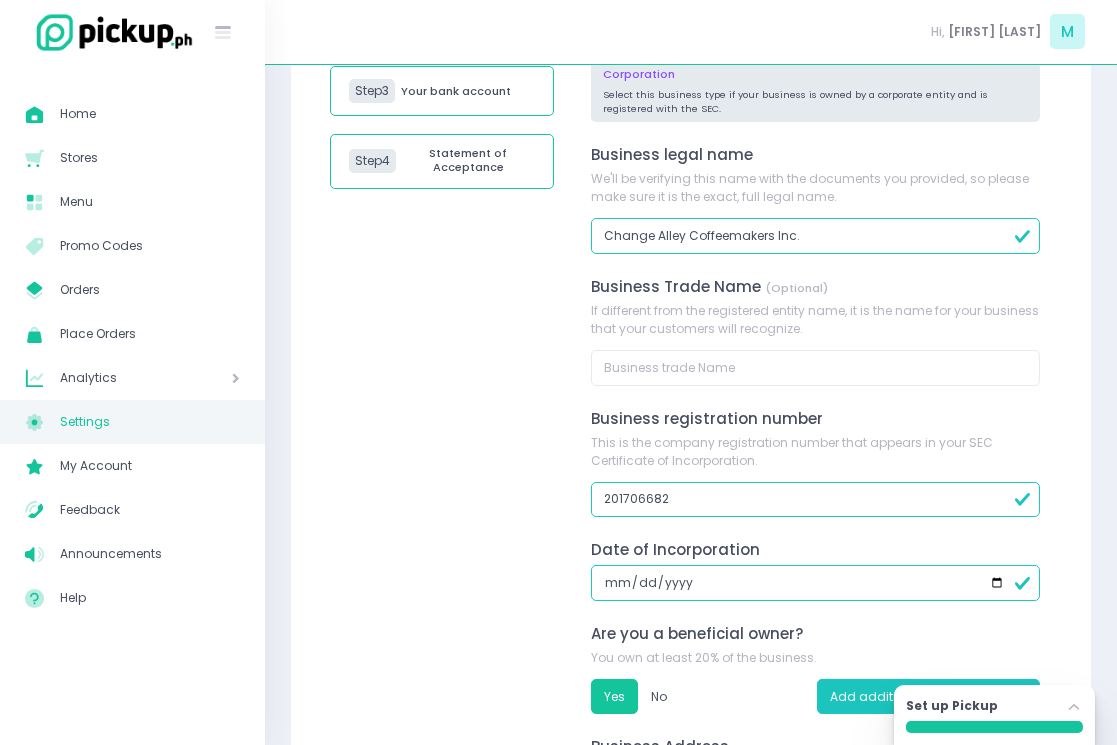 scroll, scrollTop: 292, scrollLeft: 0, axis: vertical 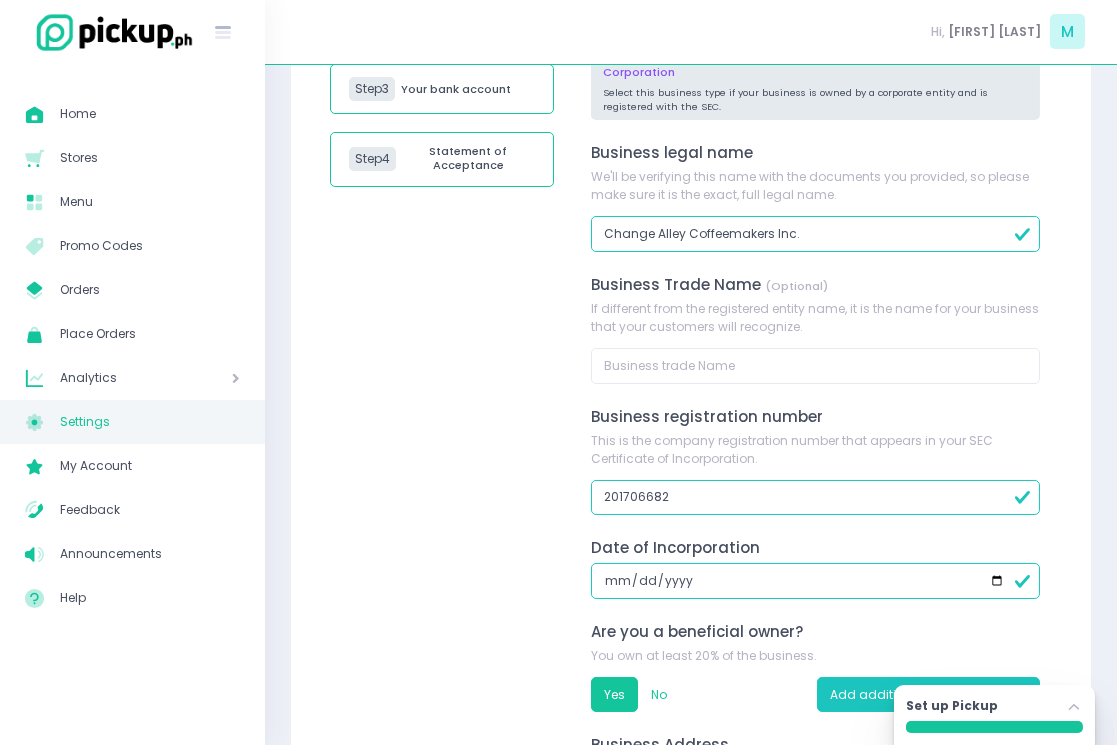 click on "No" at bounding box center [659, 695] 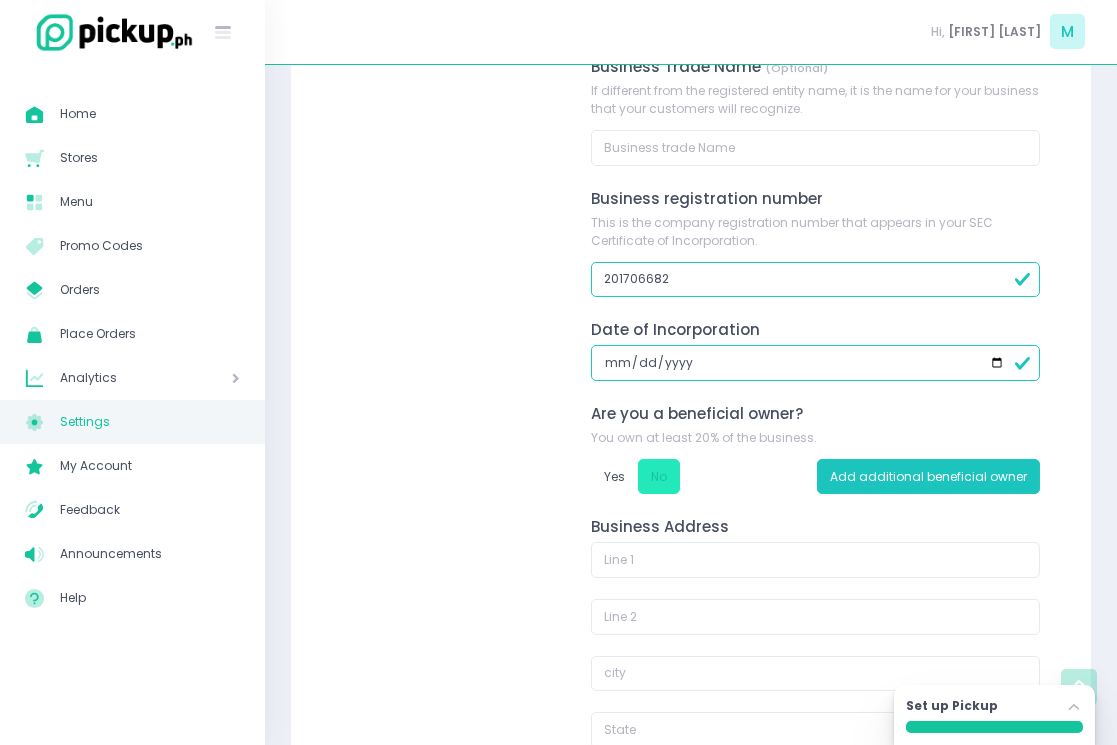 scroll, scrollTop: 521, scrollLeft: 0, axis: vertical 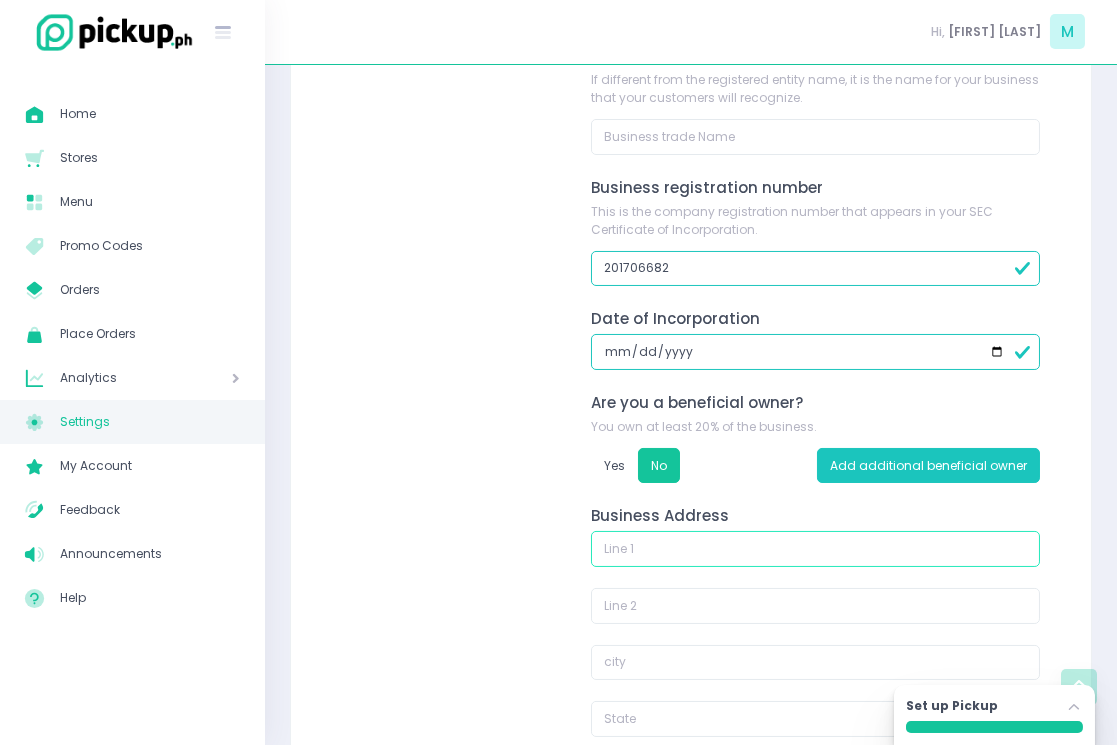 click at bounding box center [815, 549] 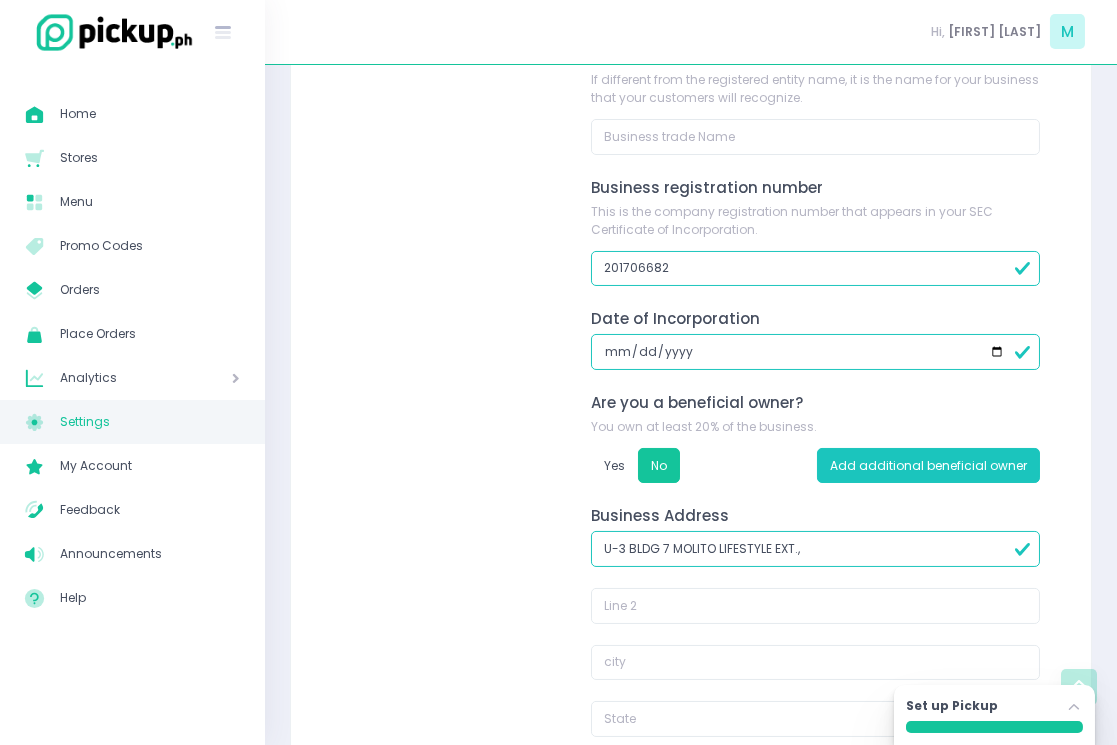 type on "U-3 BLDG 7 MOLITO LIFESTYLE EXT.," 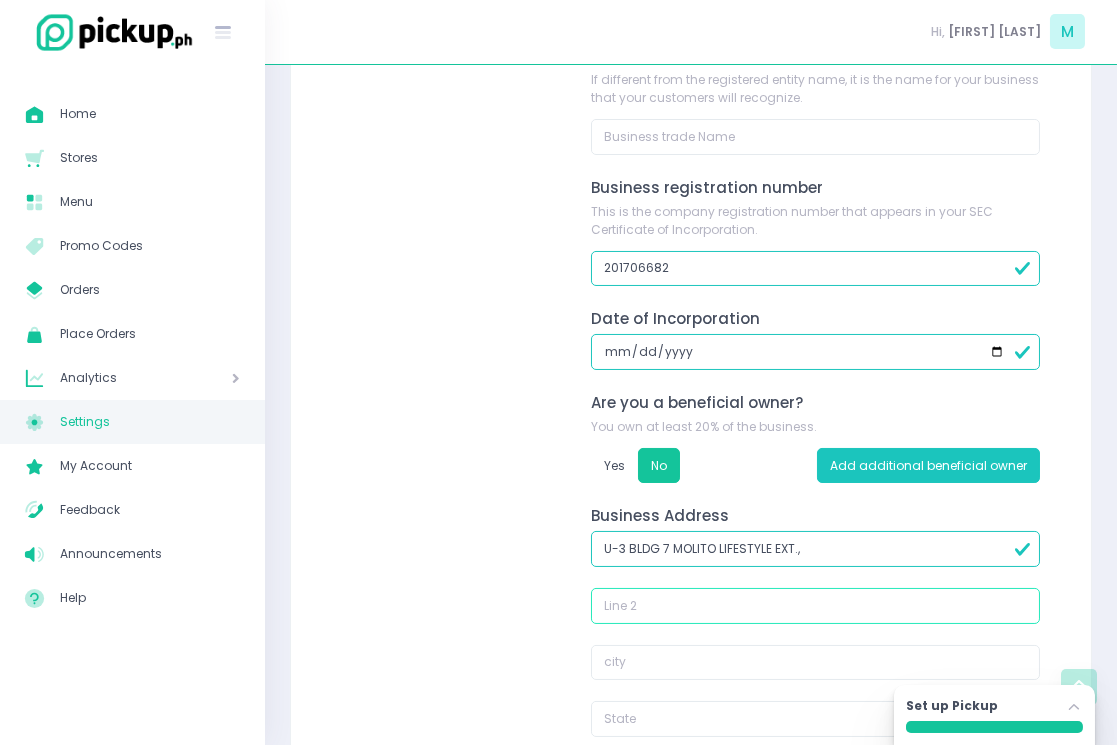 click at bounding box center [815, 606] 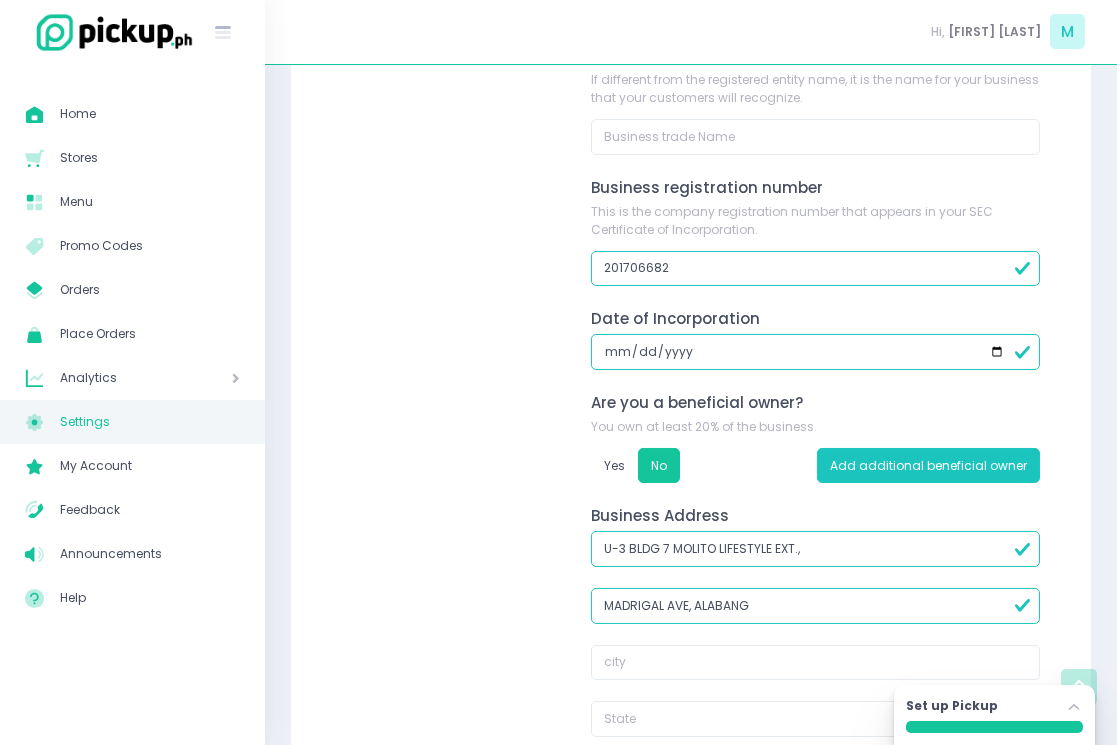 type on "MADRIGAL AVE, ALABANG" 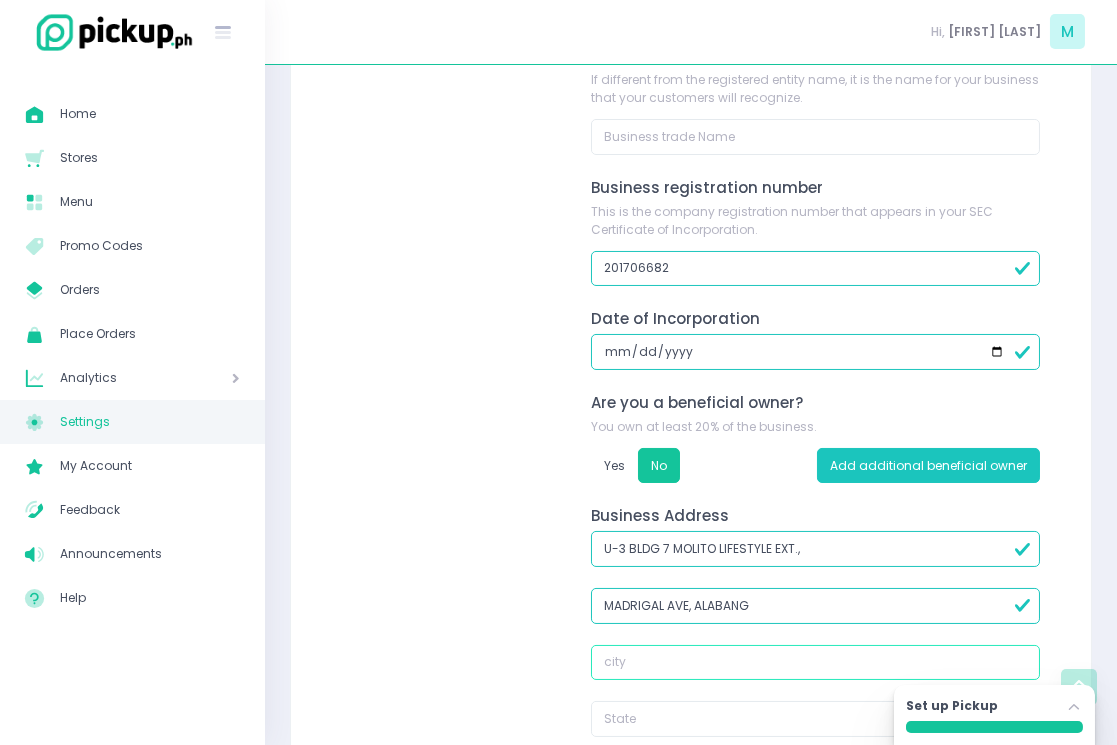 click at bounding box center [815, 663] 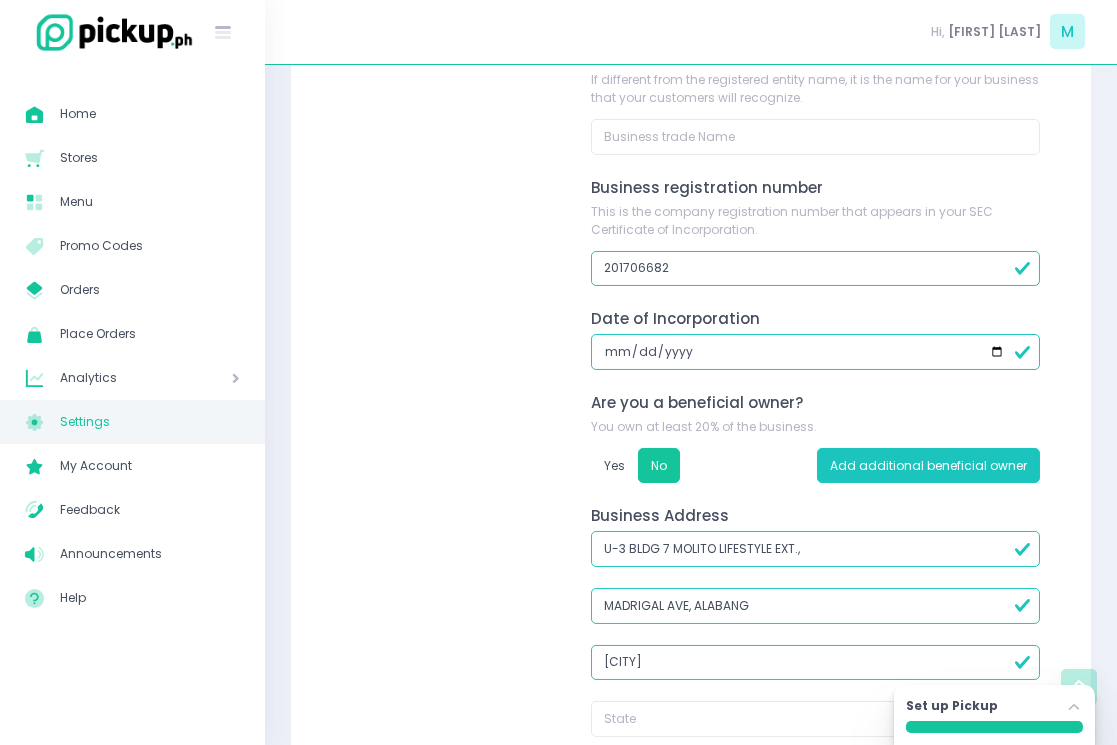 scroll, scrollTop: 651, scrollLeft: 0, axis: vertical 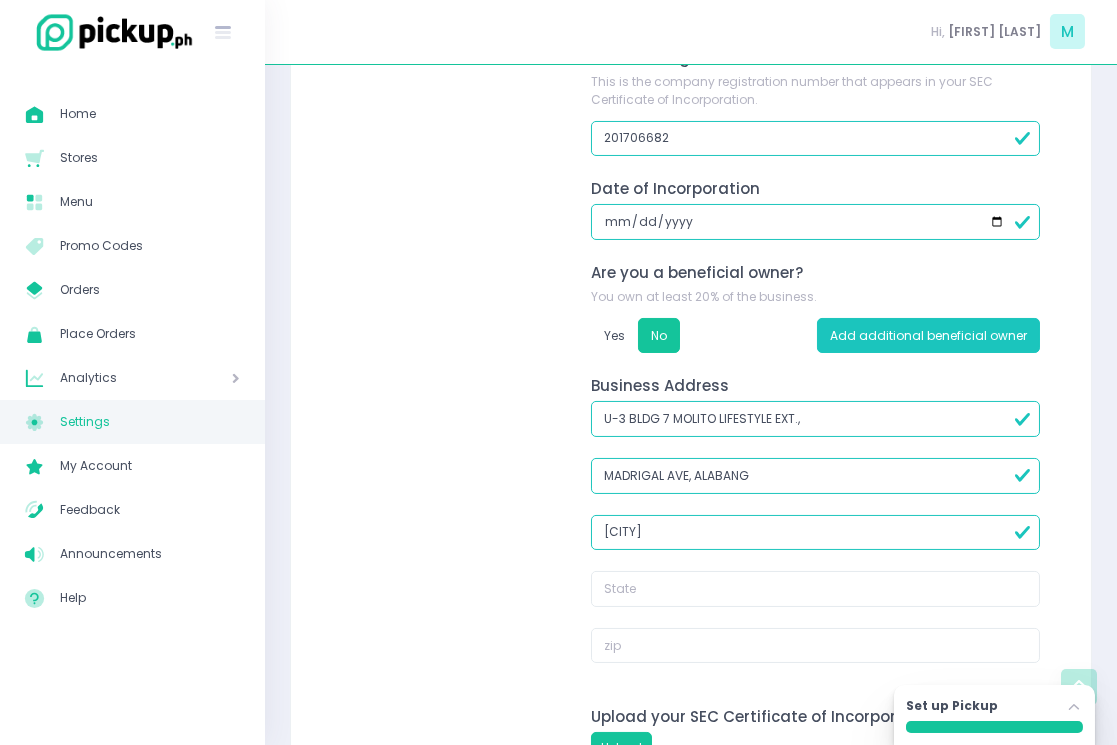 type on "[CITY]" 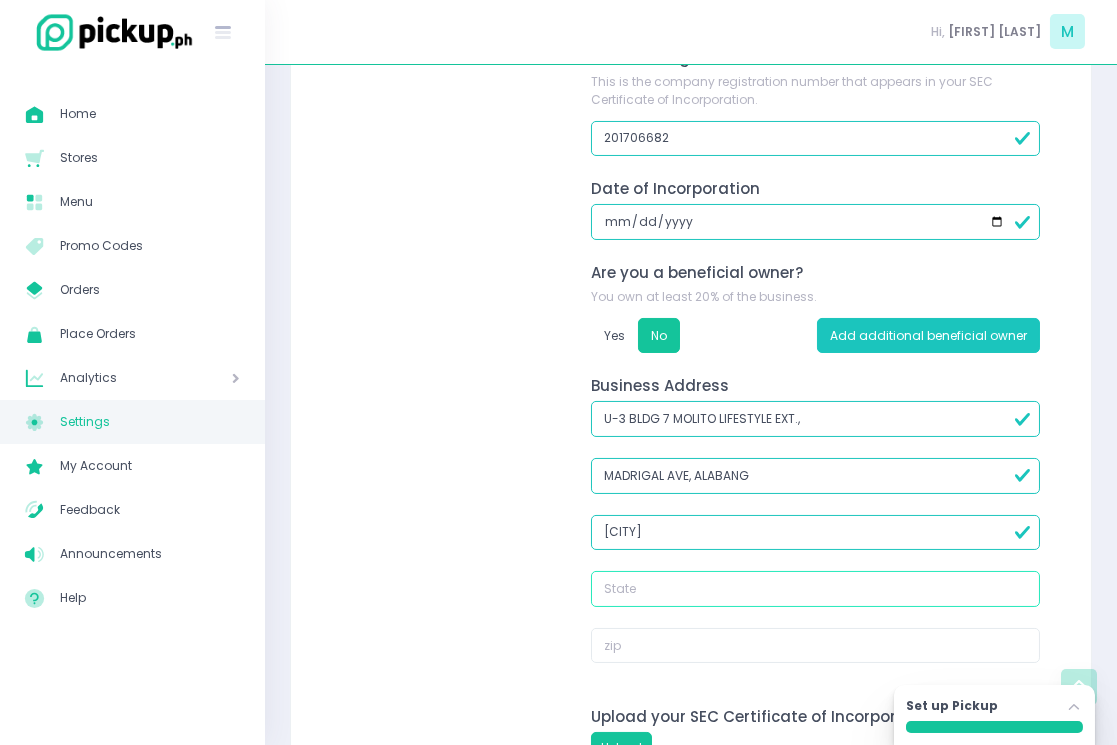 click at bounding box center [815, 589] 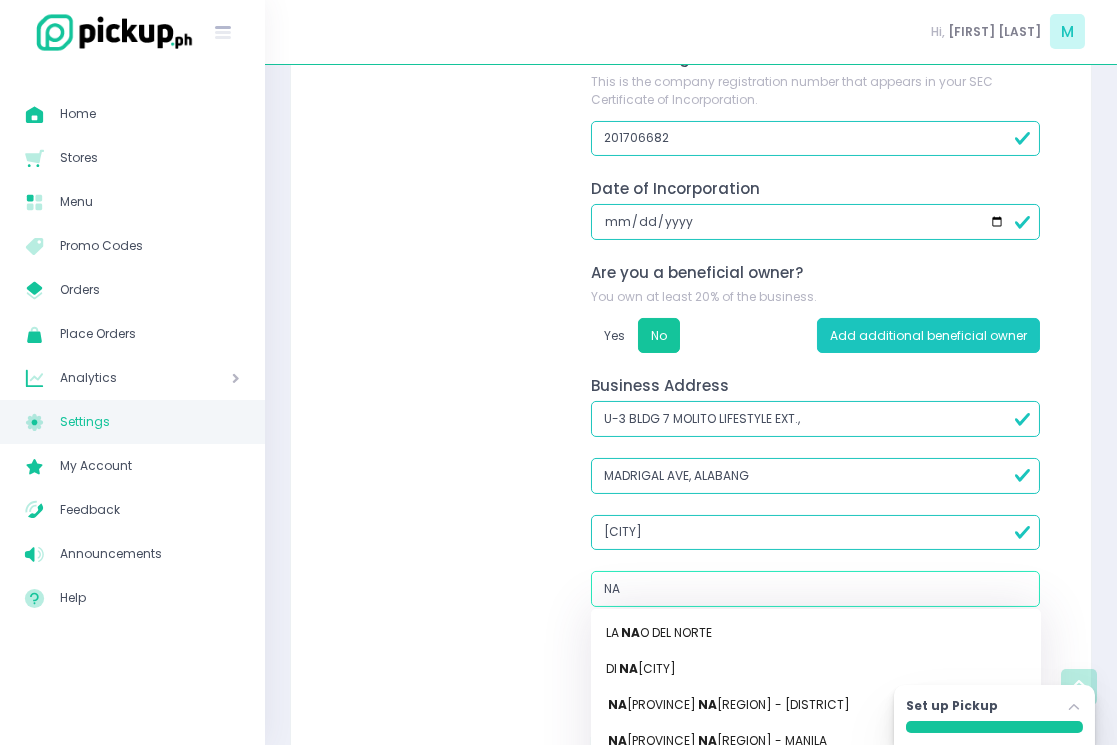 type on "[PROVINCE]" 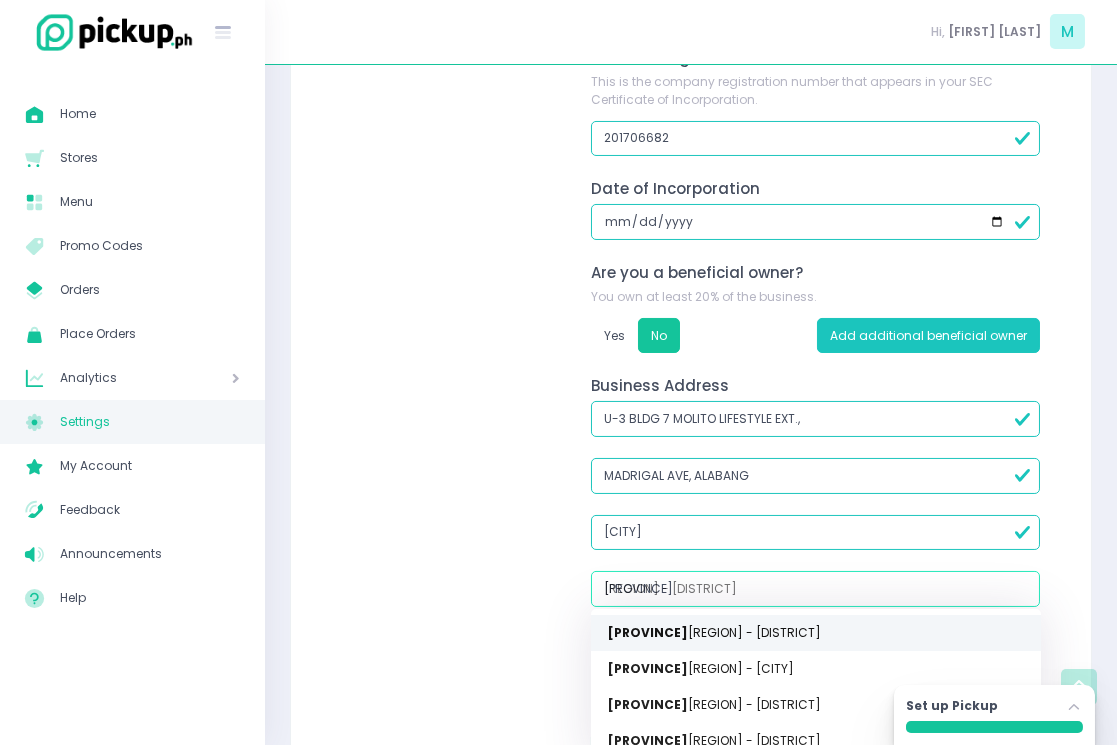 click on "[REGION] - [DISTRICT]" at bounding box center [816, 633] 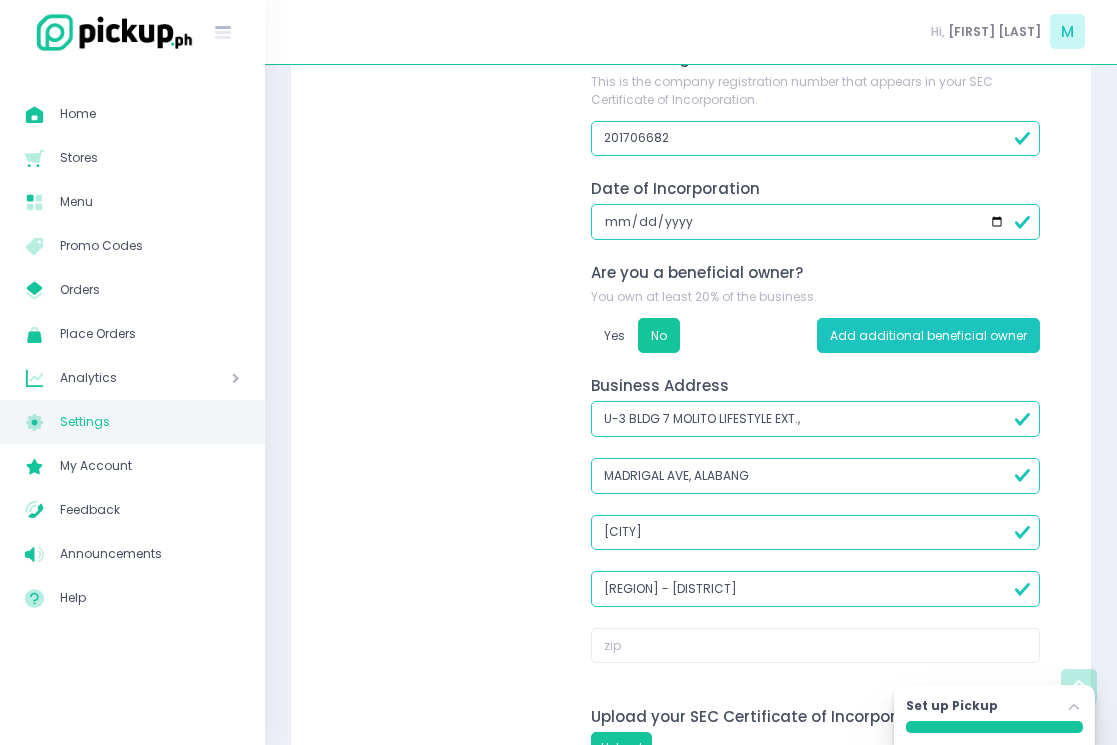 type on "[REGION] - [DISTRICT]" 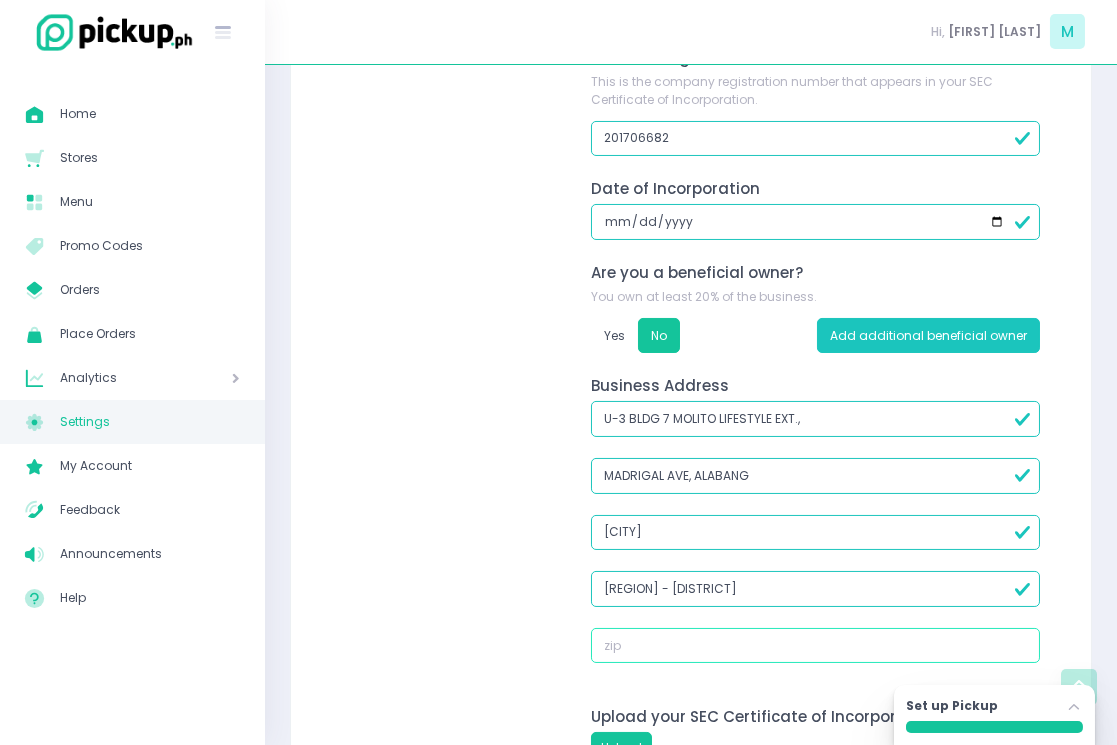 click at bounding box center [815, 646] 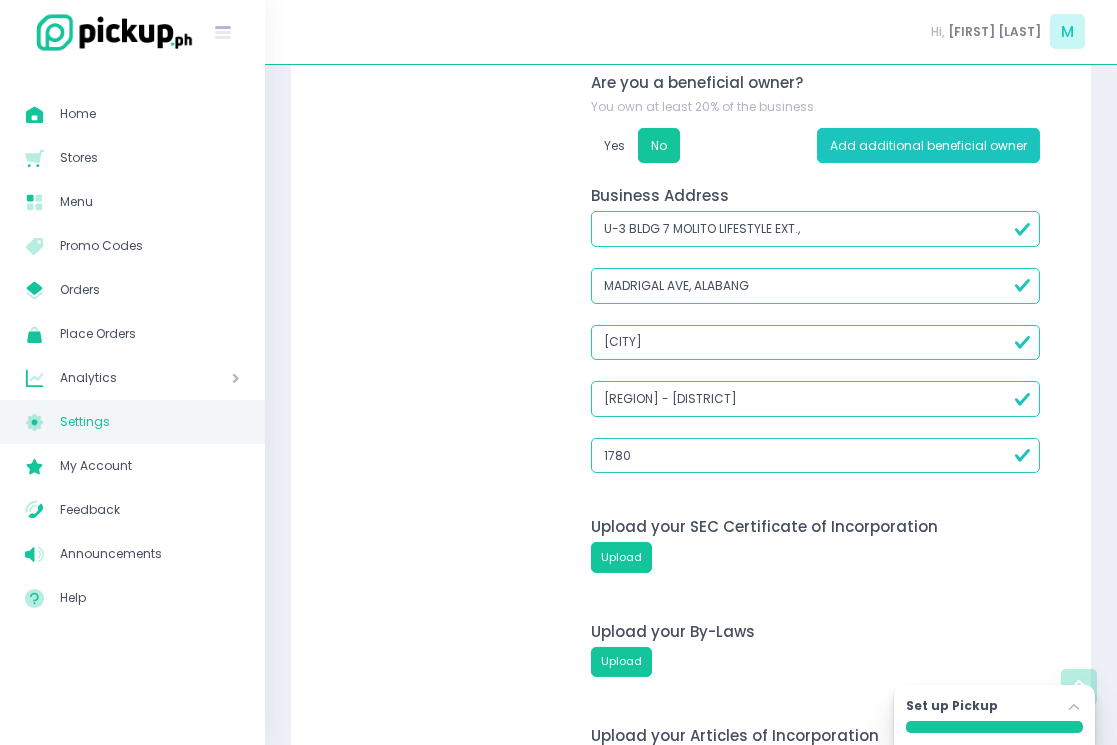 scroll, scrollTop: 913, scrollLeft: 0, axis: vertical 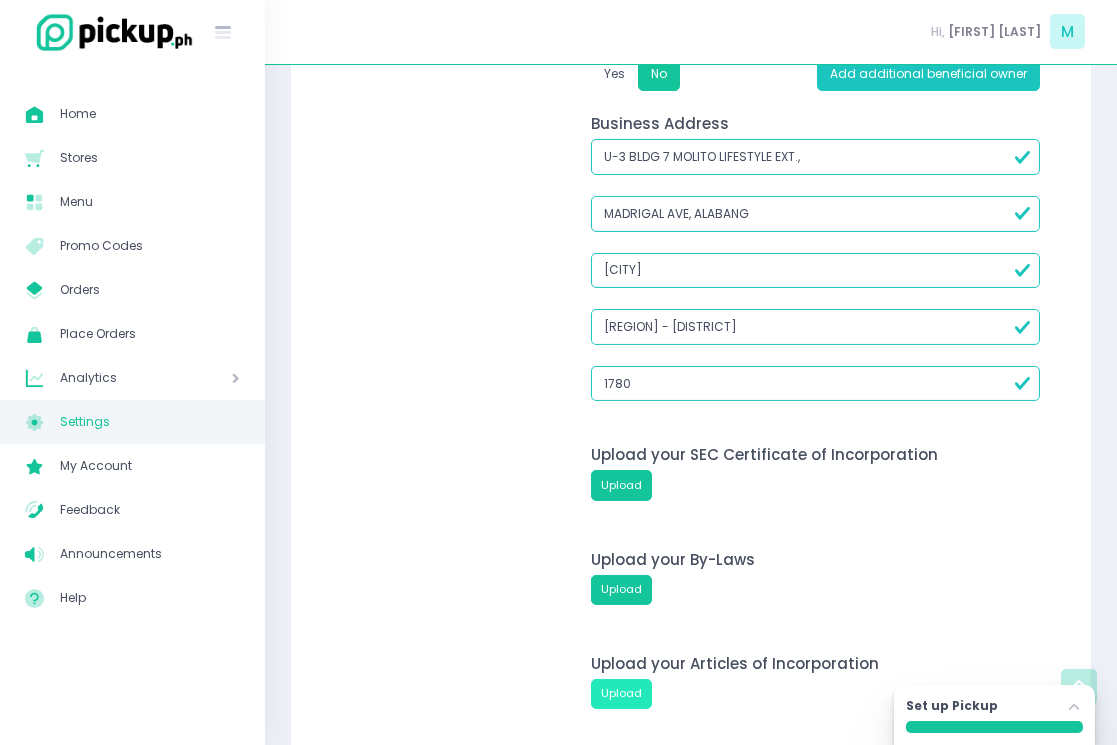 type on "1780" 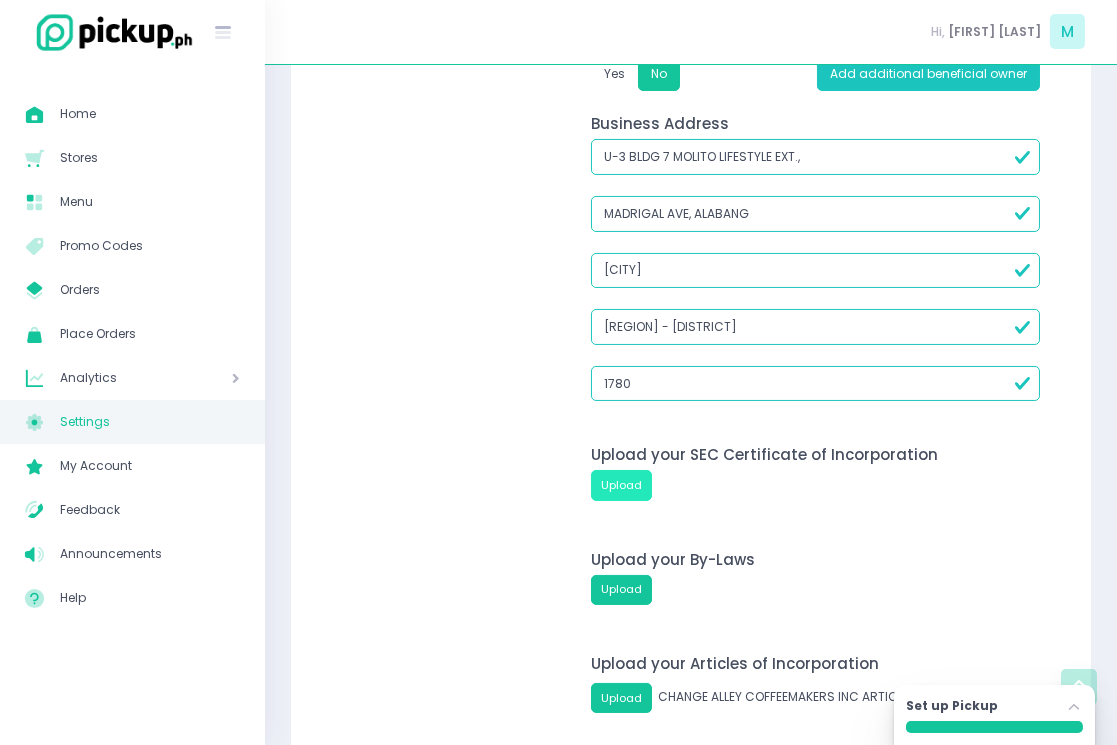 click on "Upload" at bounding box center (621, 485) 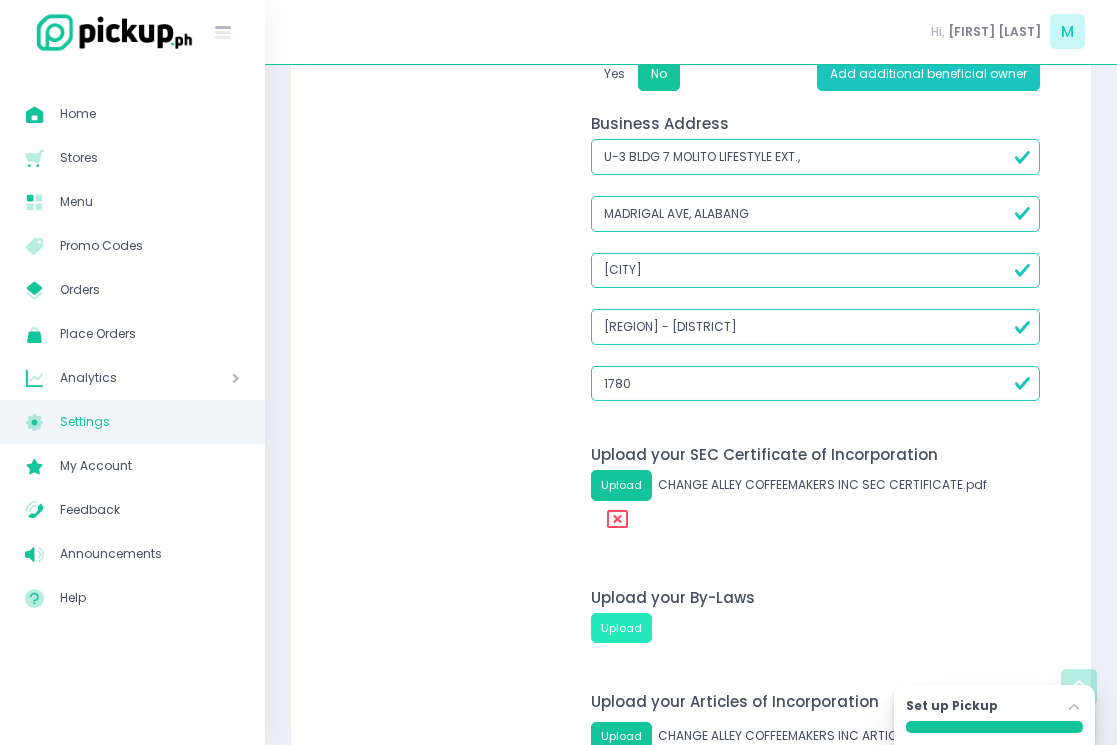 click on "Upload" at bounding box center [621, 628] 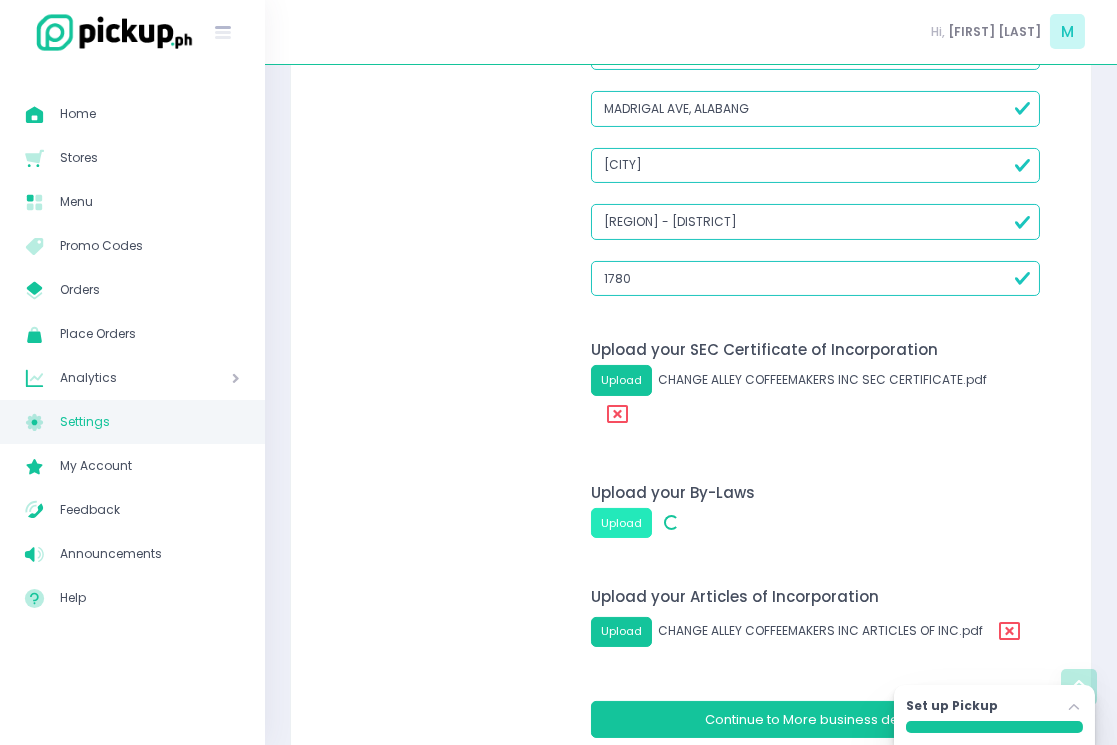 scroll, scrollTop: 1052, scrollLeft: 0, axis: vertical 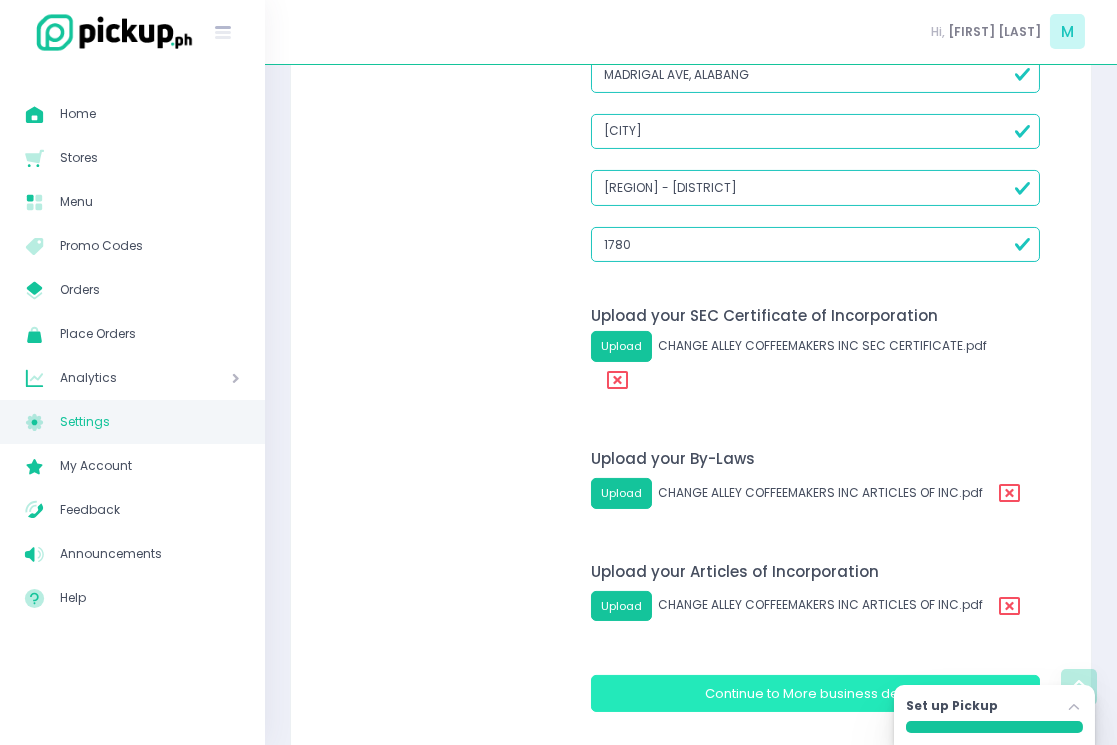 click on "More business details" at bounding box center [855, 693] 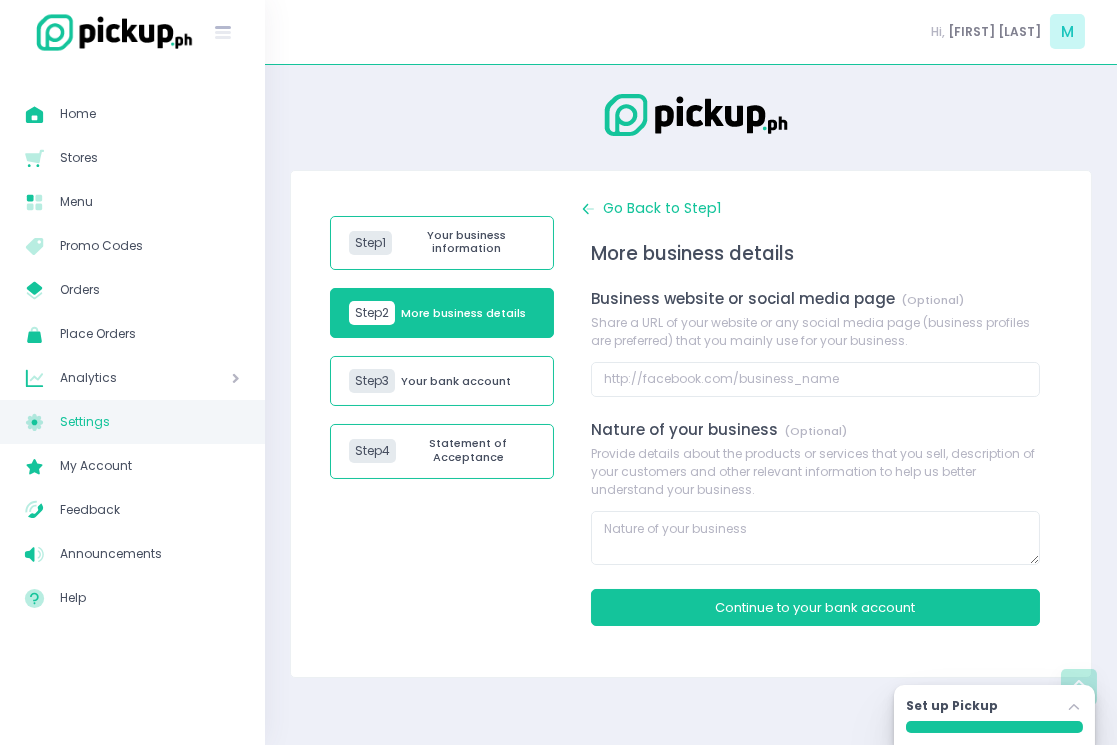 scroll, scrollTop: 0, scrollLeft: 0, axis: both 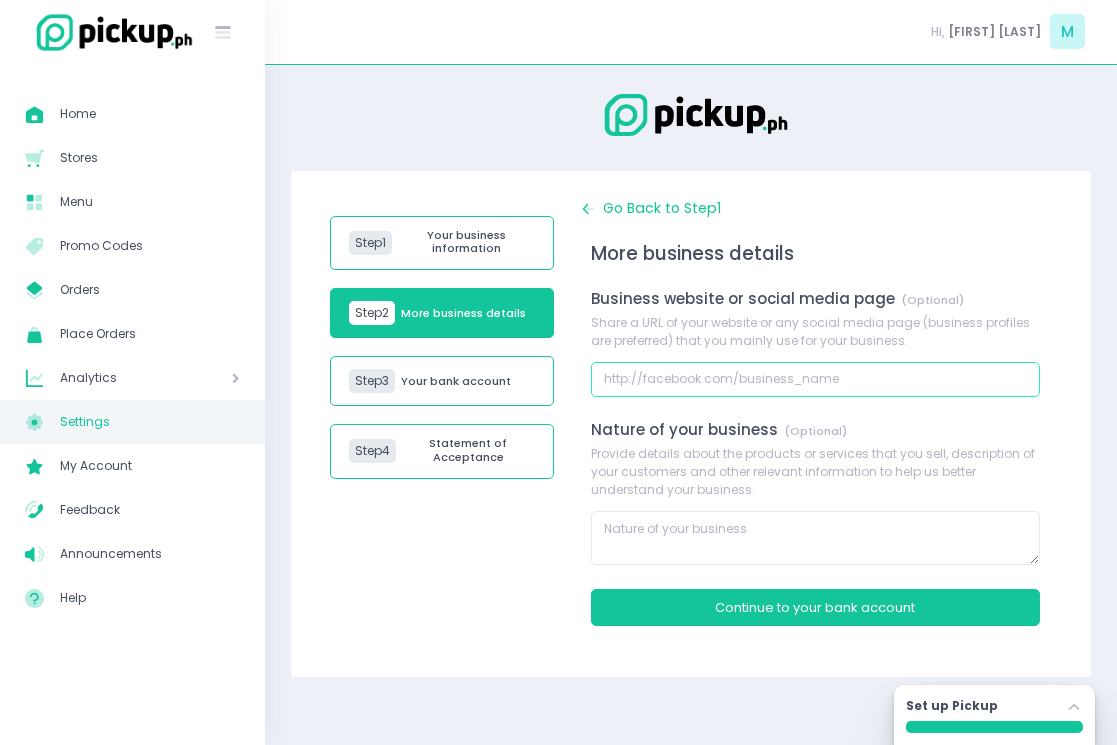 click at bounding box center [815, 380] 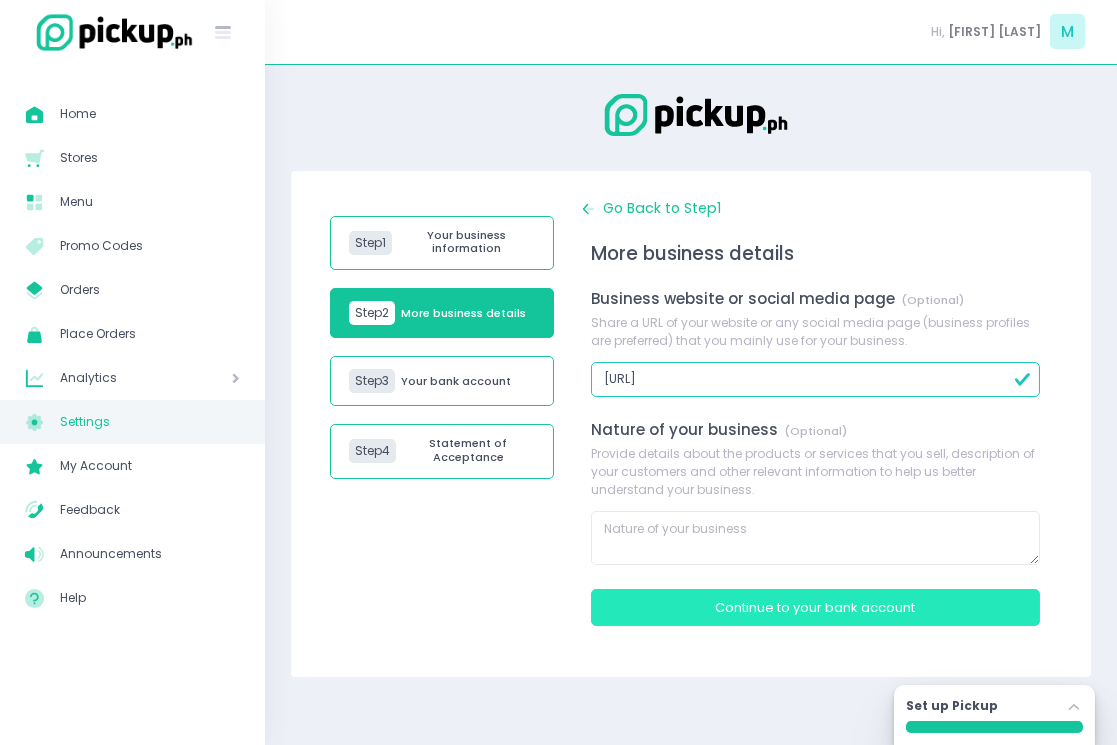 type on "[URL]" 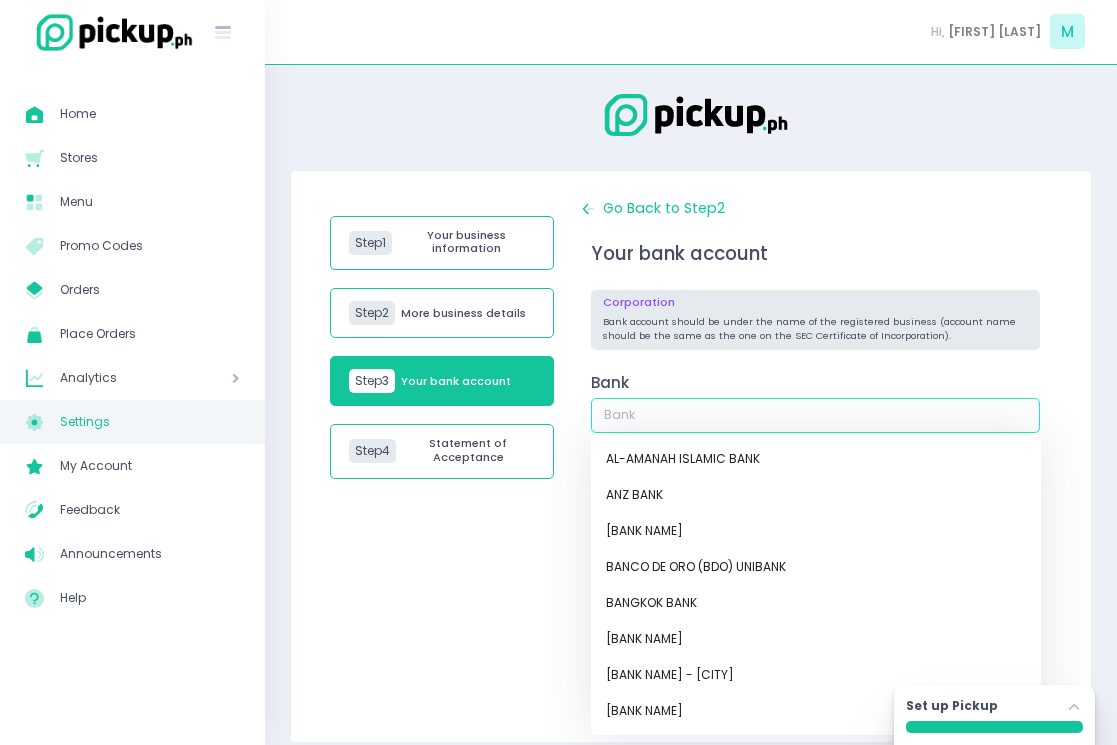 click at bounding box center [815, 416] 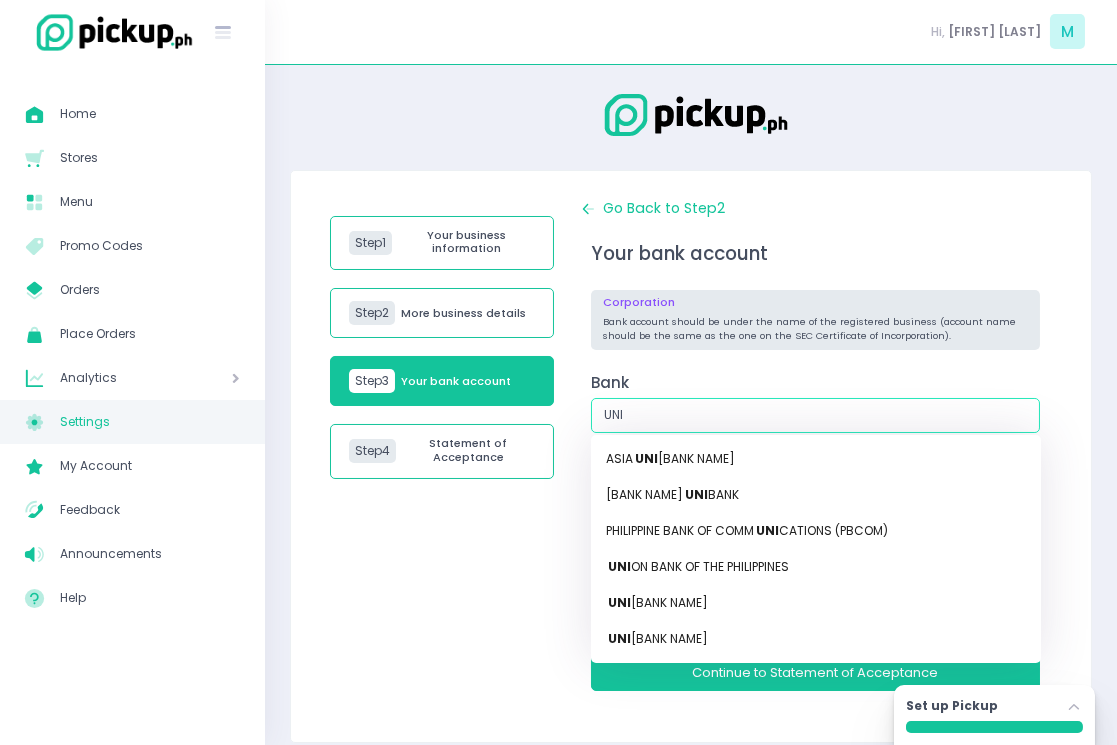 type on "[BANK NAME]" 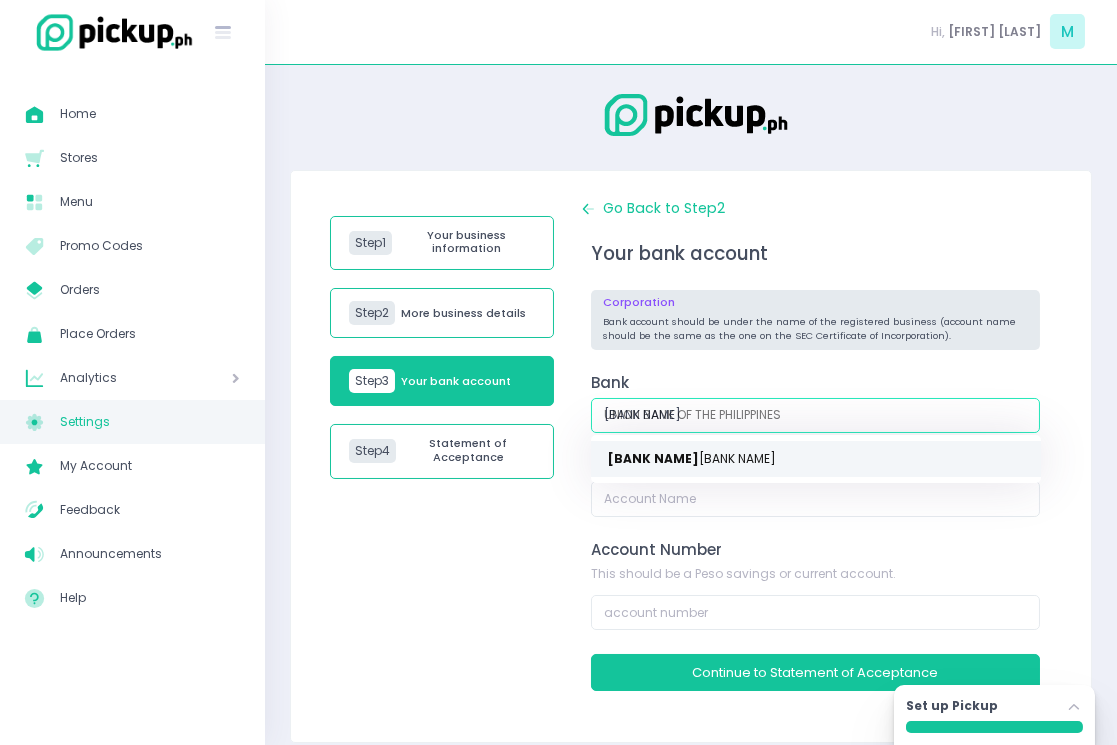 click on "[BANK NAME]" at bounding box center (816, 459) 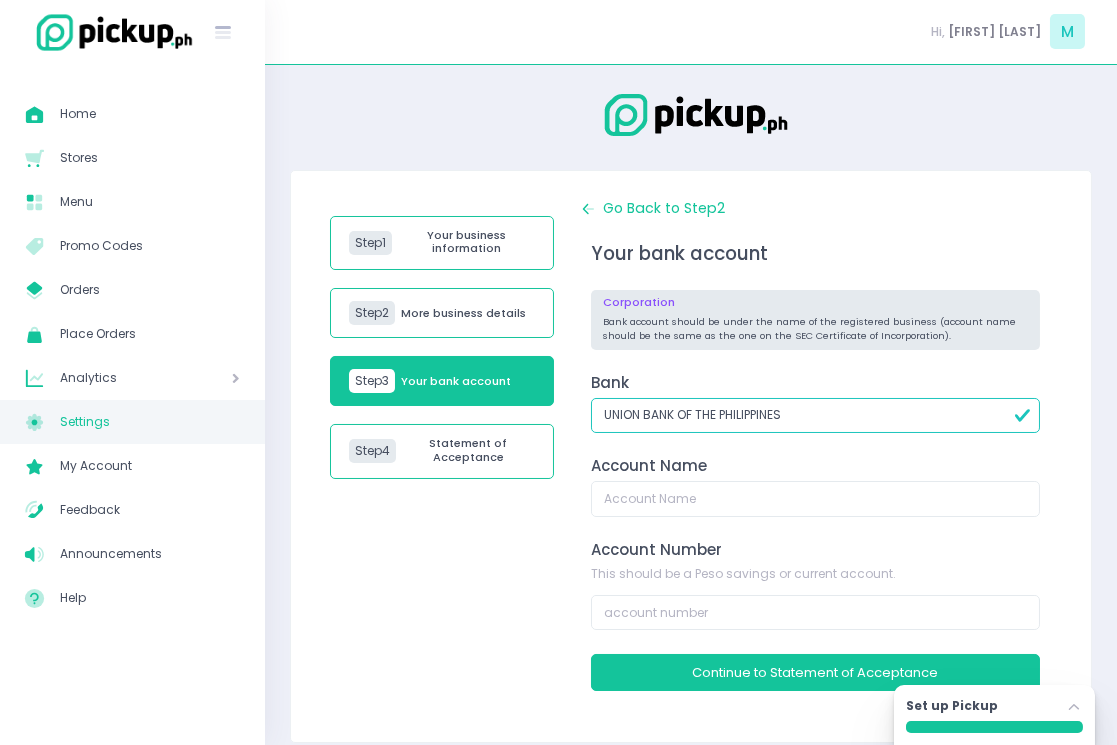 type on "UNION BANK OF THE PHILIPPINES" 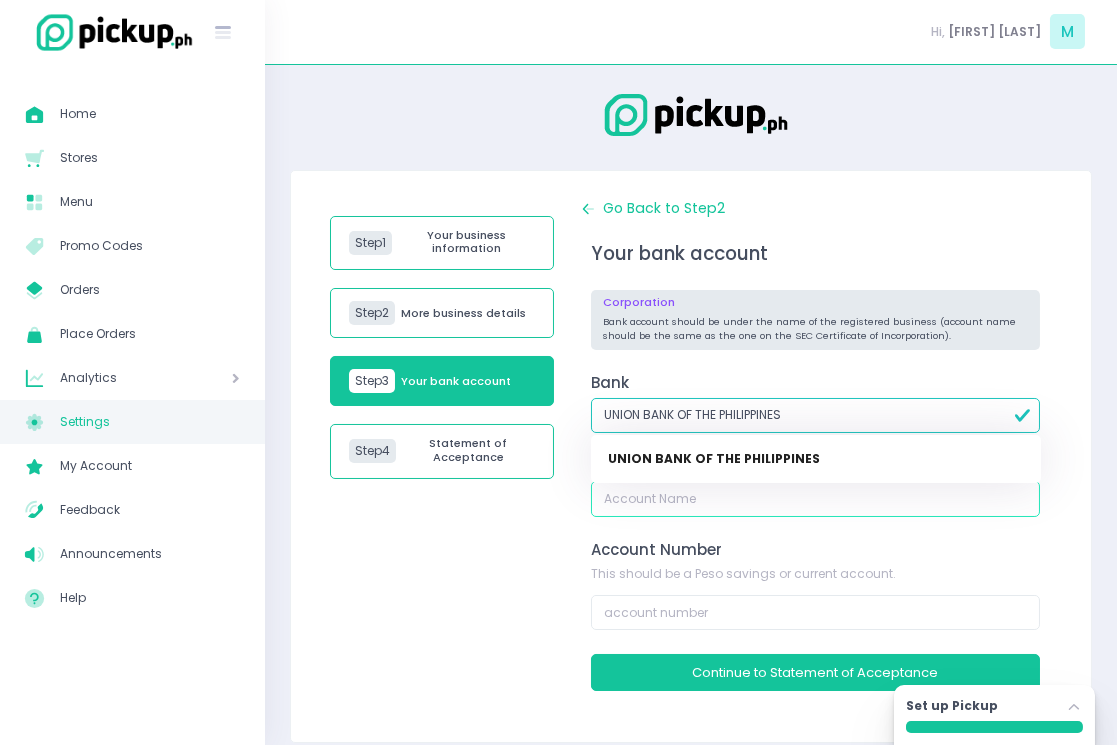 click at bounding box center (815, 499) 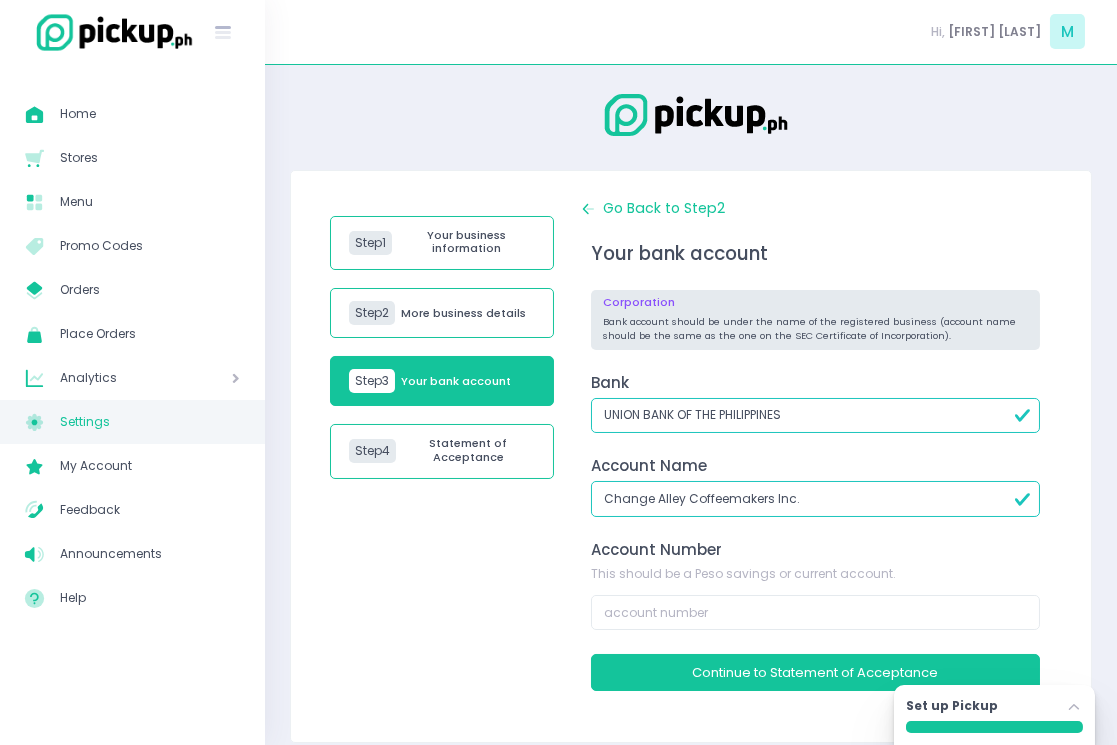 type on "Change Alley Coffeemakers Inc." 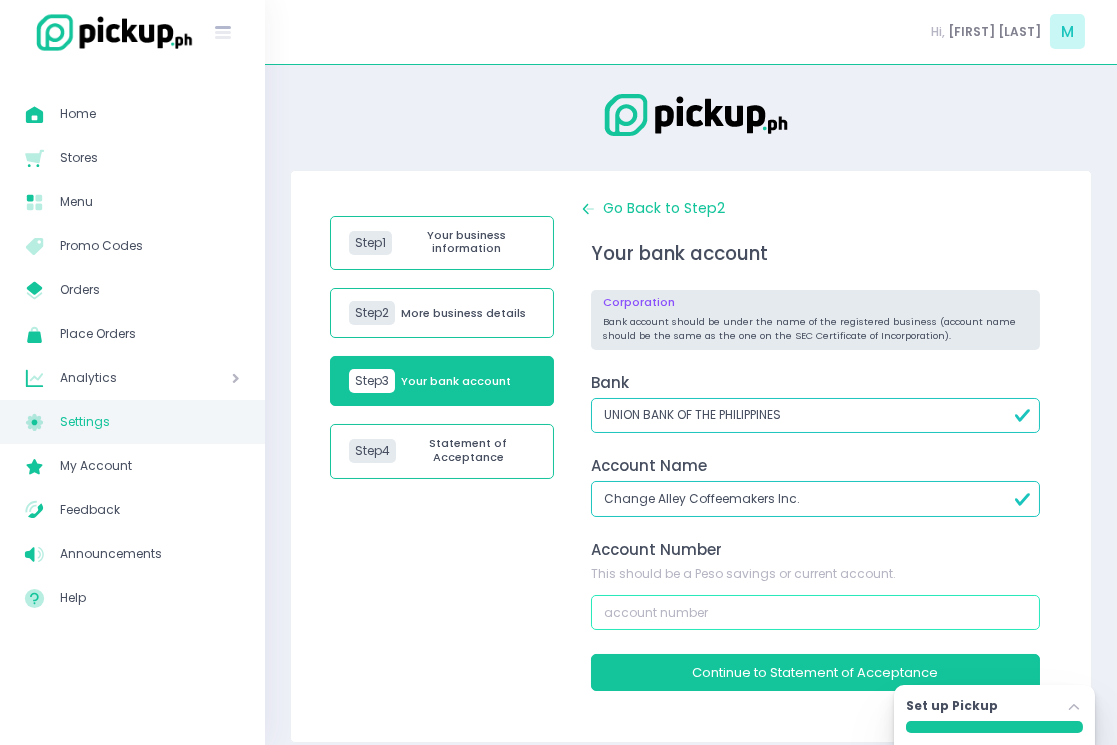 click at bounding box center [815, 613] 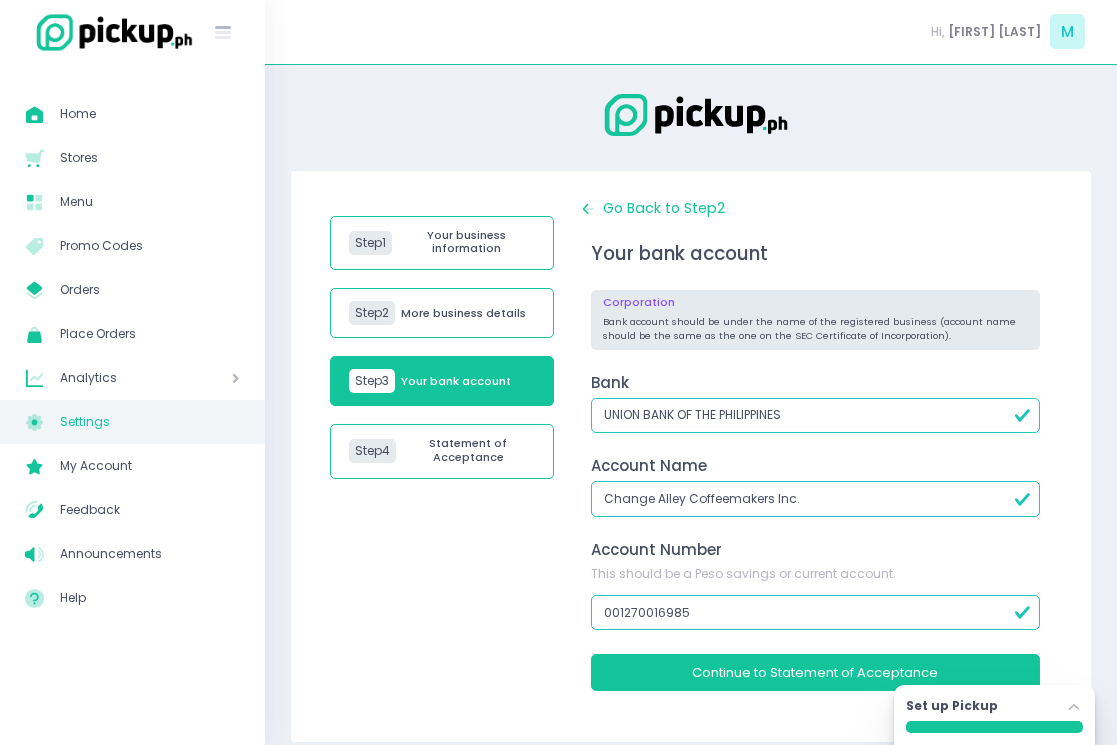 scroll, scrollTop: 21, scrollLeft: 0, axis: vertical 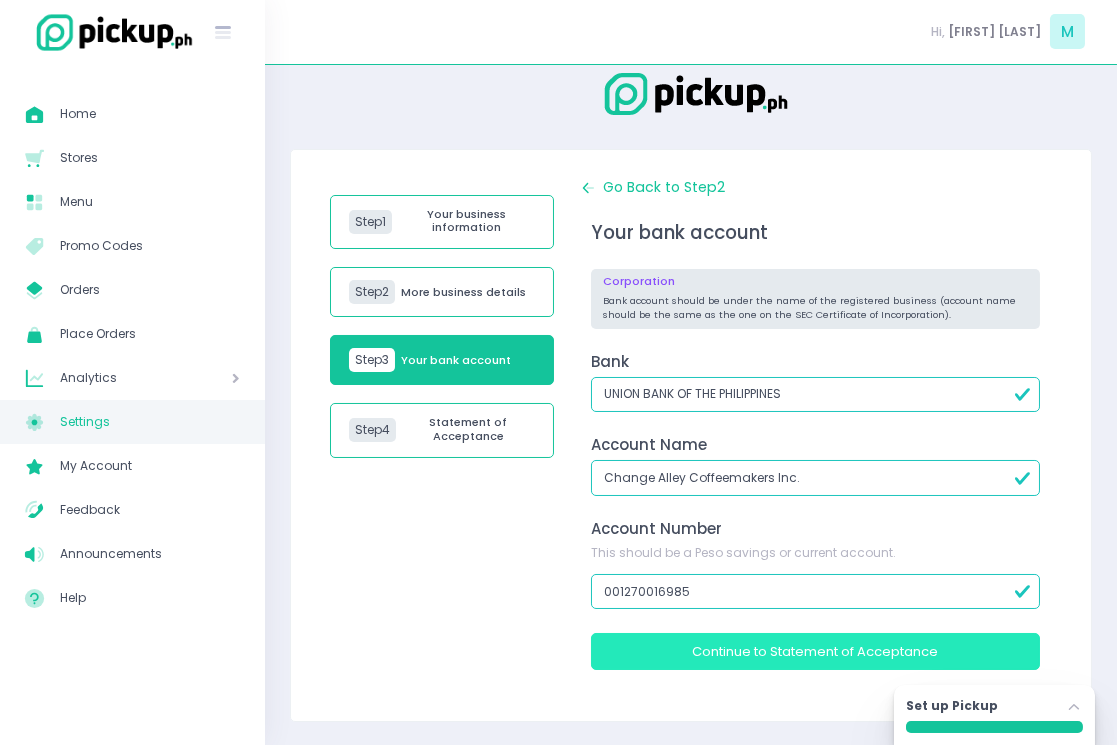type on "001270016985" 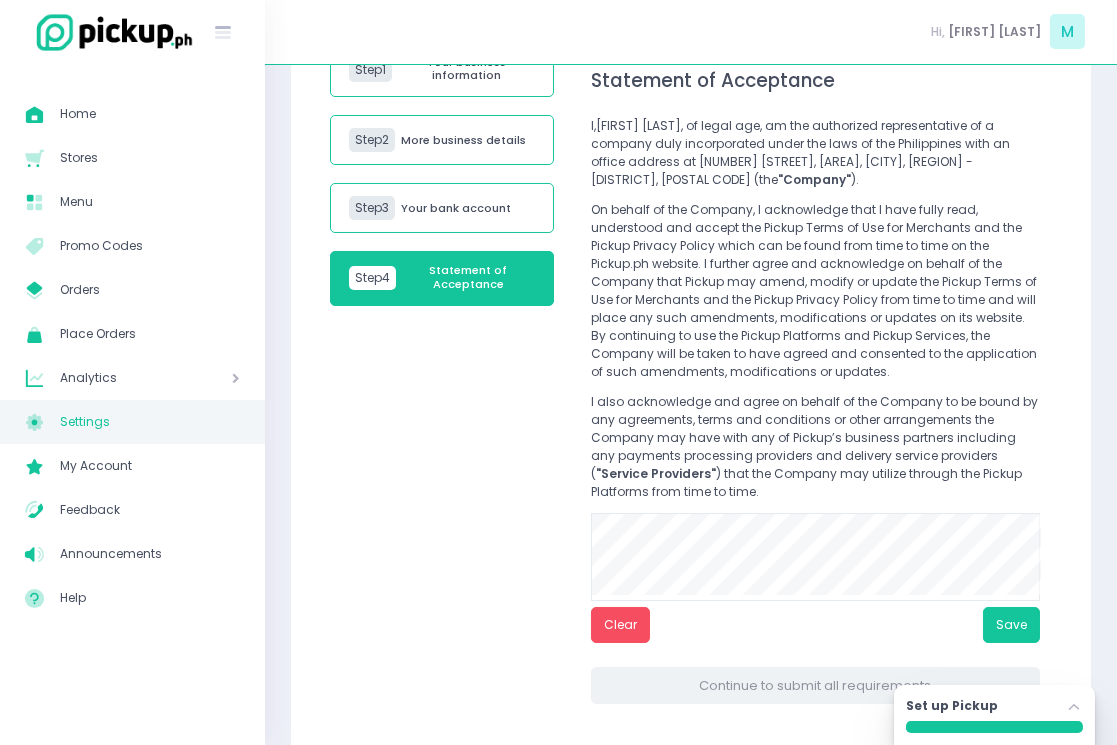 scroll, scrollTop: 223, scrollLeft: 0, axis: vertical 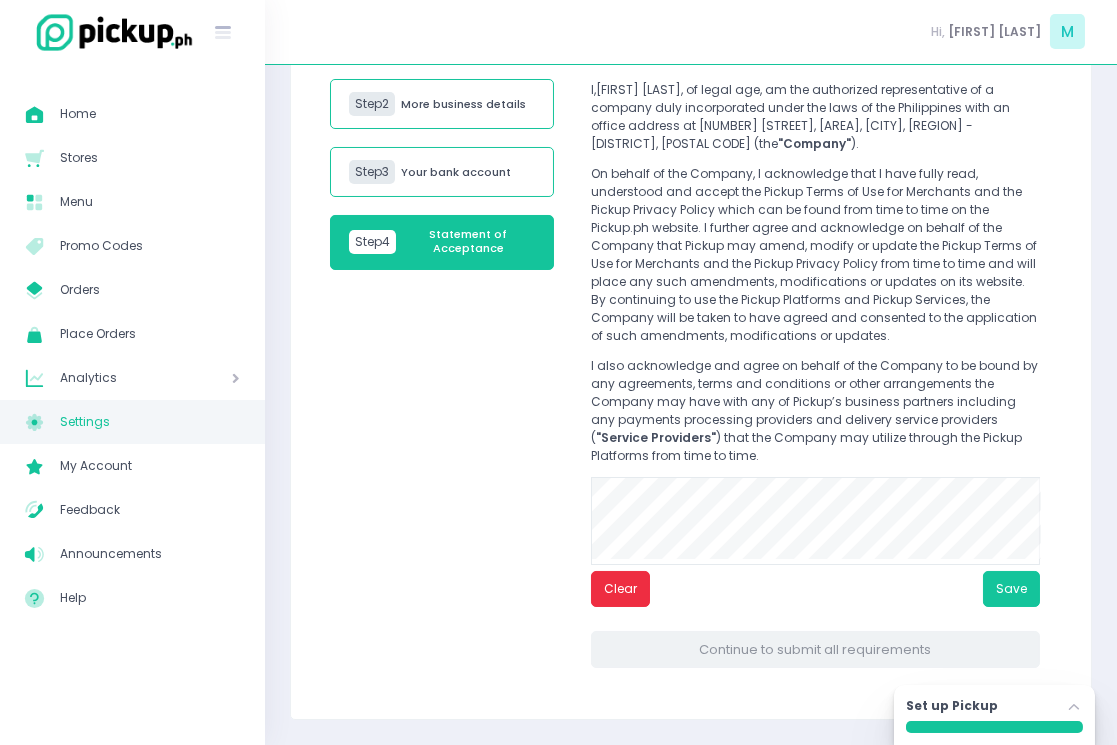 click on "Clear" at bounding box center (620, 589) 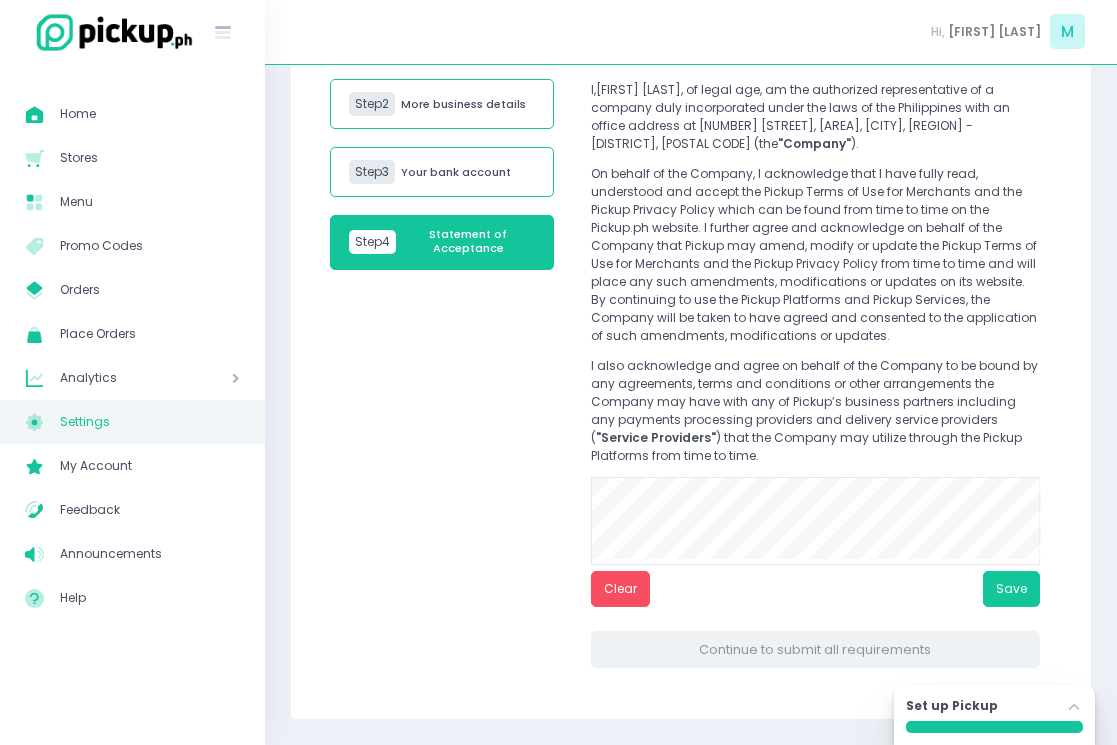 click on "I,  [FIRST] [LAST] , of legal age, am the authorized representative of a company duly incorporated under the laws of the Philippines with an office address at   [NUMBER] [STREET], [AREA], [CITY], [REGION] - [DISTRICT], [POSTAL CODE]   (the  "Company" ). I also acknowledge and agree on behalf of the Company to be bound by any agreements, terms and conditions or other arrangements the Company may have with any of Pickup’s business partners including any payments processing providers and delivery service providers (  "Service Providers" ) that the Company may utilize through the Pickup Platforms from time to time. Clear Save Continue to   Submit all requirements" at bounding box center [691, 340] 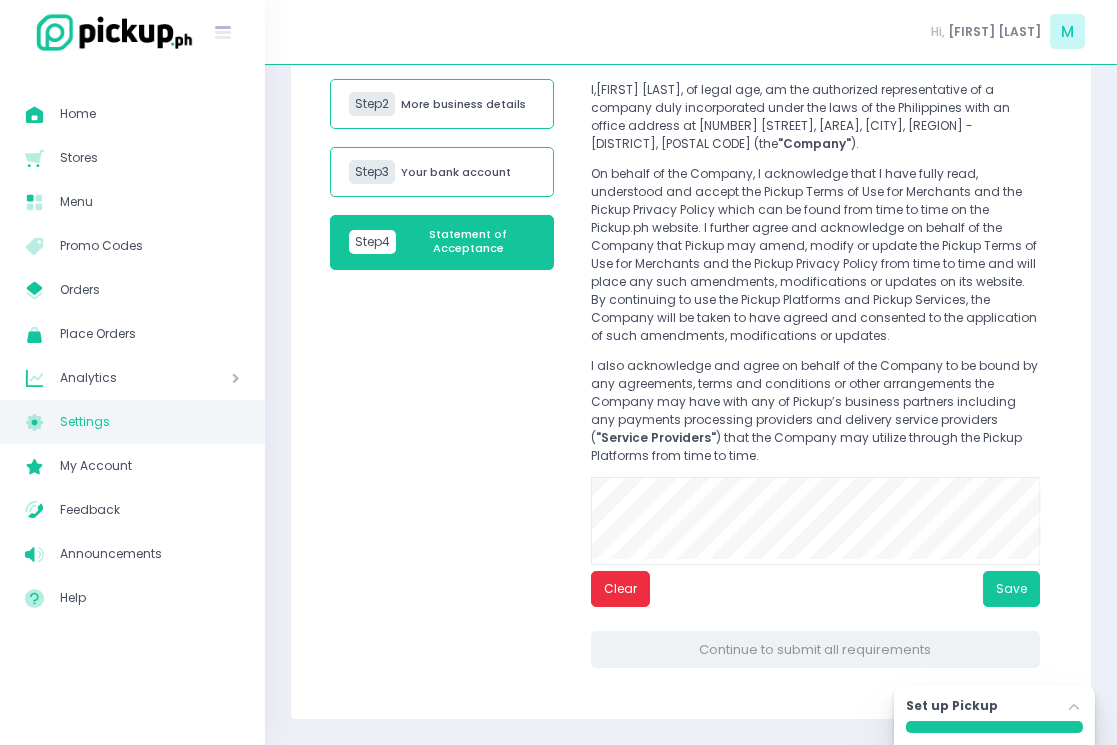 click on "Clear" at bounding box center (620, 589) 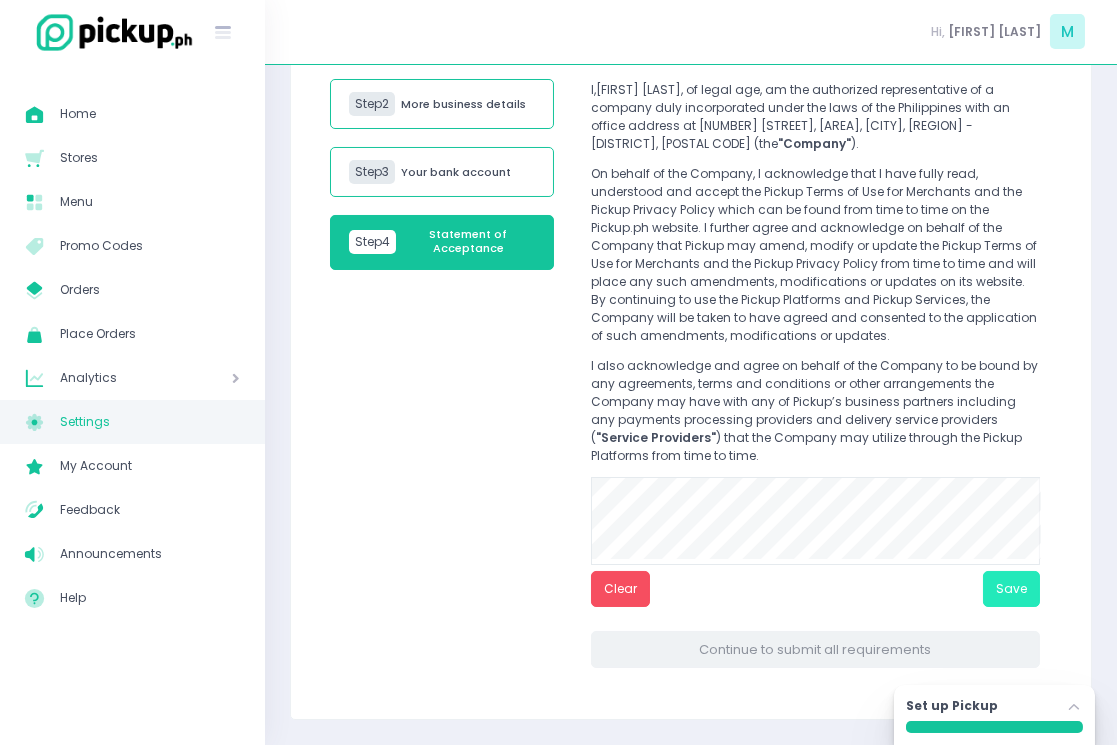 click on "Save" at bounding box center [1011, 589] 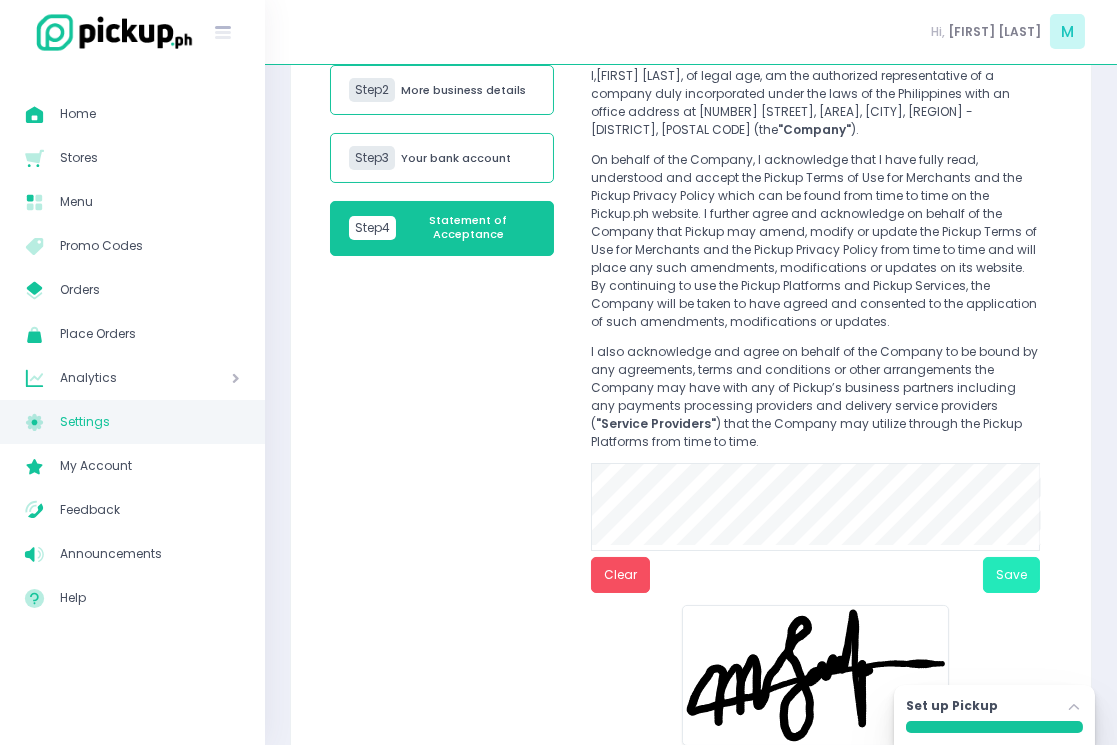 scroll, scrollTop: 375, scrollLeft: 0, axis: vertical 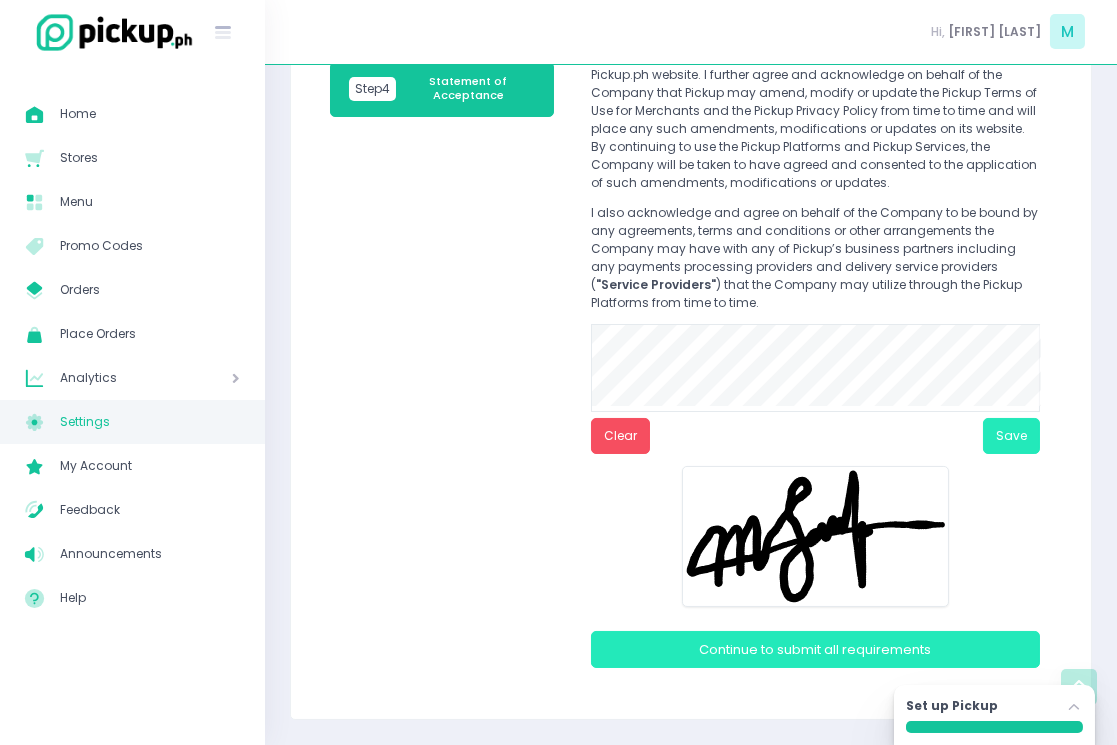 click on "Submit all requirements" at bounding box center (855, 649) 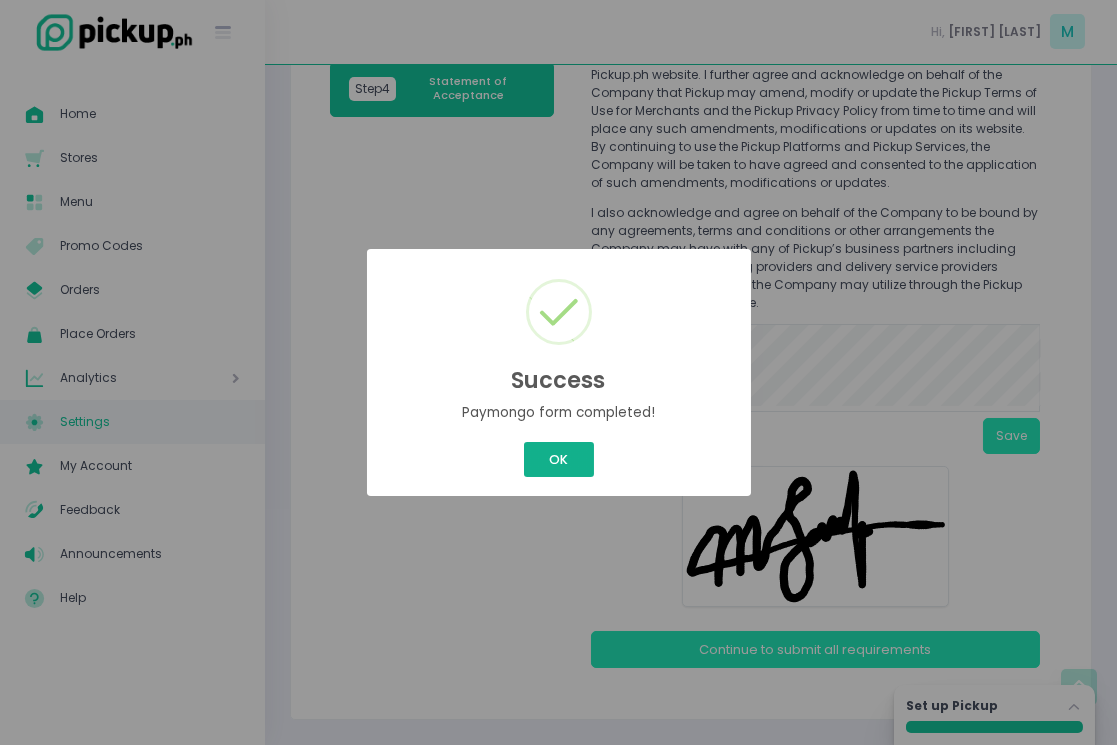 click on "OK" at bounding box center [559, 459] 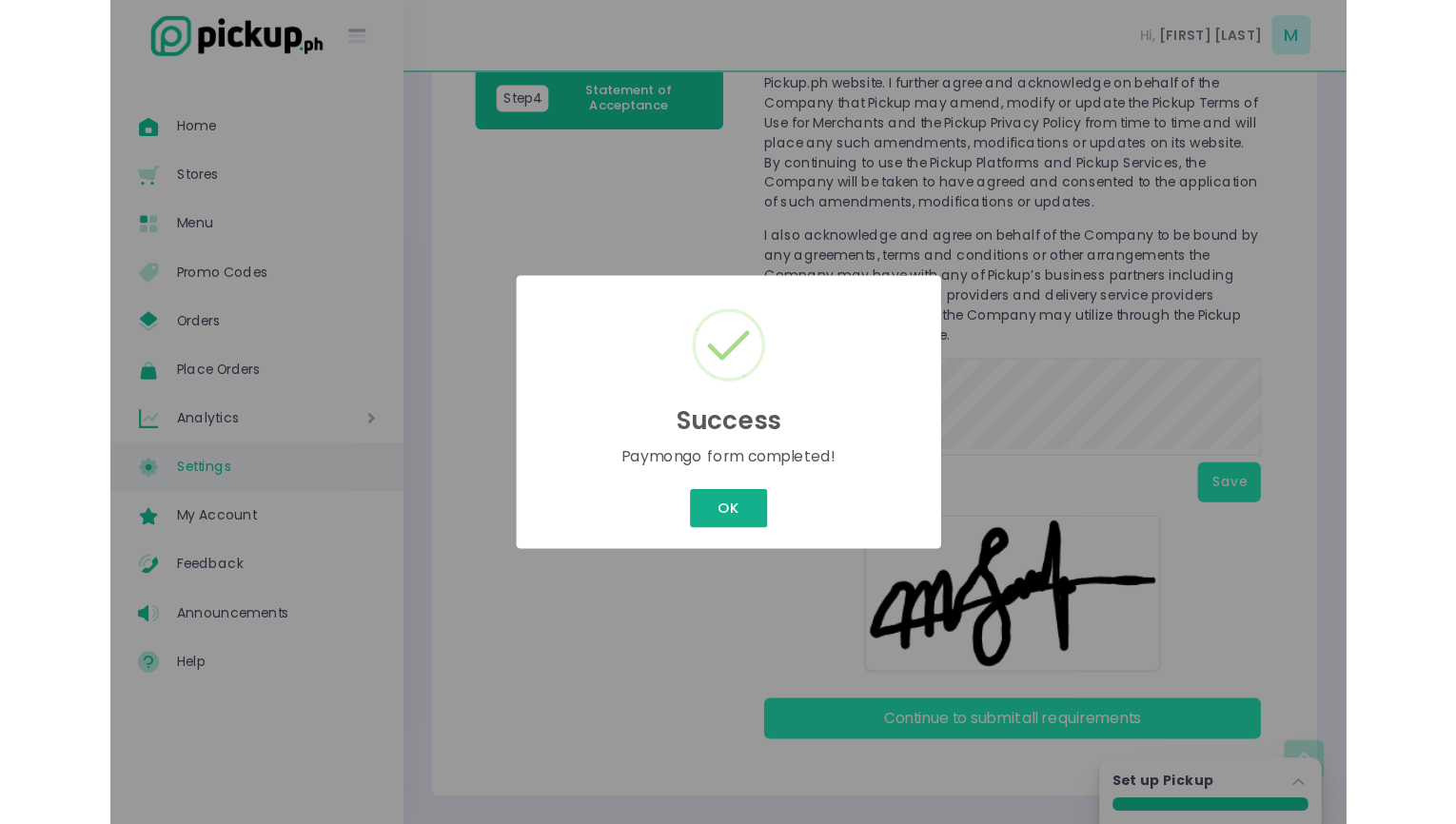 scroll, scrollTop: 0, scrollLeft: 0, axis: both 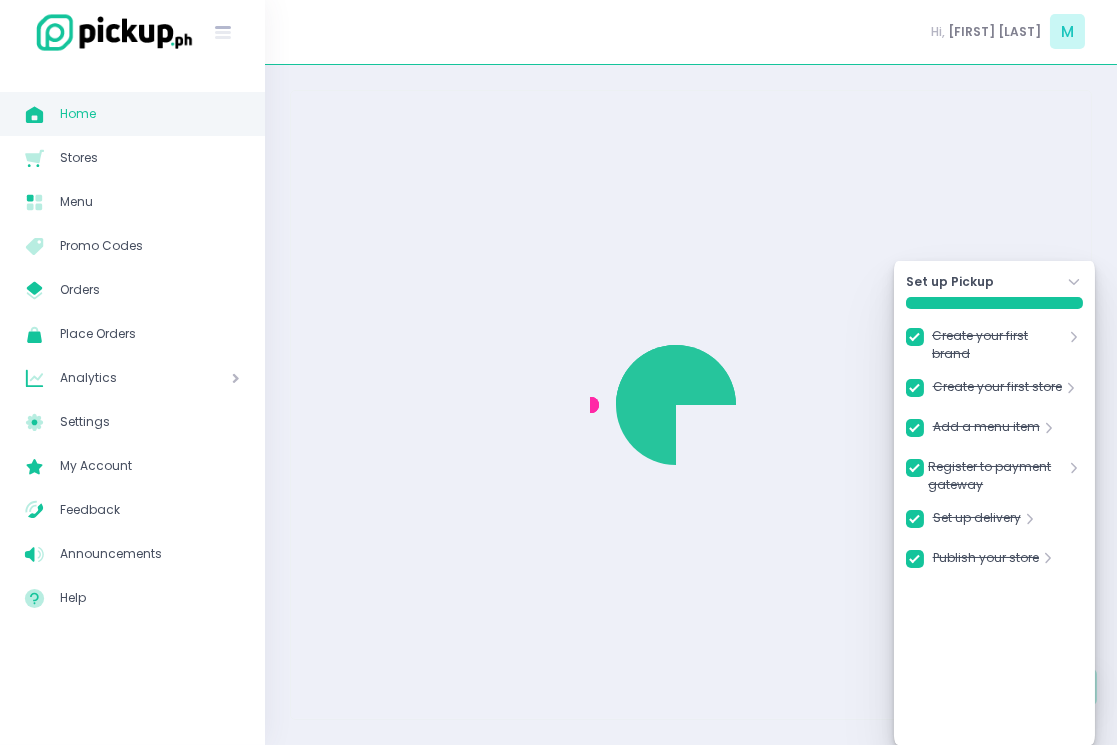 checkbox on "true" 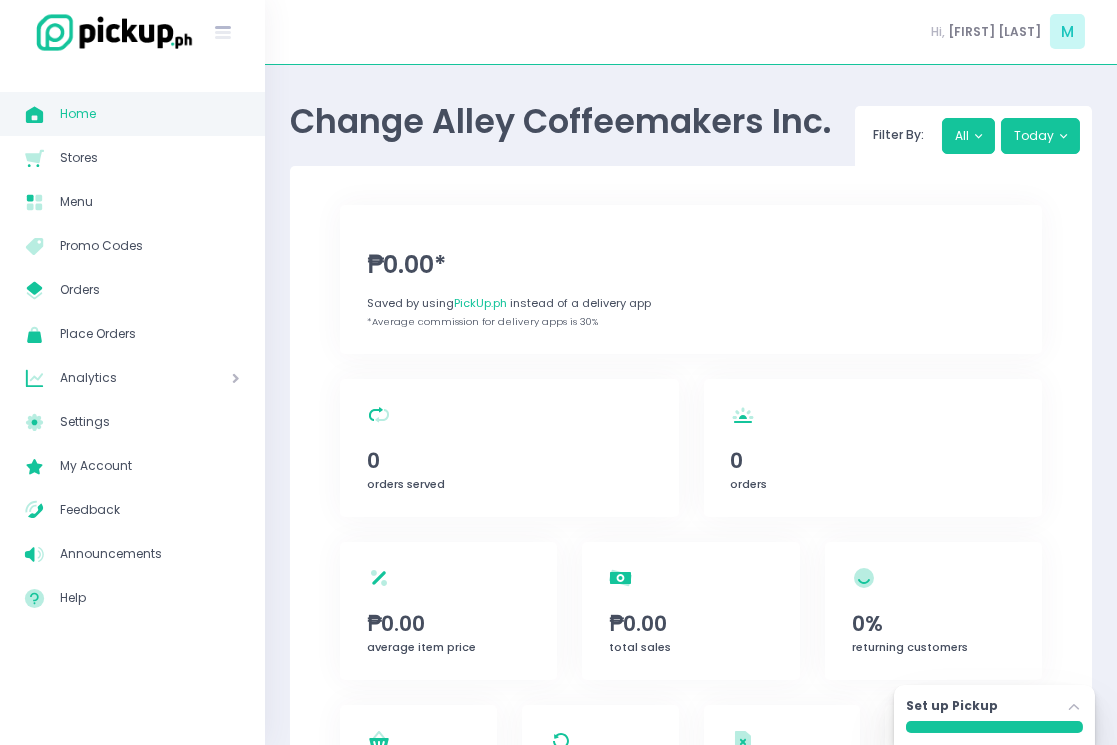 click on "My Account" at bounding box center (150, 466) 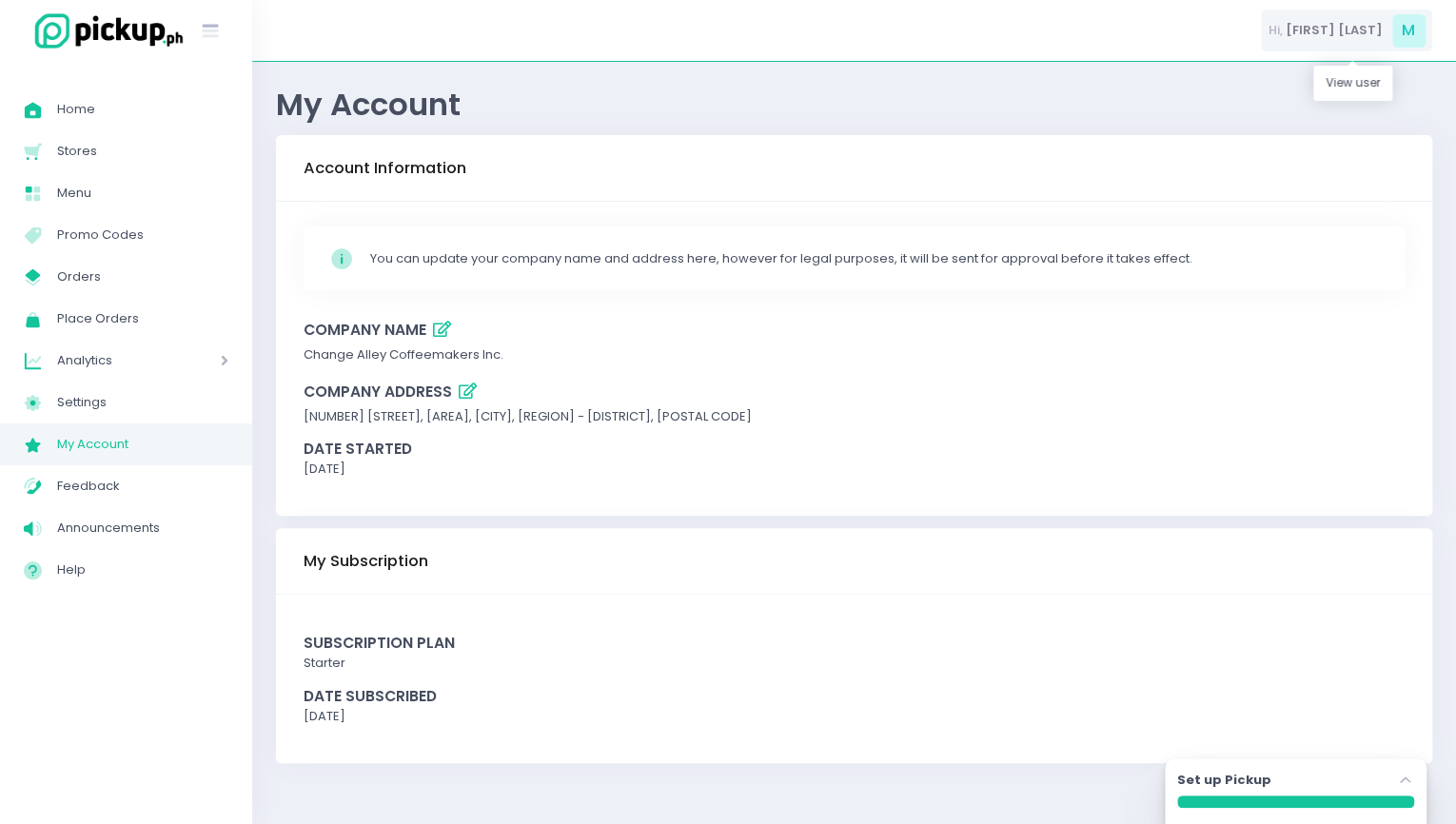 click on "M" at bounding box center [1408, 30] 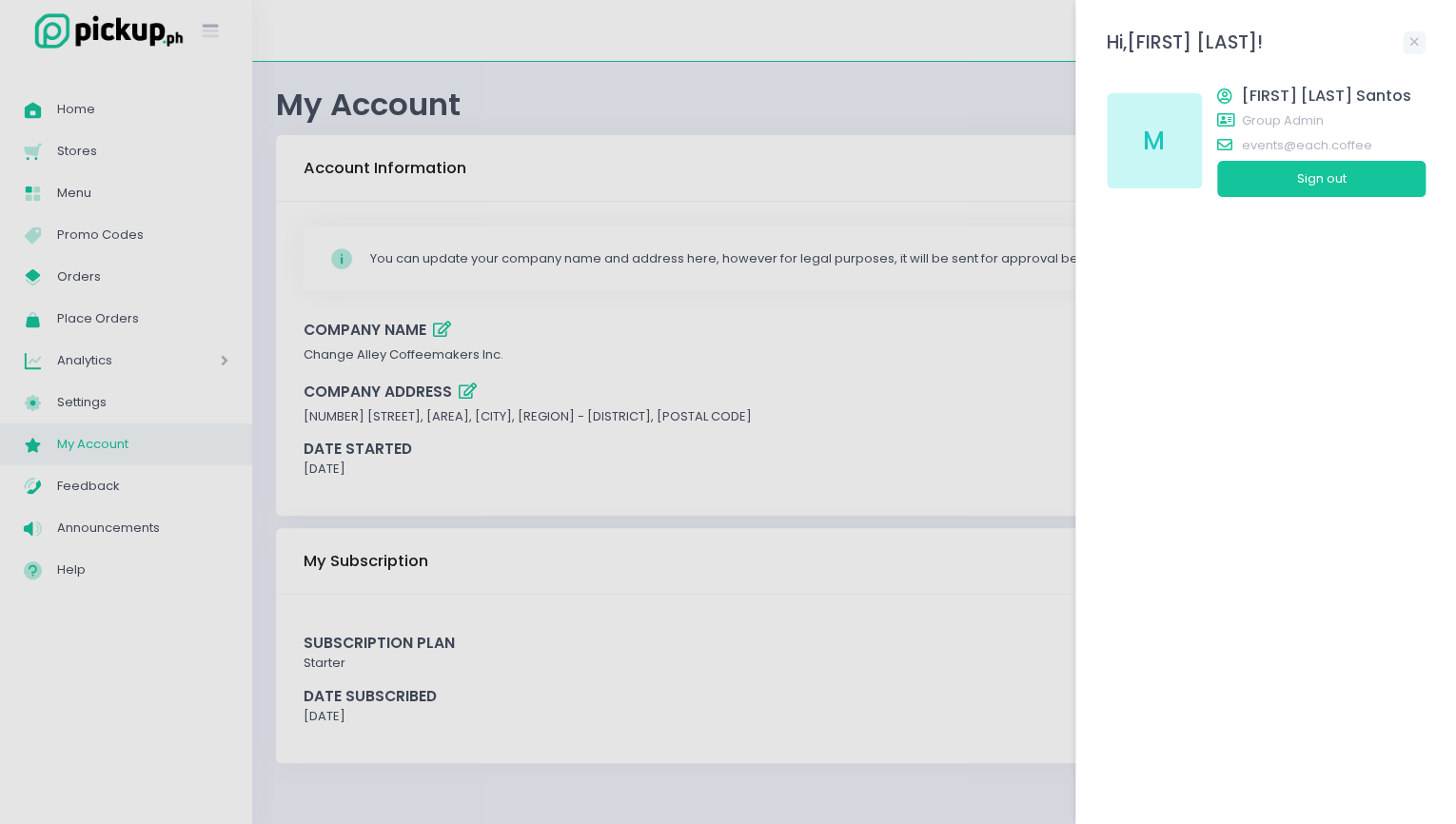 click at bounding box center (728, 412) 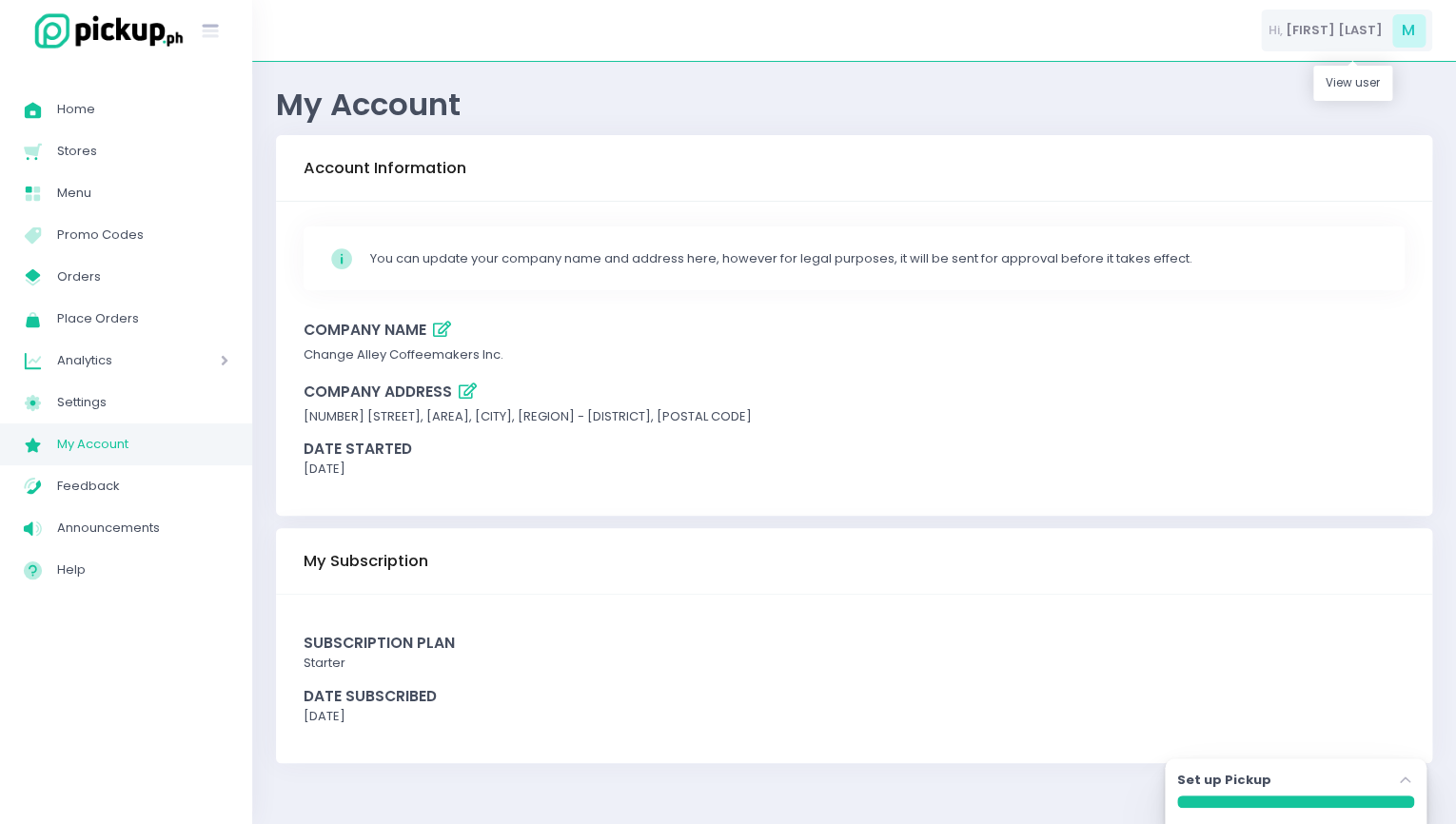 click on "M" at bounding box center [1408, 30] 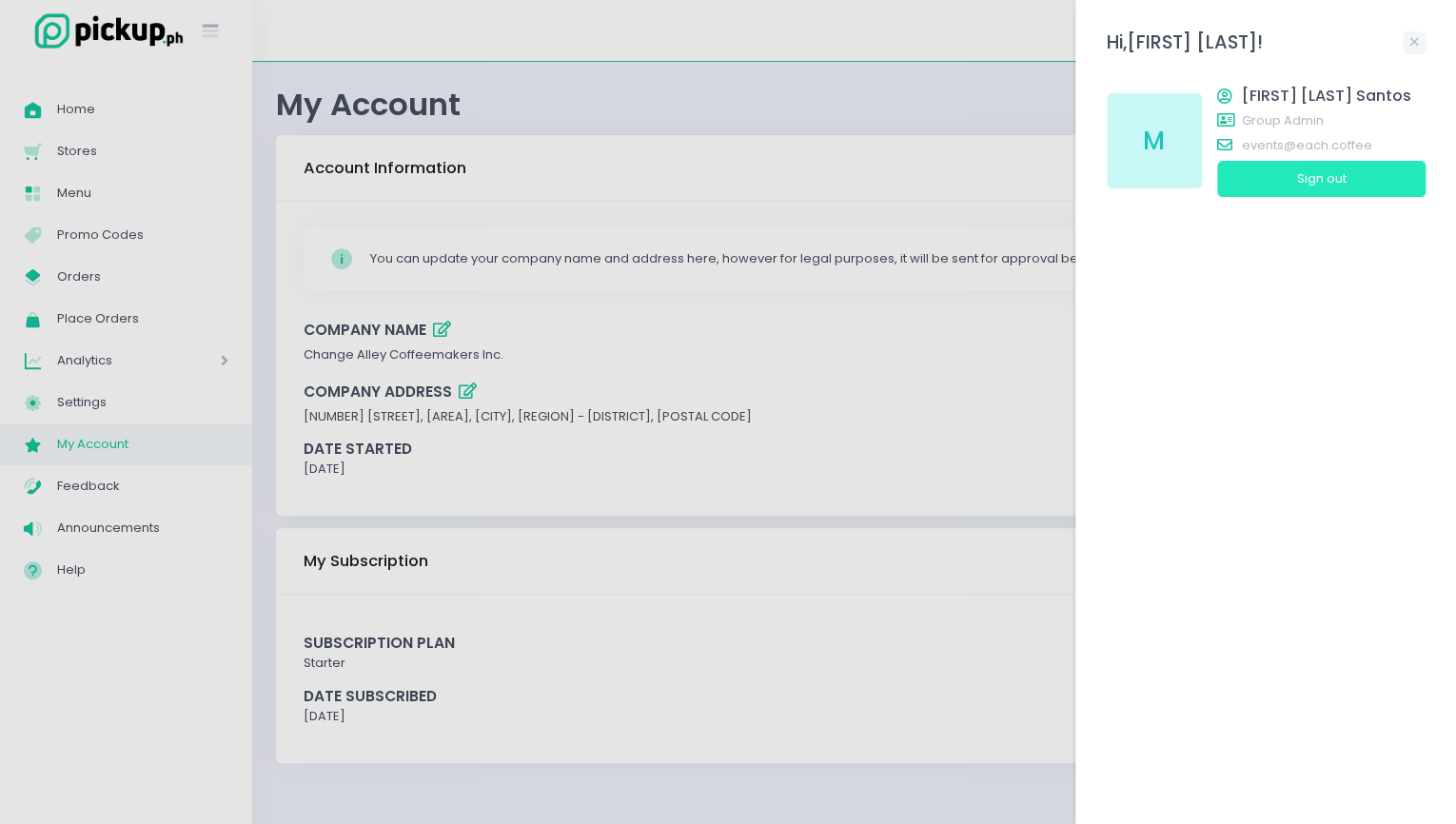 click on "Sign out" at bounding box center (1321, 179) 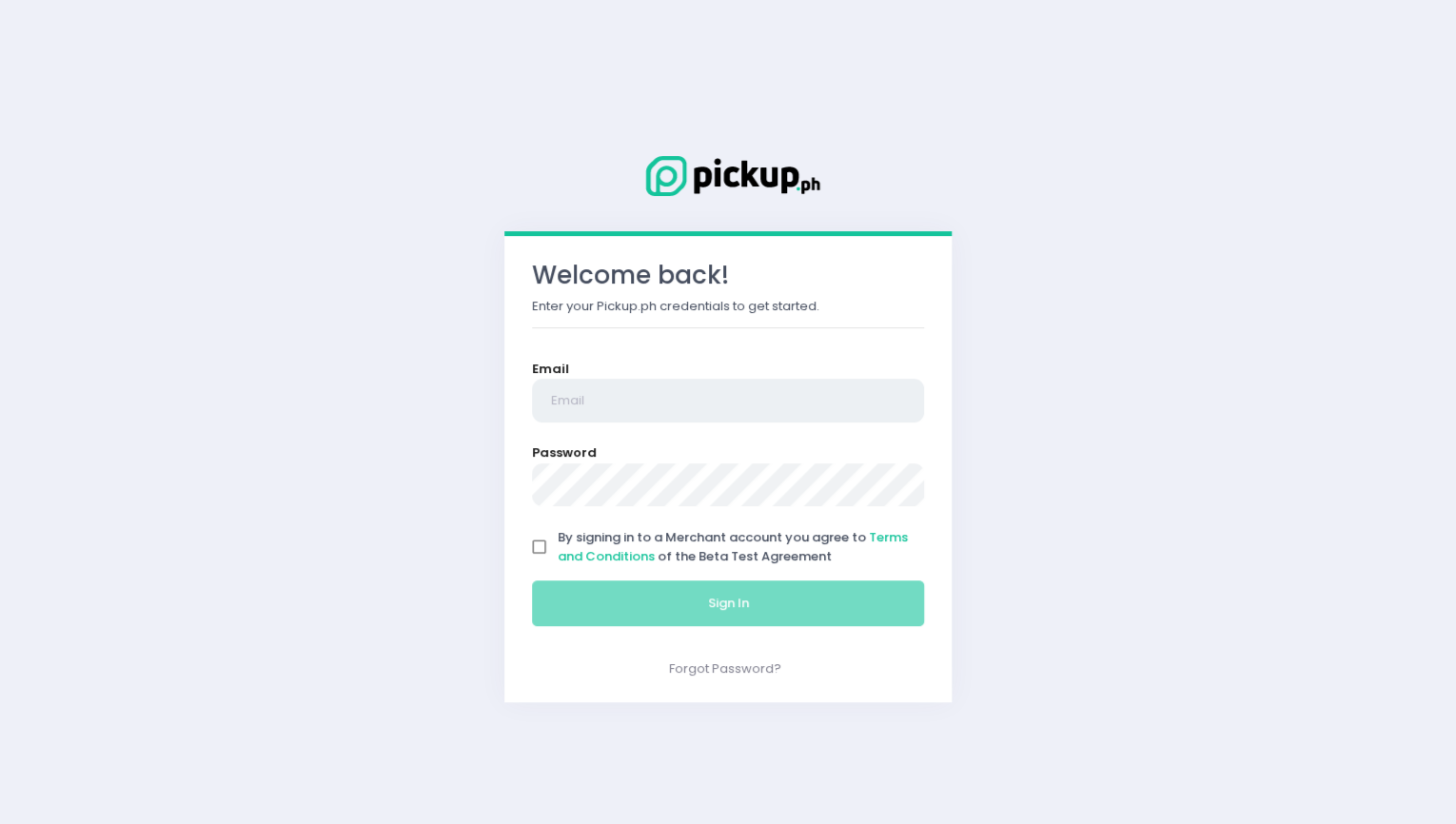 click at bounding box center [728, 401] 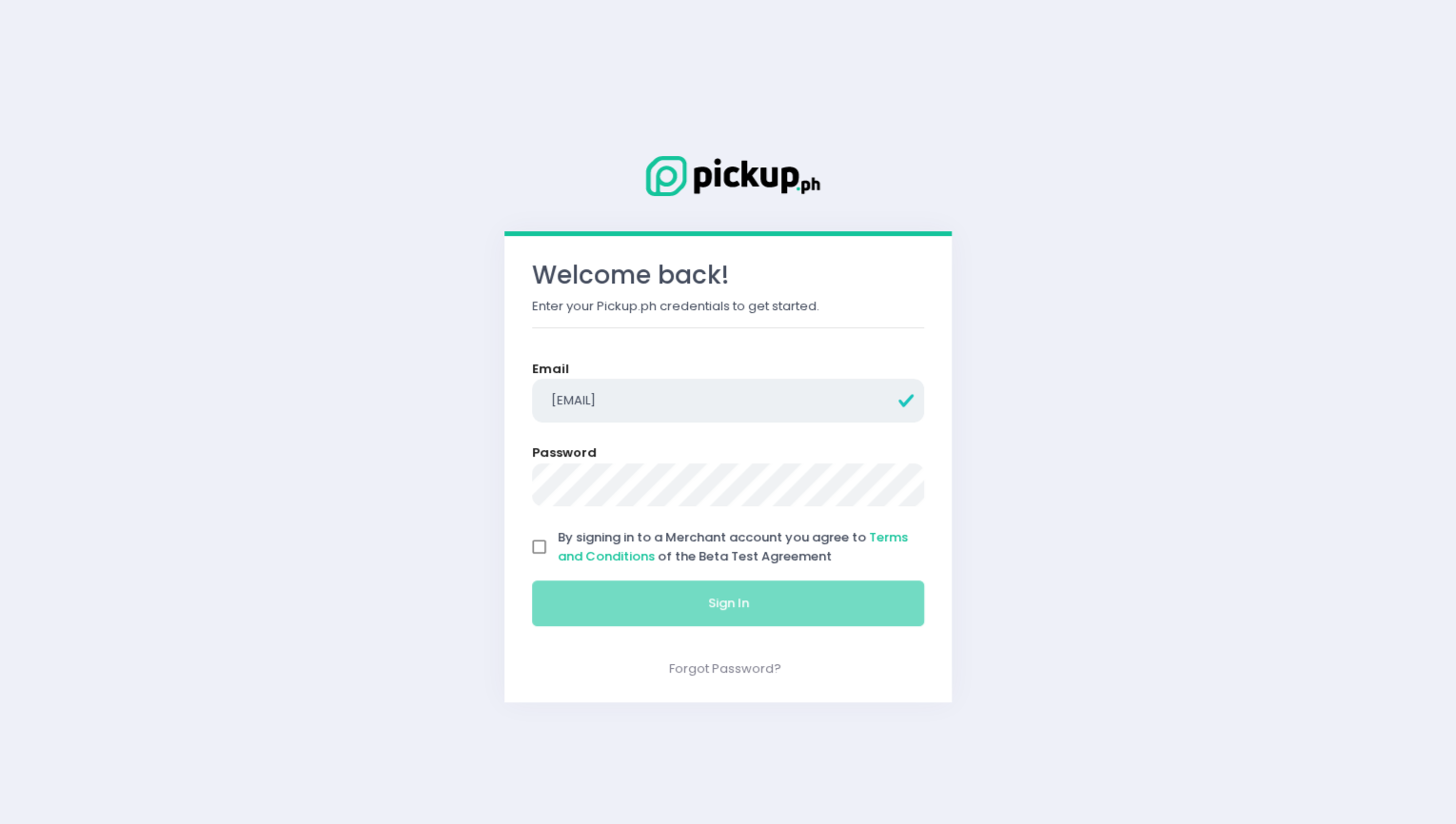 type on "[EMAIL]" 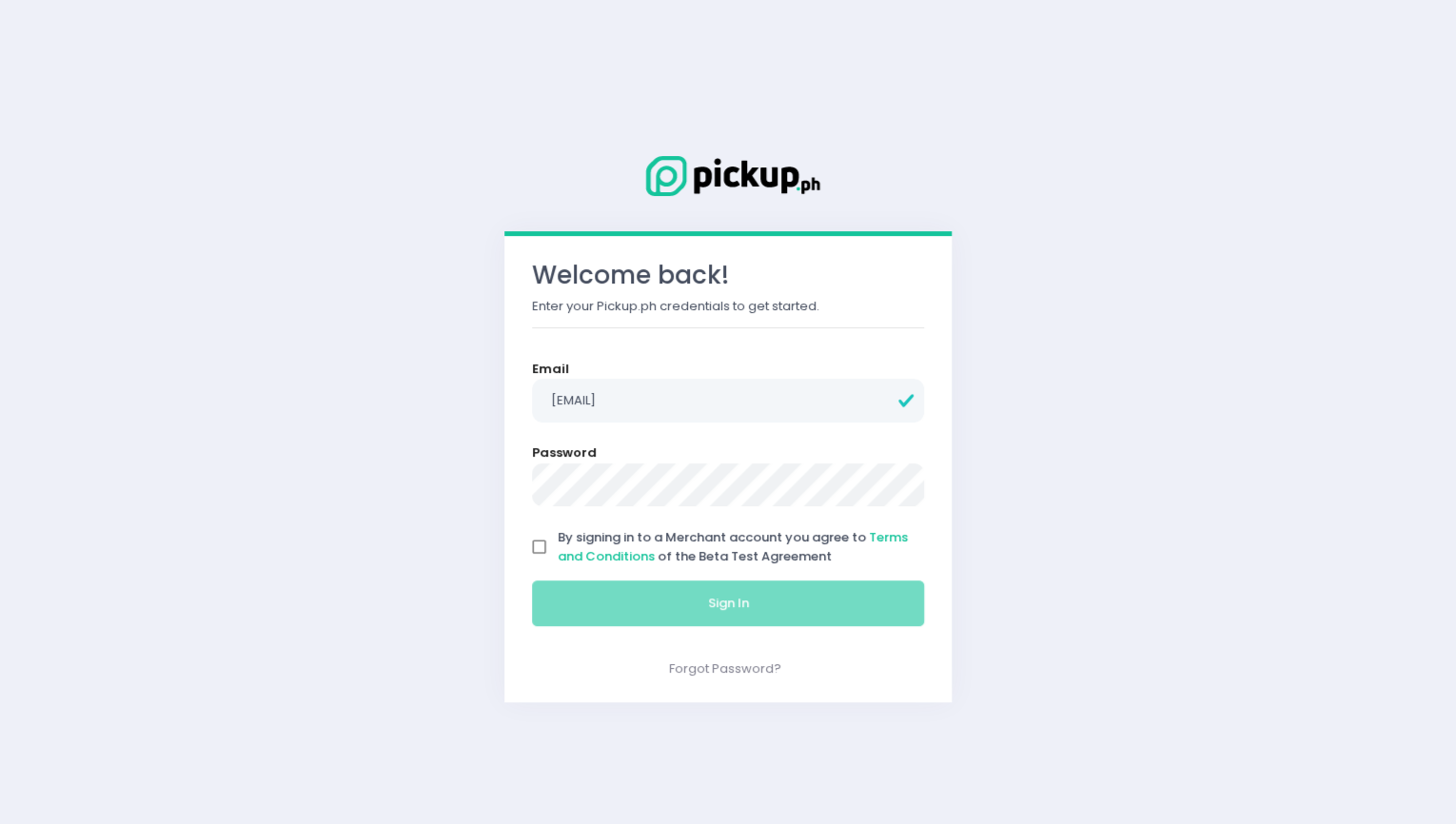 click on "By signing in to a Merchant account you agree to   Terms and Conditions   of the Beta Test Agreement" at bounding box center (540, 547) 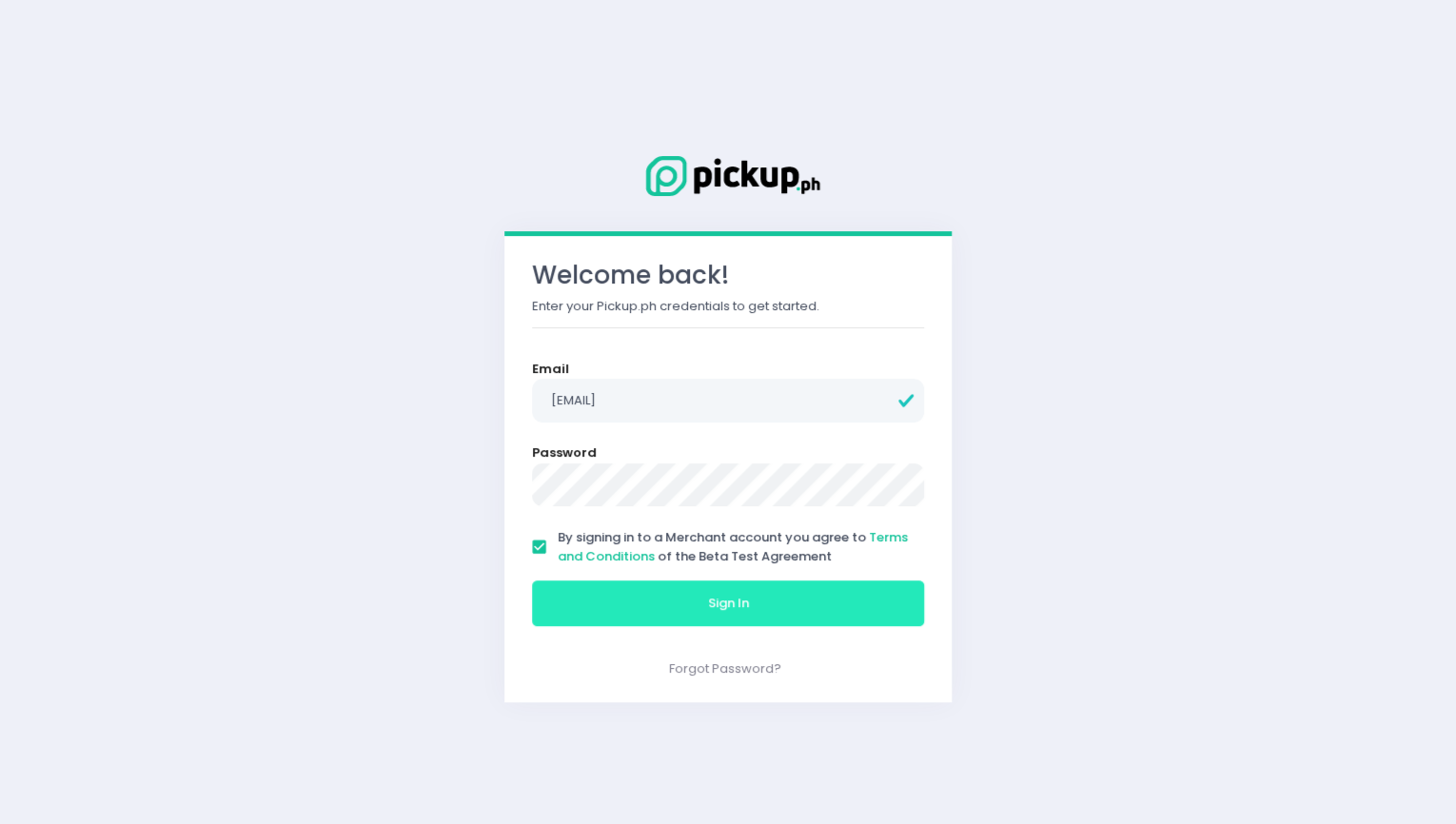 click on "Sign In" at bounding box center [728, 603] 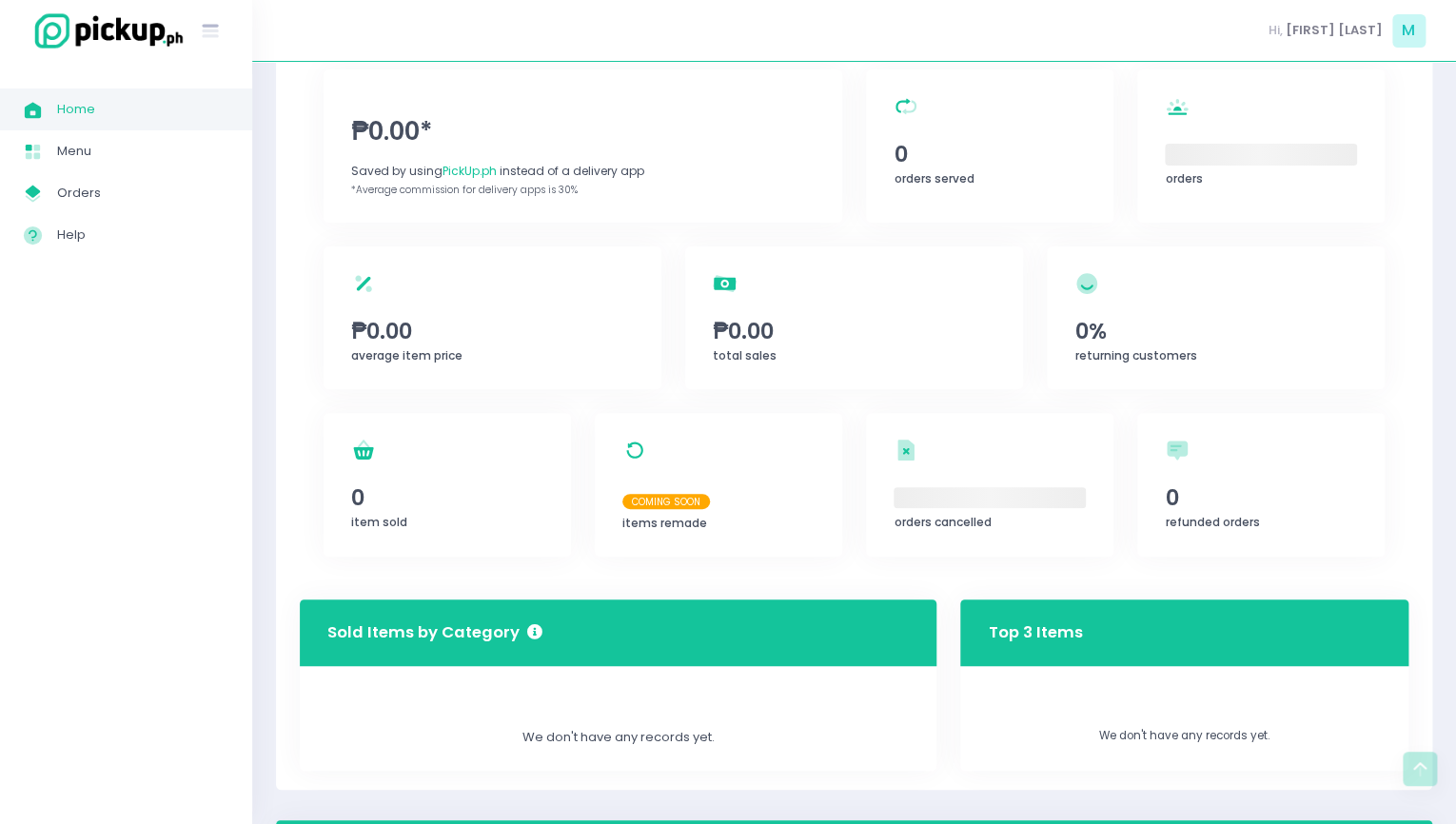 scroll, scrollTop: 0, scrollLeft: 0, axis: both 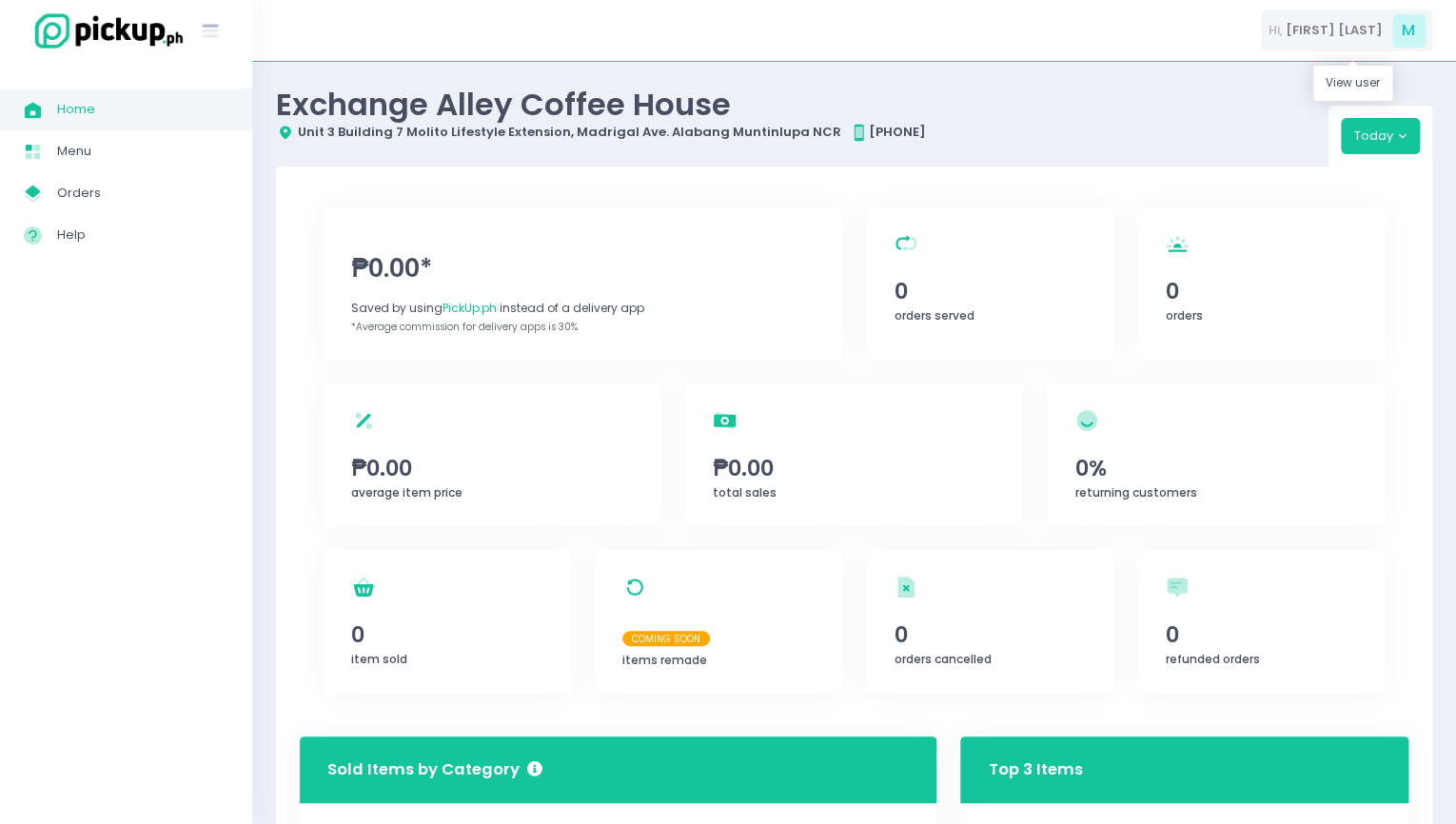 click on "M" at bounding box center (1408, 30) 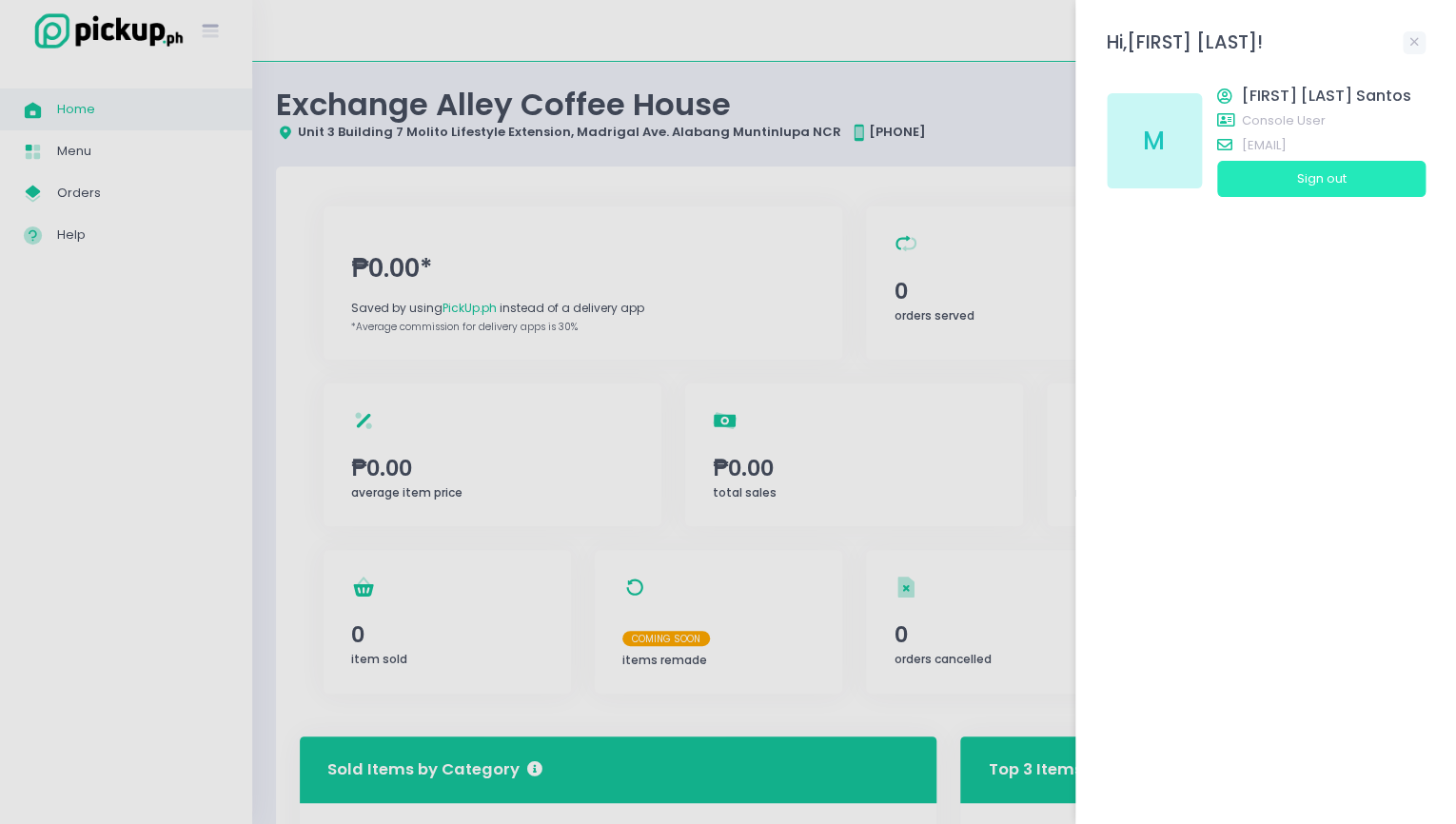 click on "Sign out" at bounding box center (1321, 179) 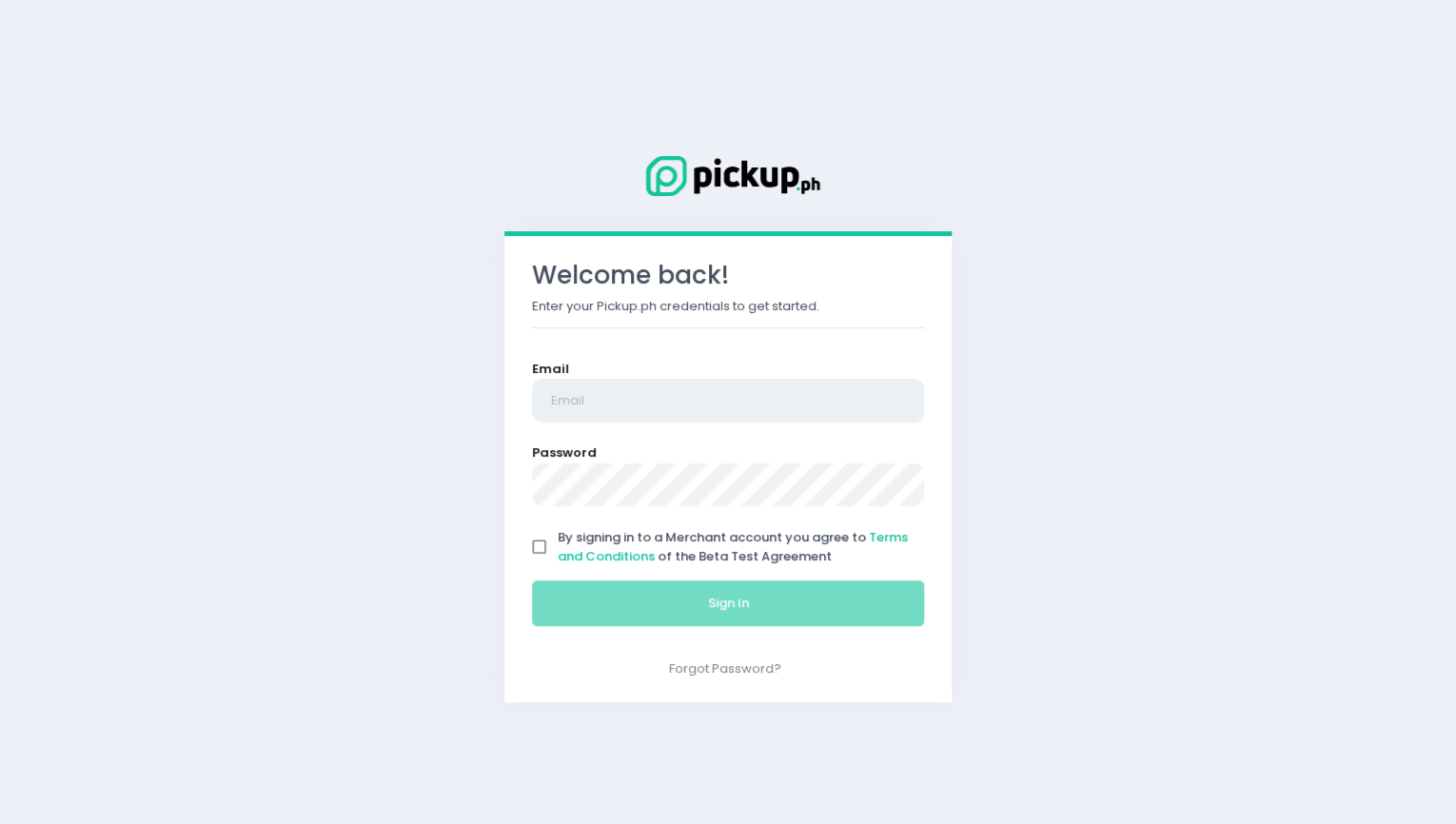 click at bounding box center (728, 401) 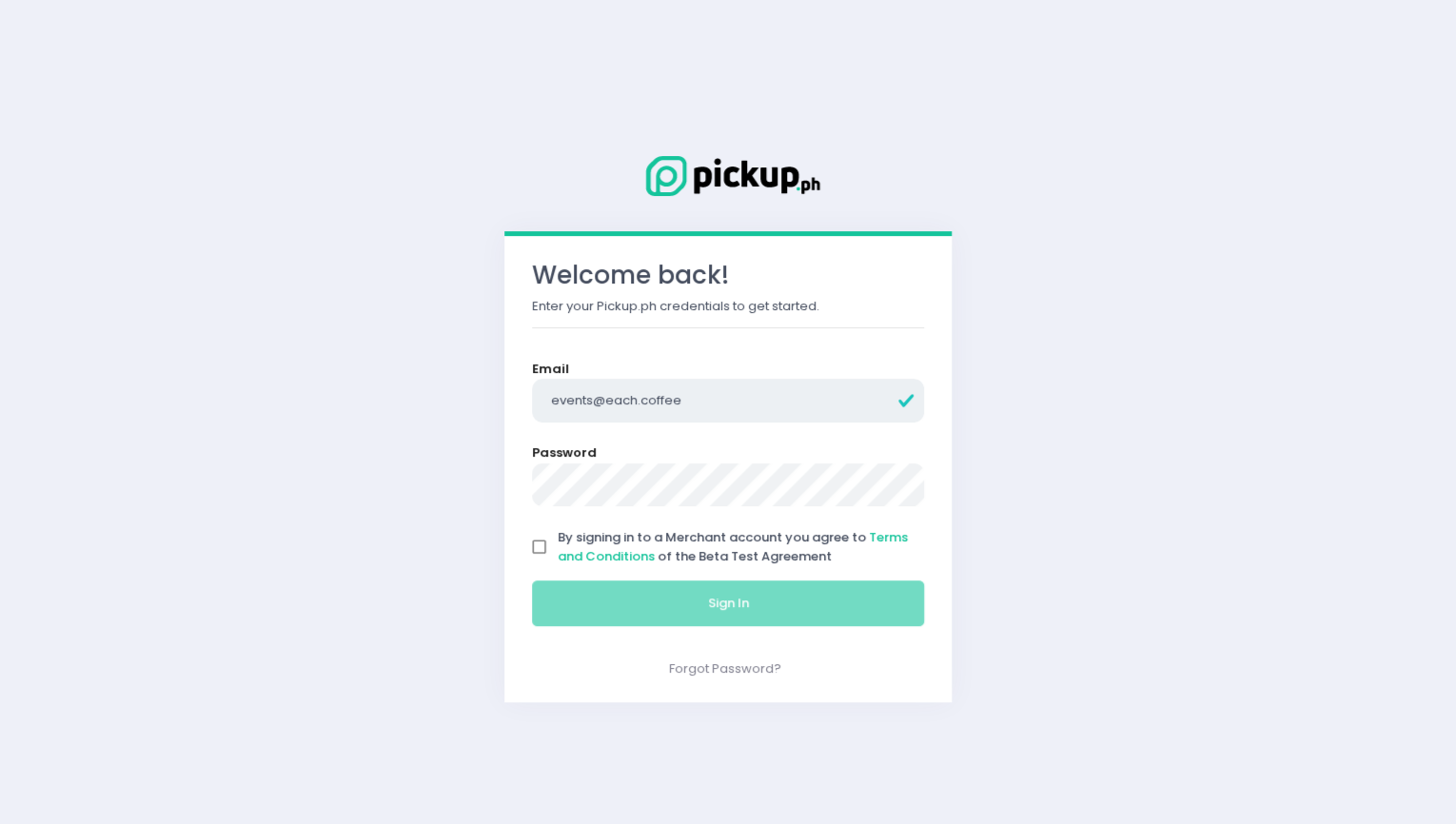 type on "events@each.coffee" 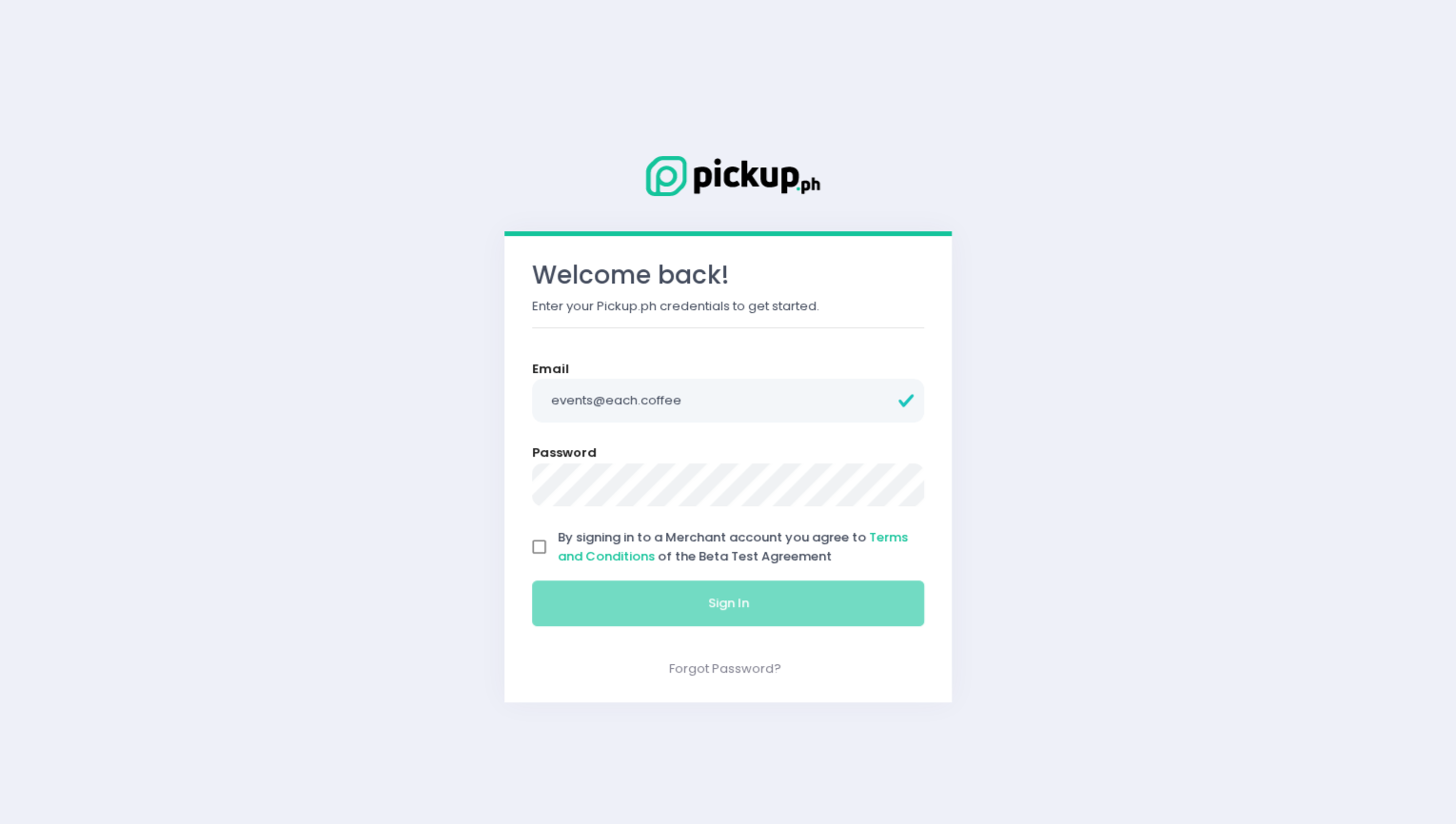 click on "By signing in to a Merchant account you agree to   Terms and Conditions   of the Beta Test Agreement" at bounding box center (540, 547) 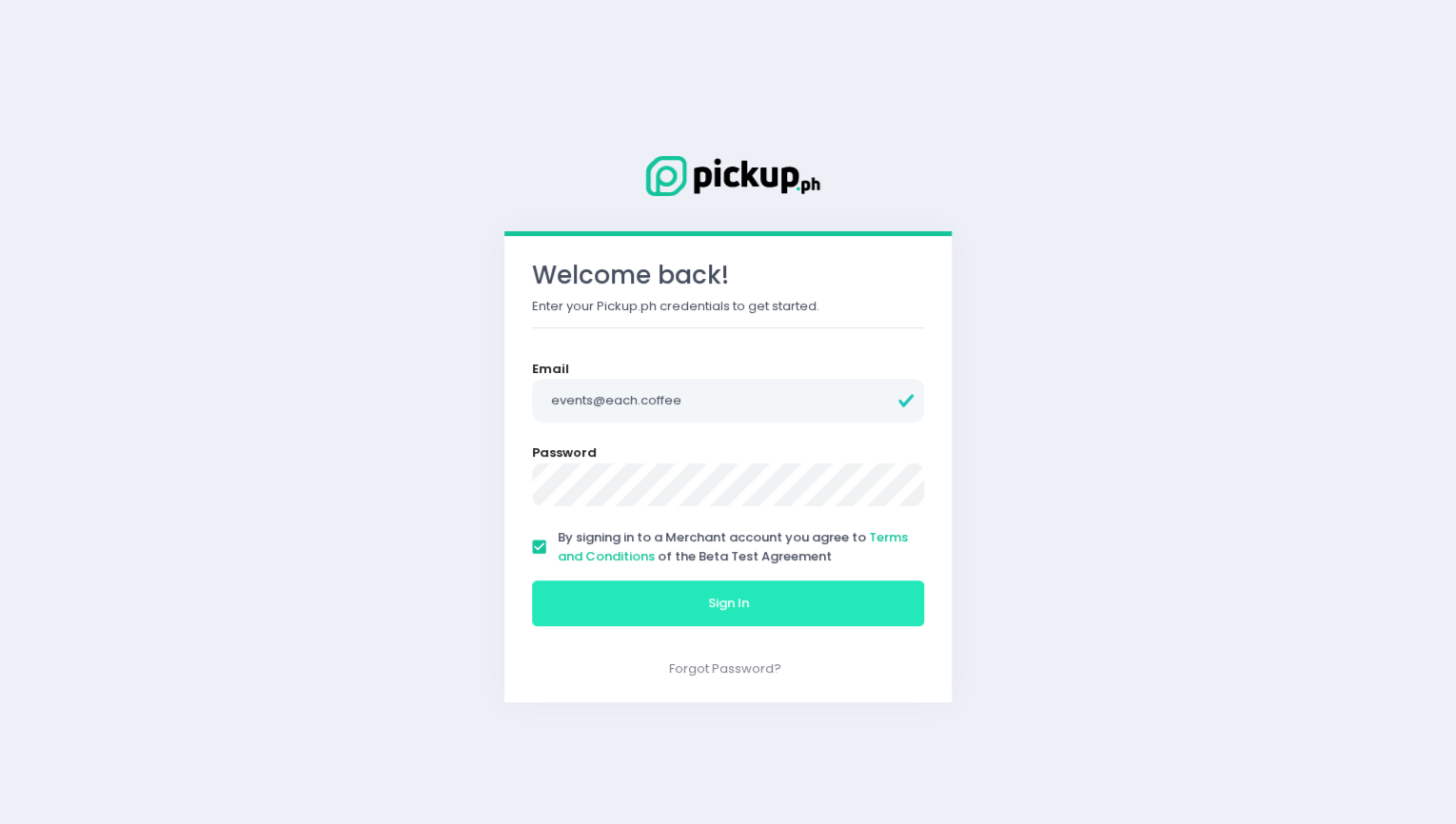 click on "Sign In" at bounding box center (728, 603) 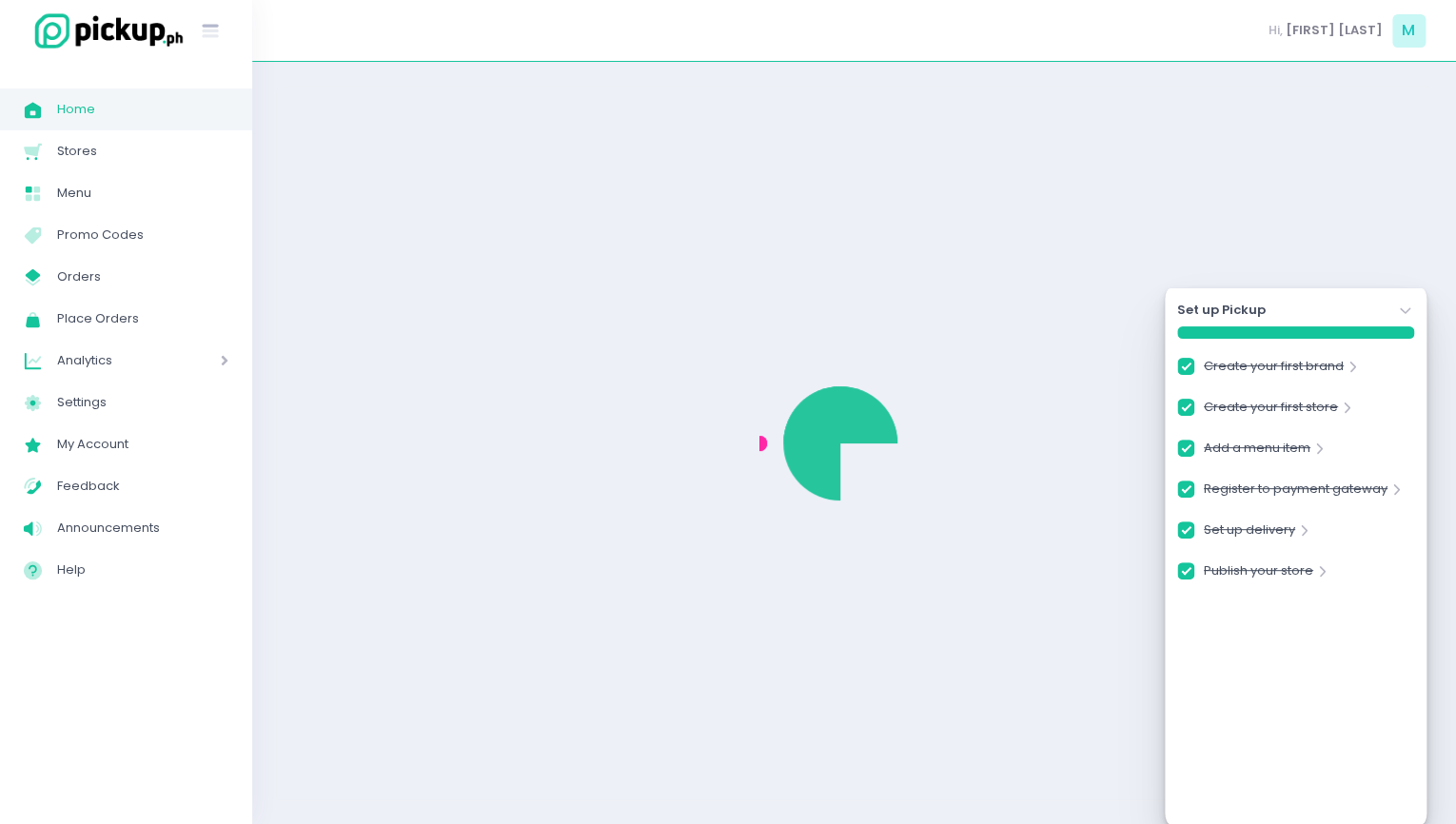 checkbox on "true" 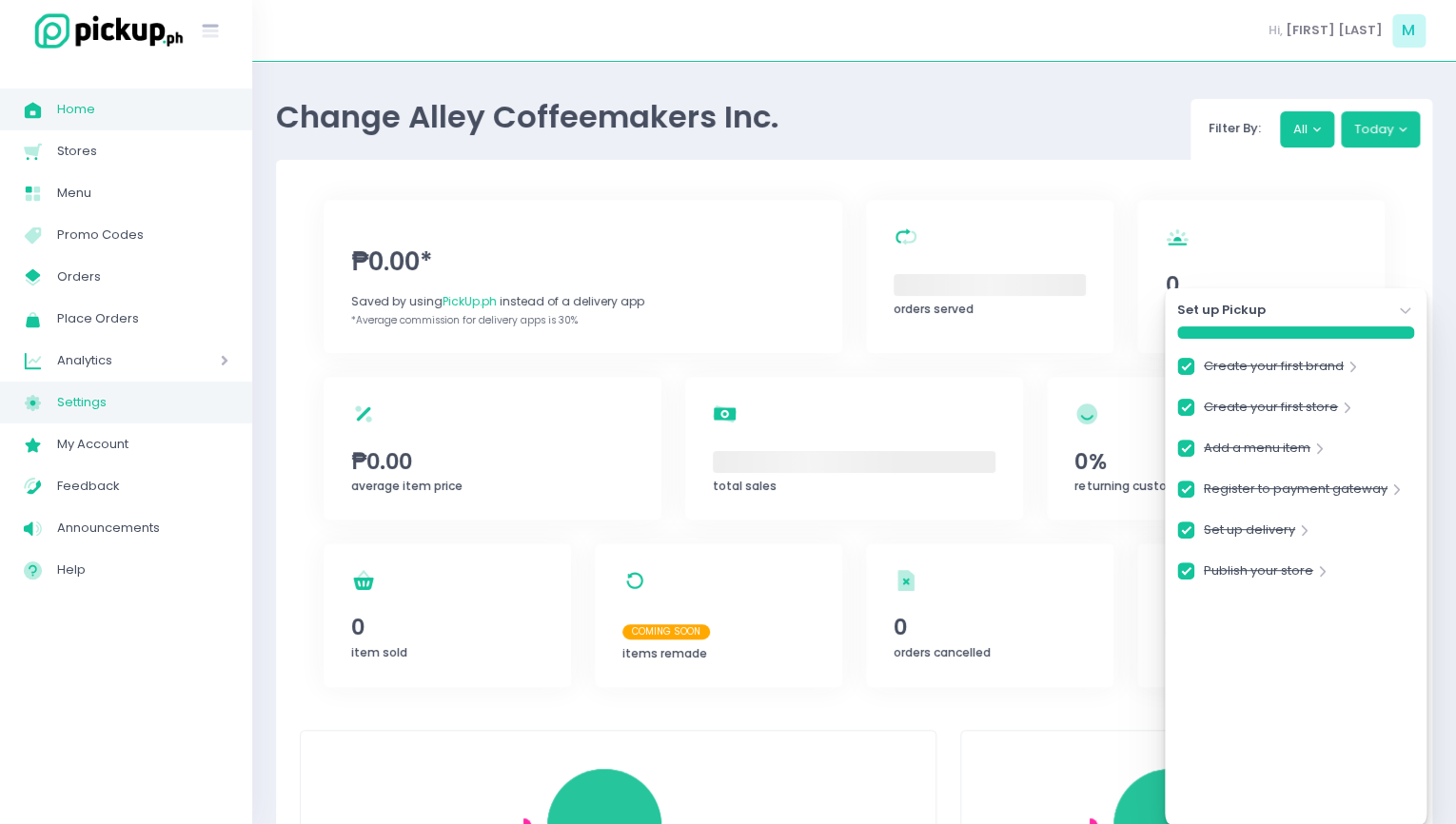 click on "Settings" at bounding box center (143, 402) 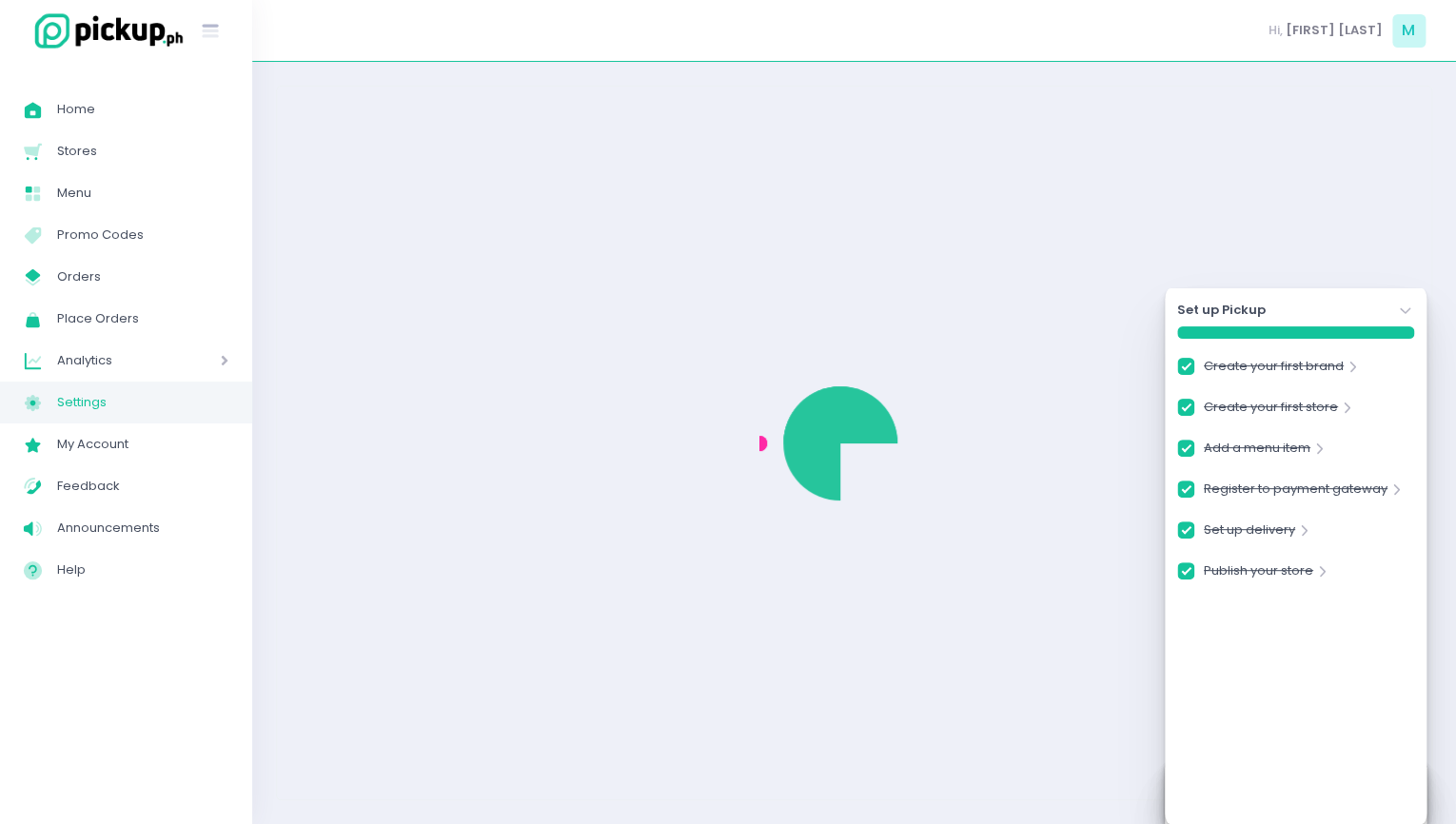 checkbox on "true" 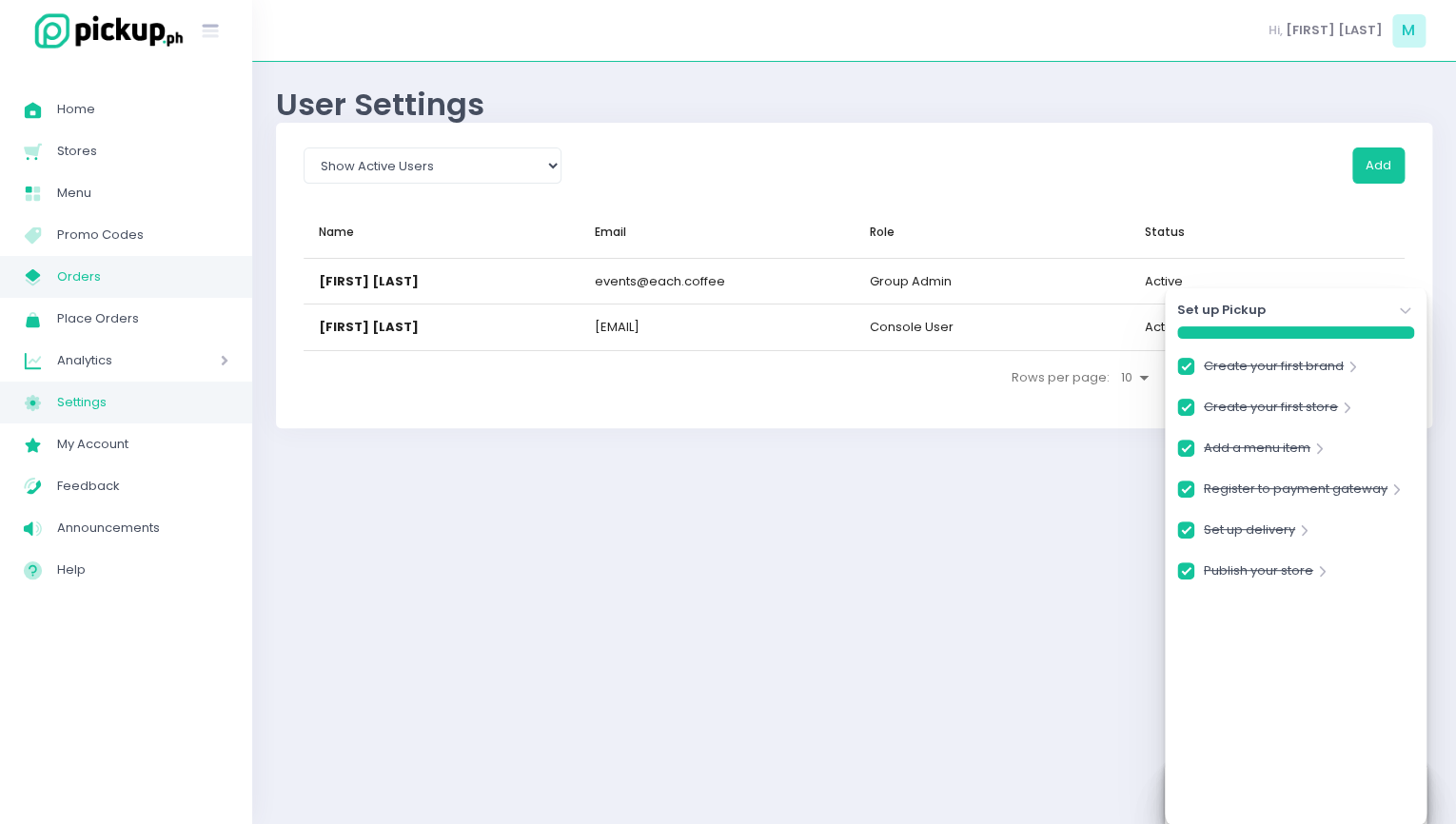 click on "Orders" at bounding box center (143, 277) 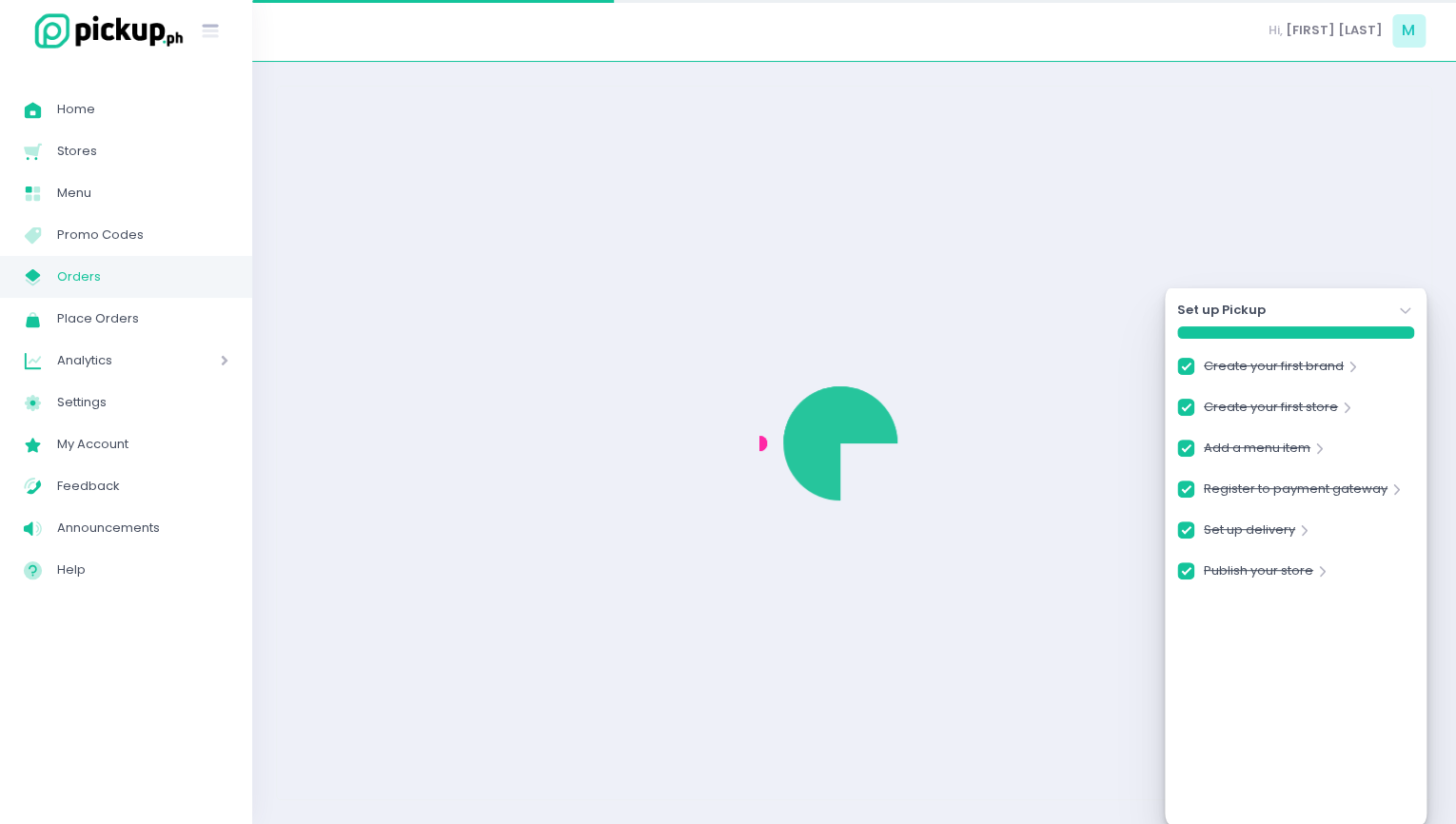 checkbox on "true" 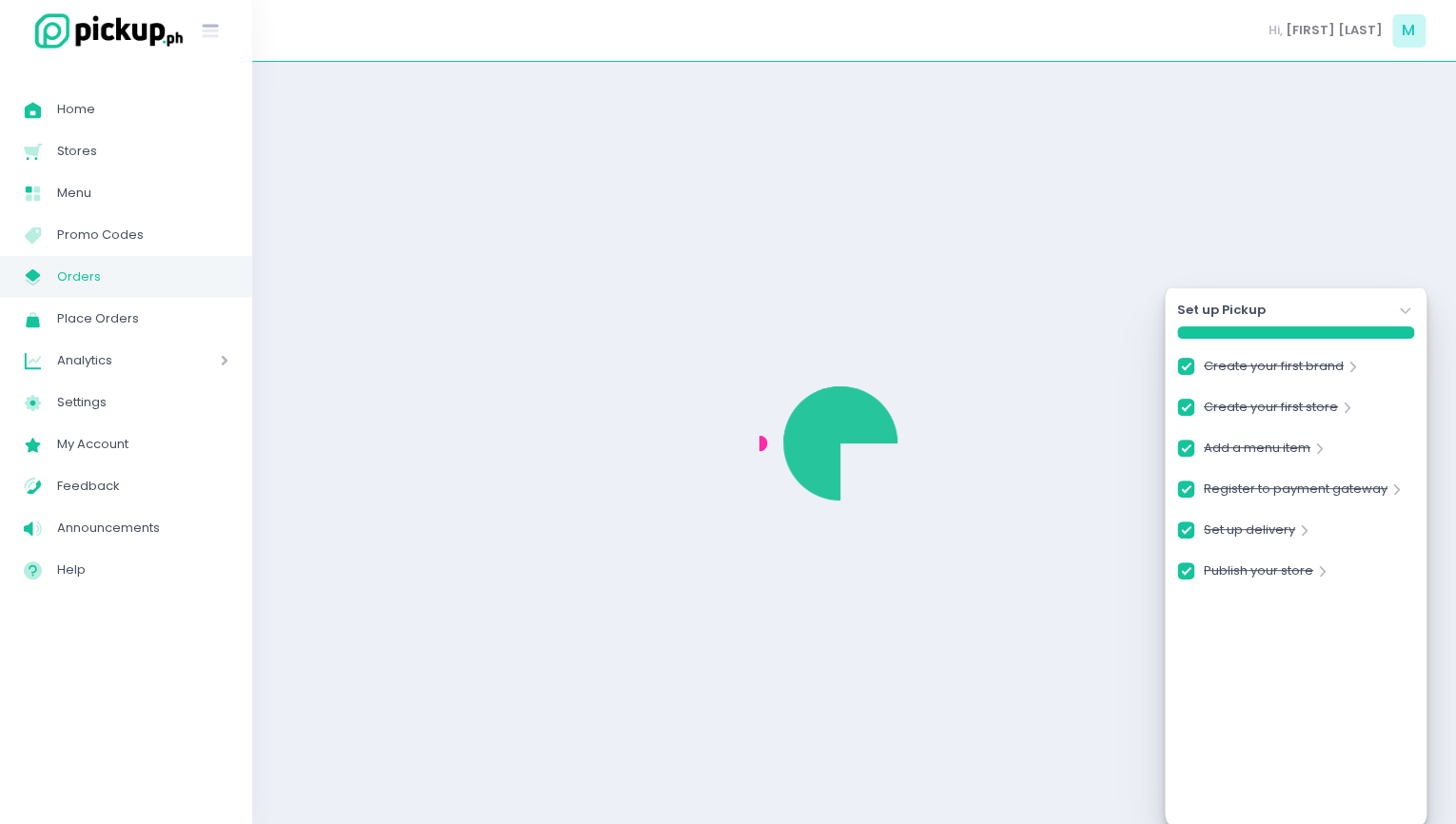 checkbox on "true" 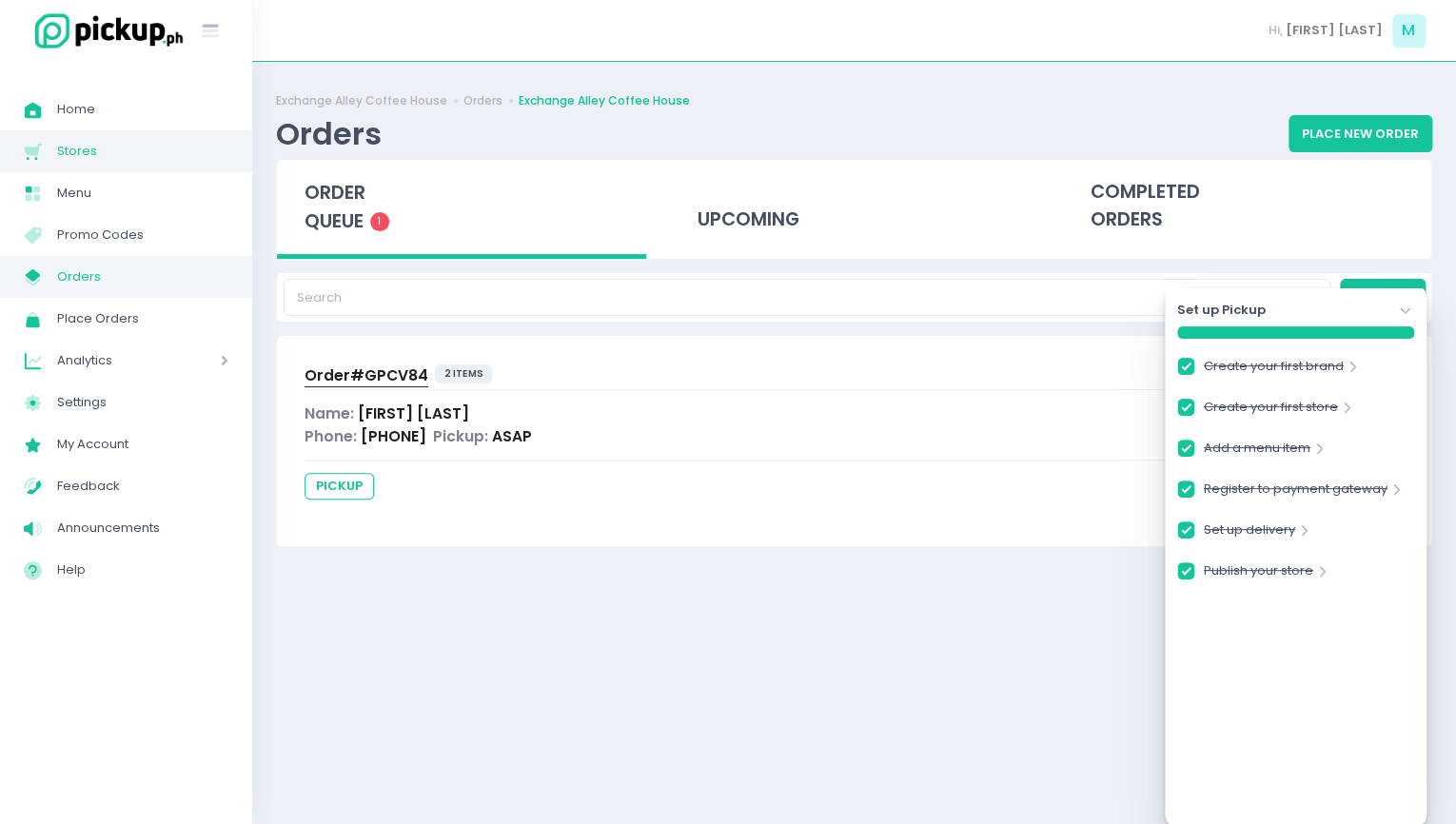 click on "Stores" at bounding box center [143, 151] 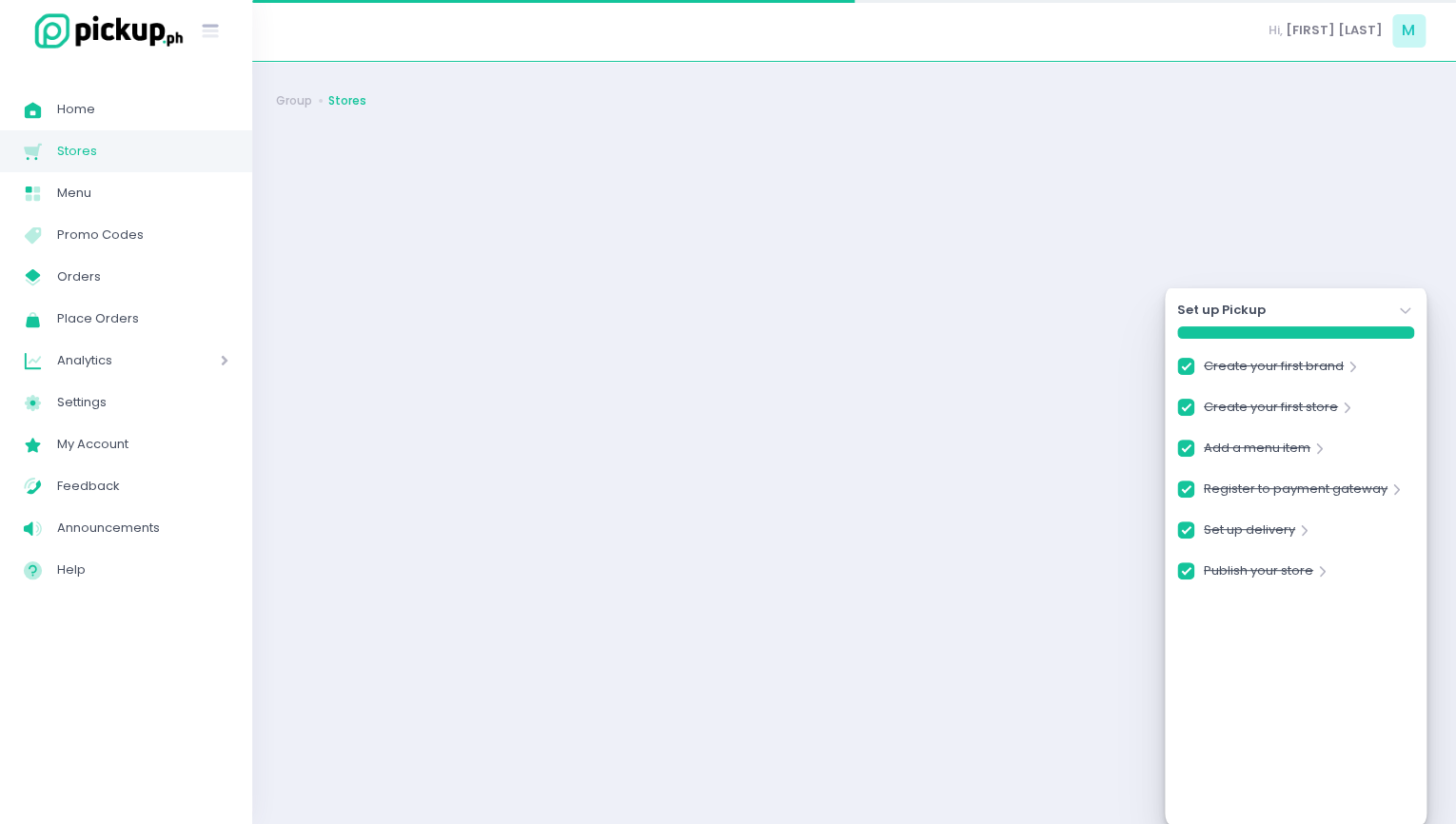 checkbox on "true" 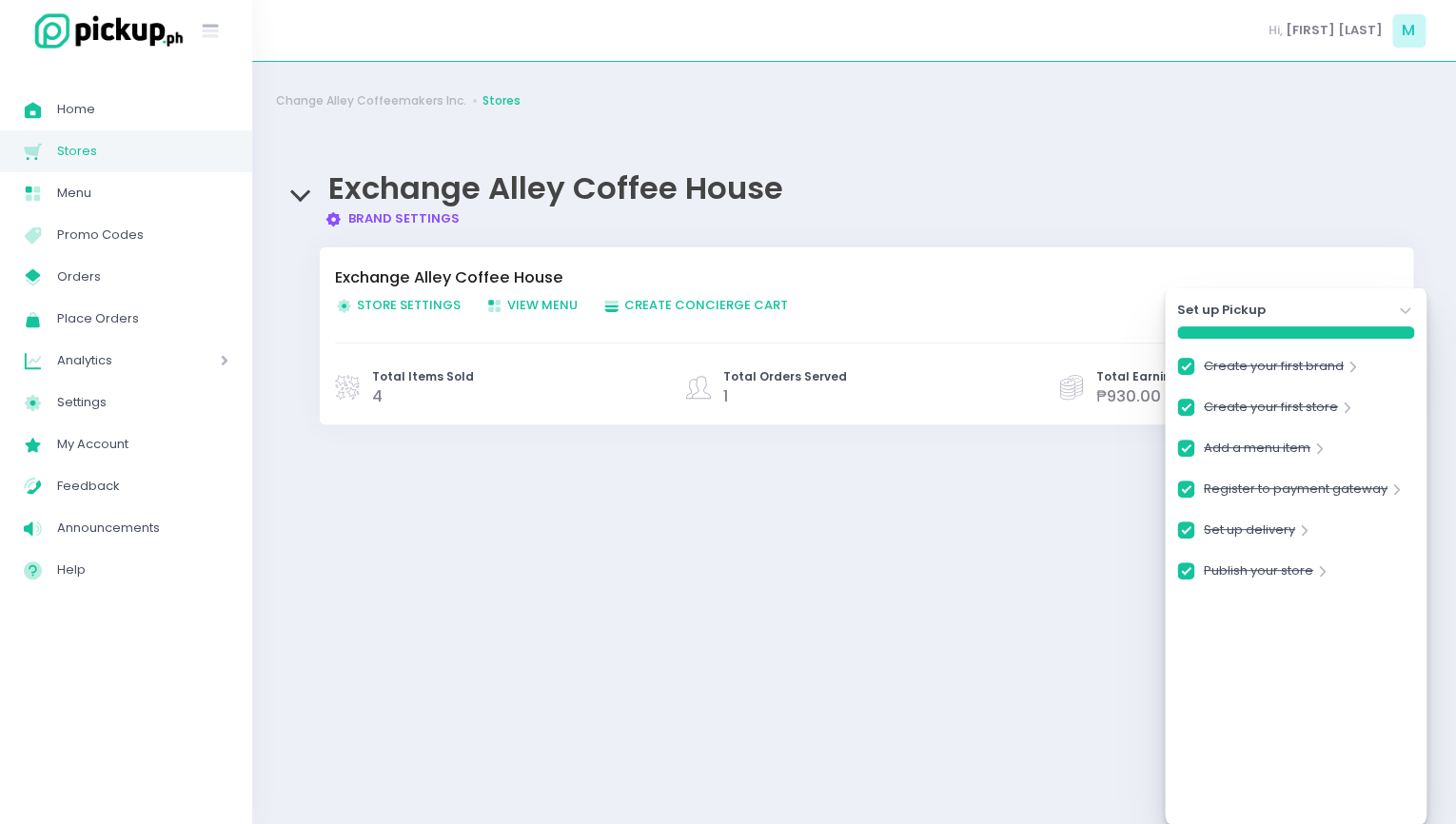 click on "Stockholm-icons / Navigation / Angle-down Created with Sketch." 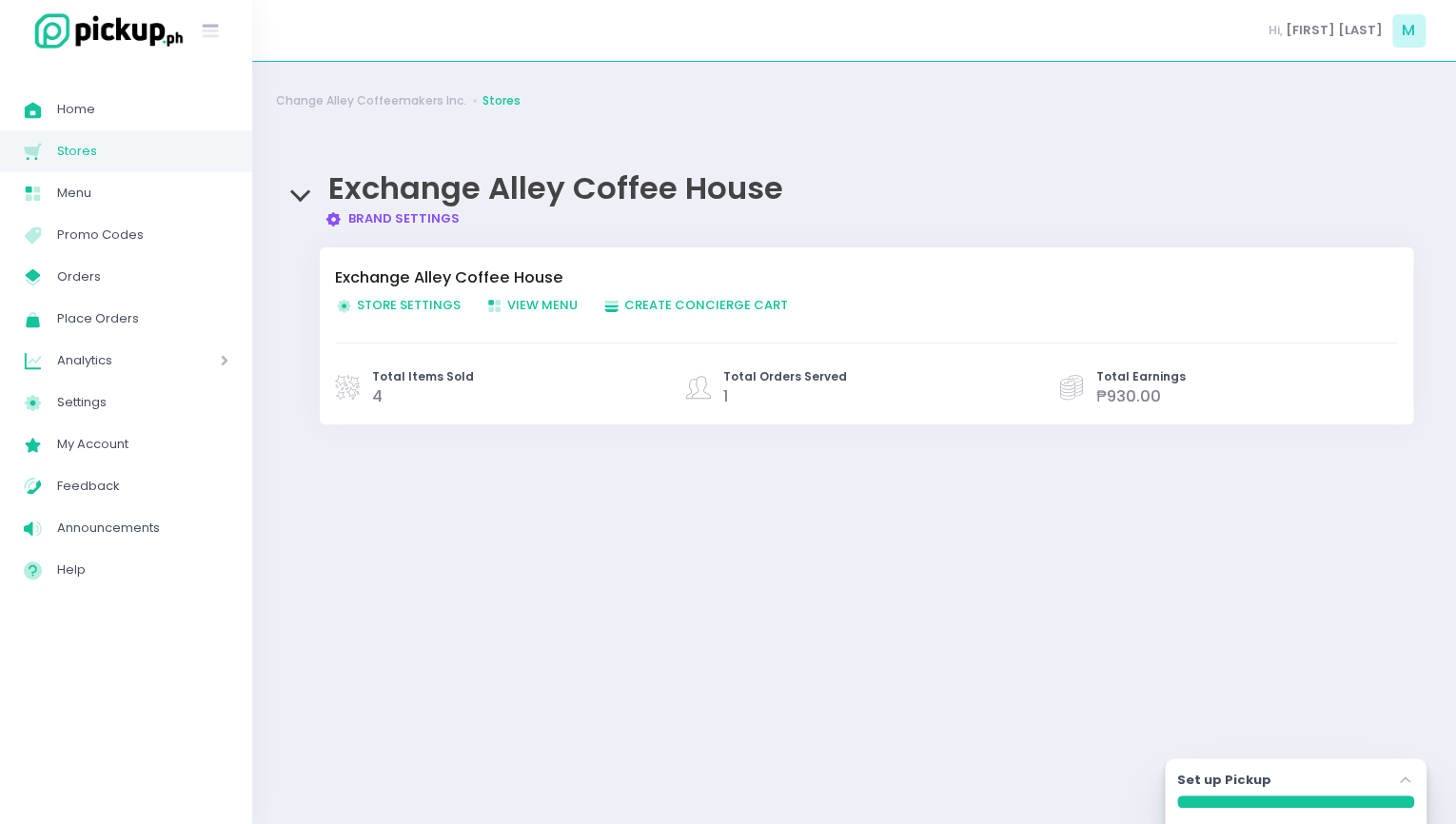 click on "Store Settings Created with Sketch. Store Settings" at bounding box center [398, 304] 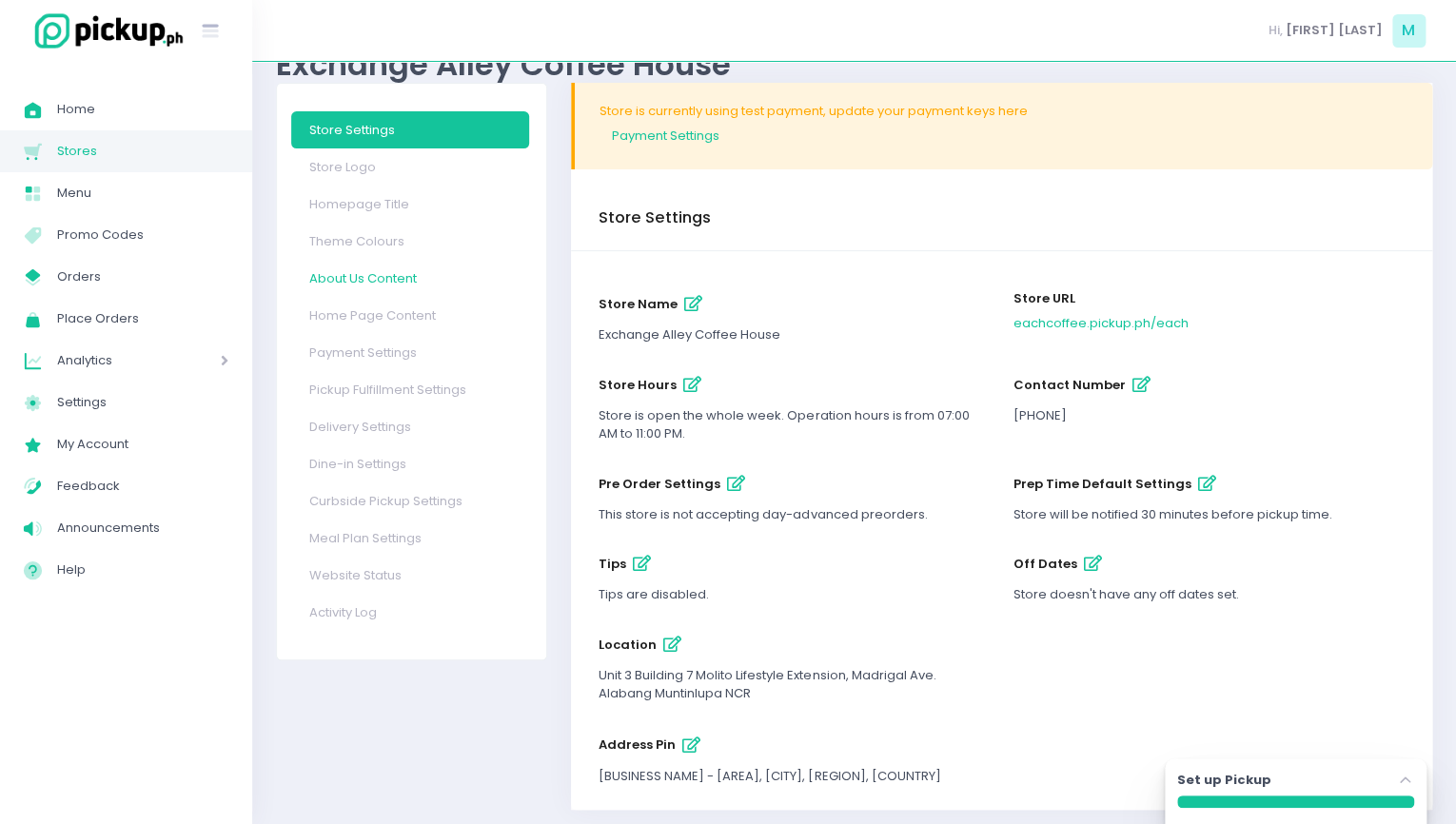 scroll, scrollTop: 71, scrollLeft: 0, axis: vertical 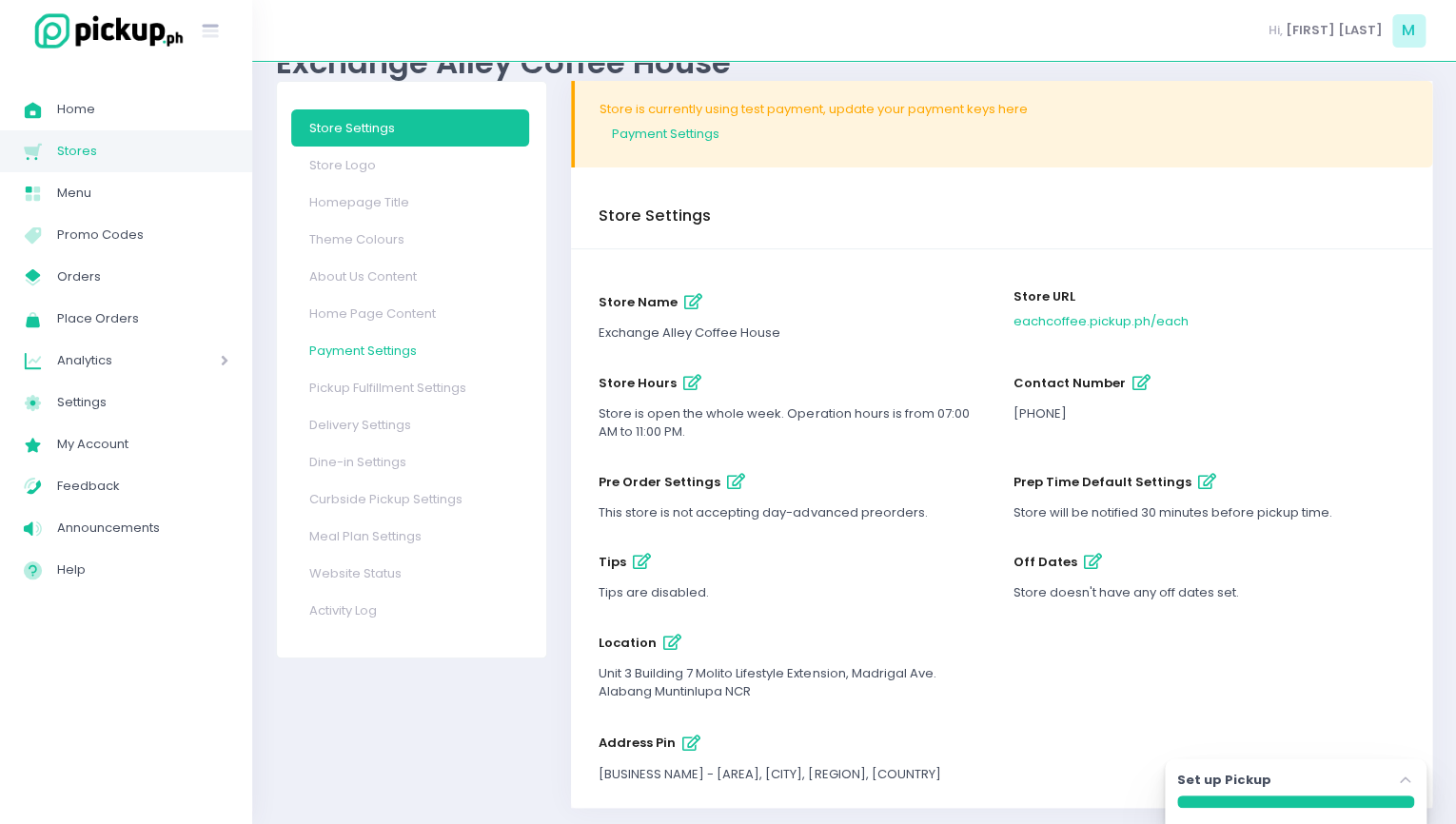 click on "Payment Settings" at bounding box center [410, 350] 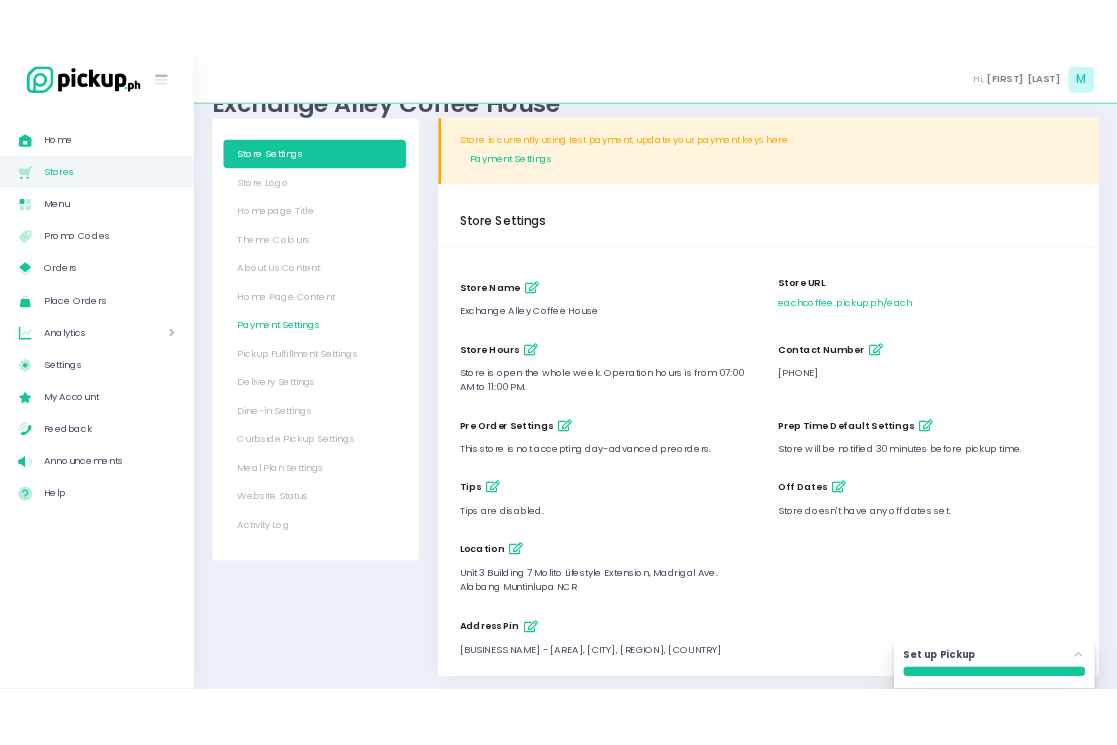 scroll, scrollTop: 0, scrollLeft: 0, axis: both 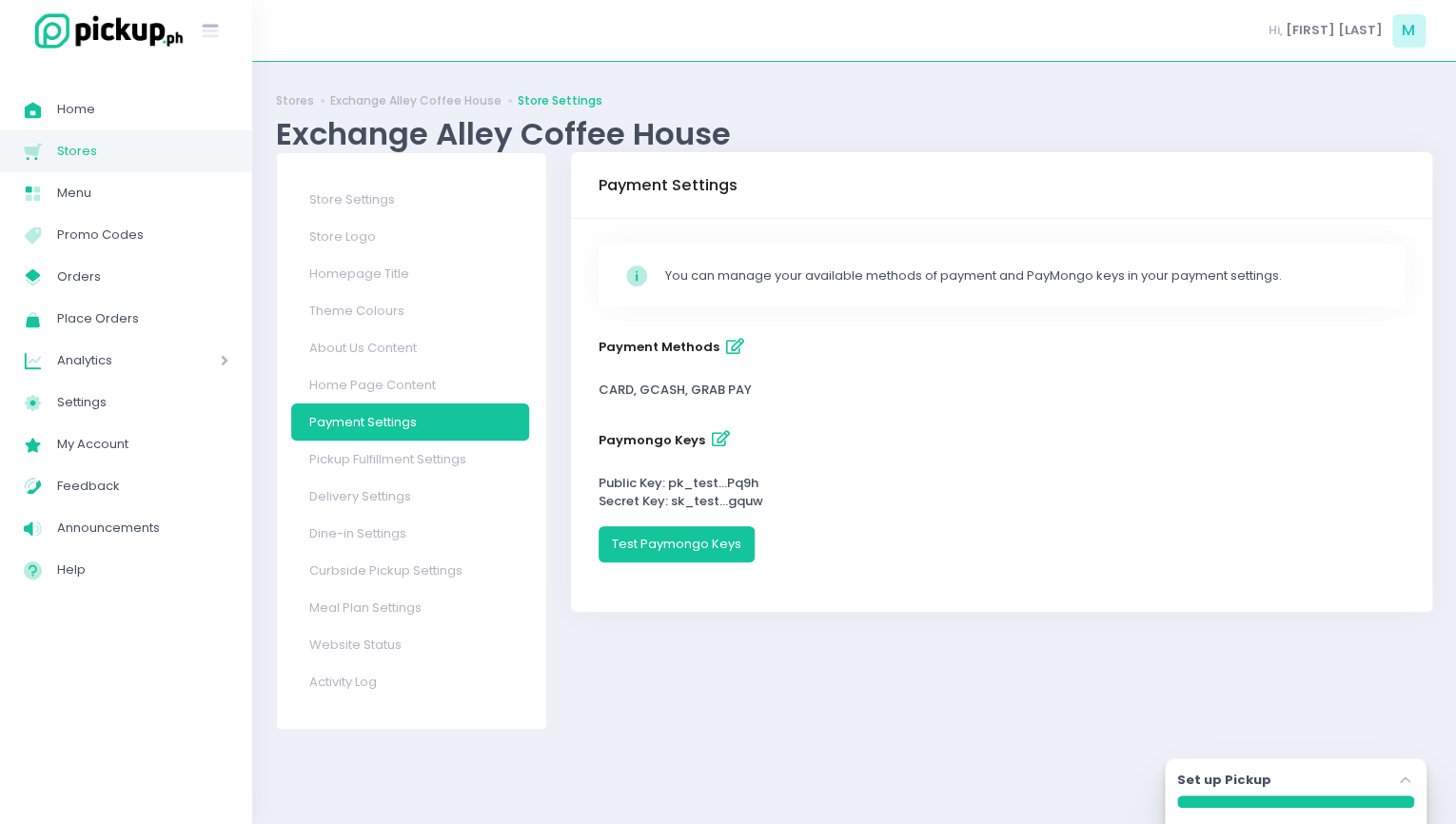 click at bounding box center [720, 439] 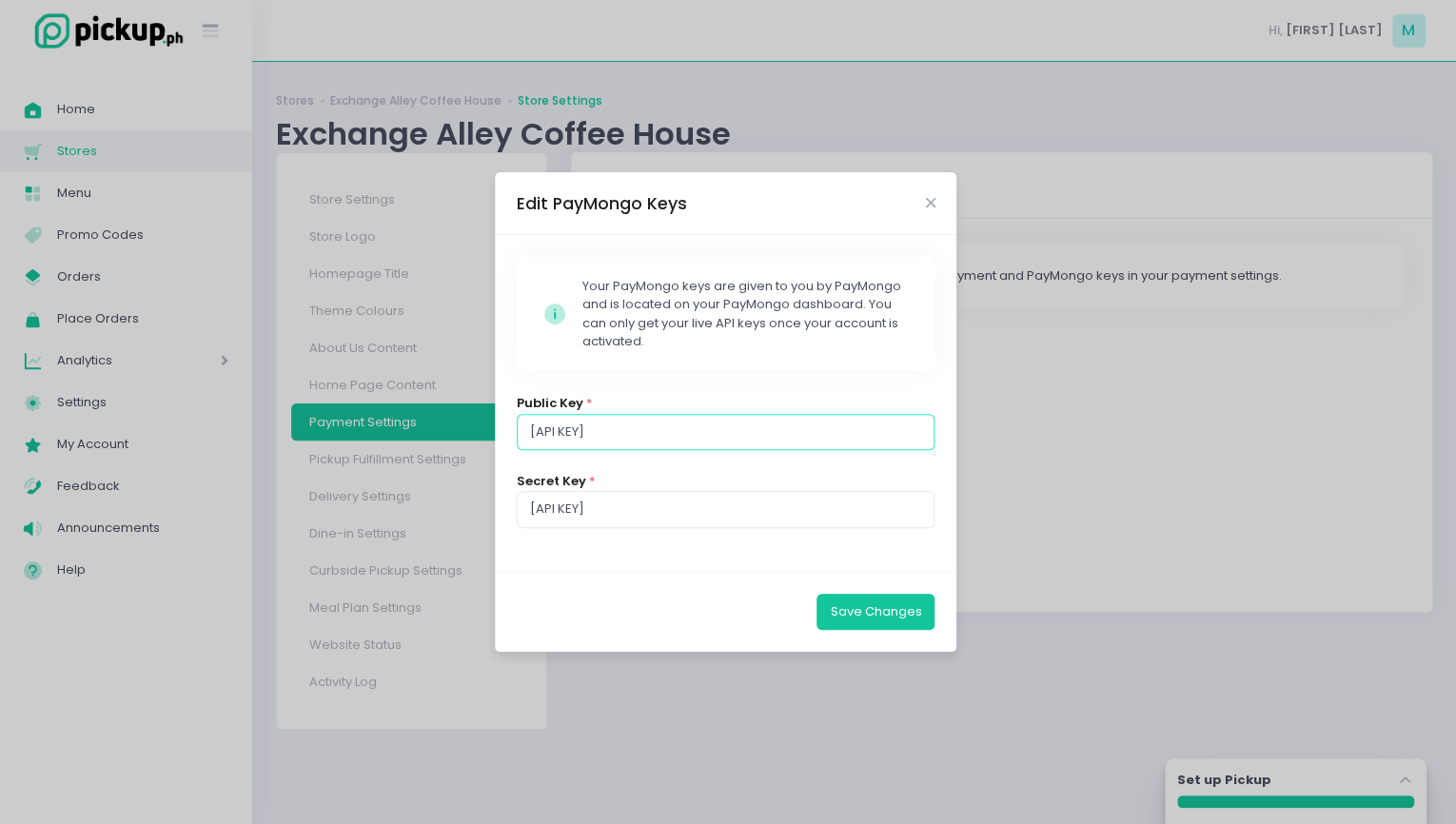 click on "[API KEY]" at bounding box center (726, 432) 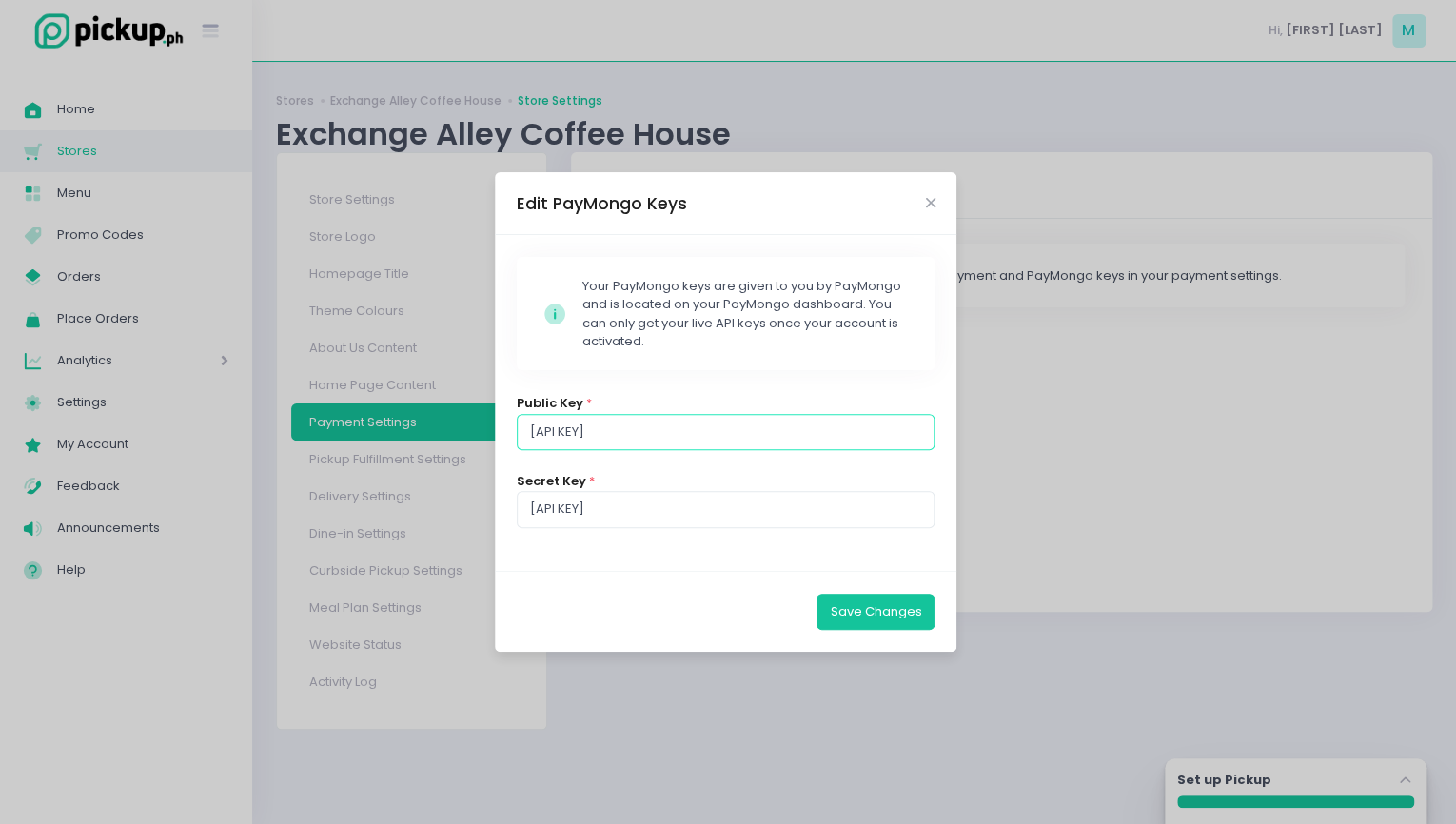 paste on "[API KEY]" 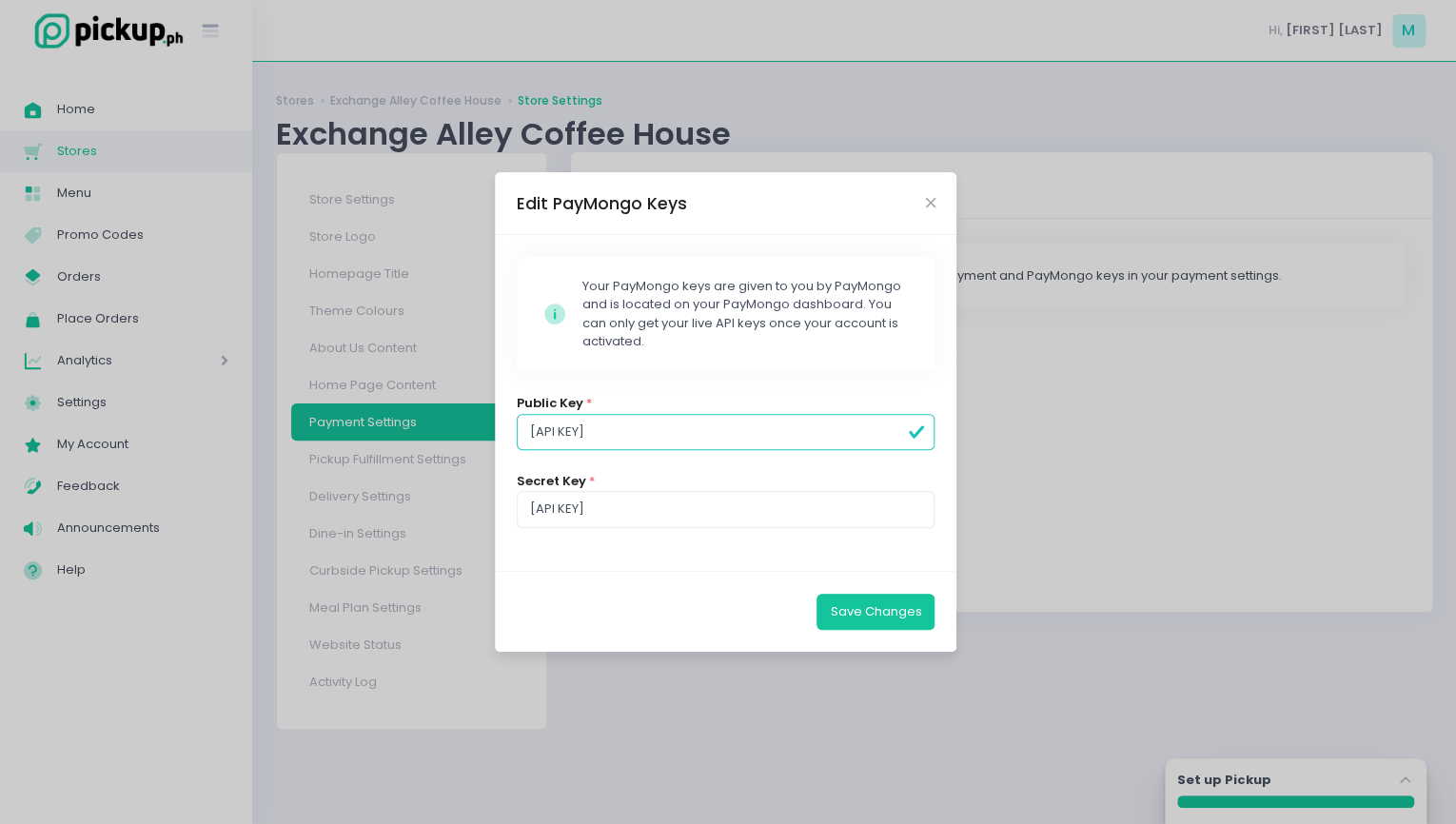 type on "[API KEY]" 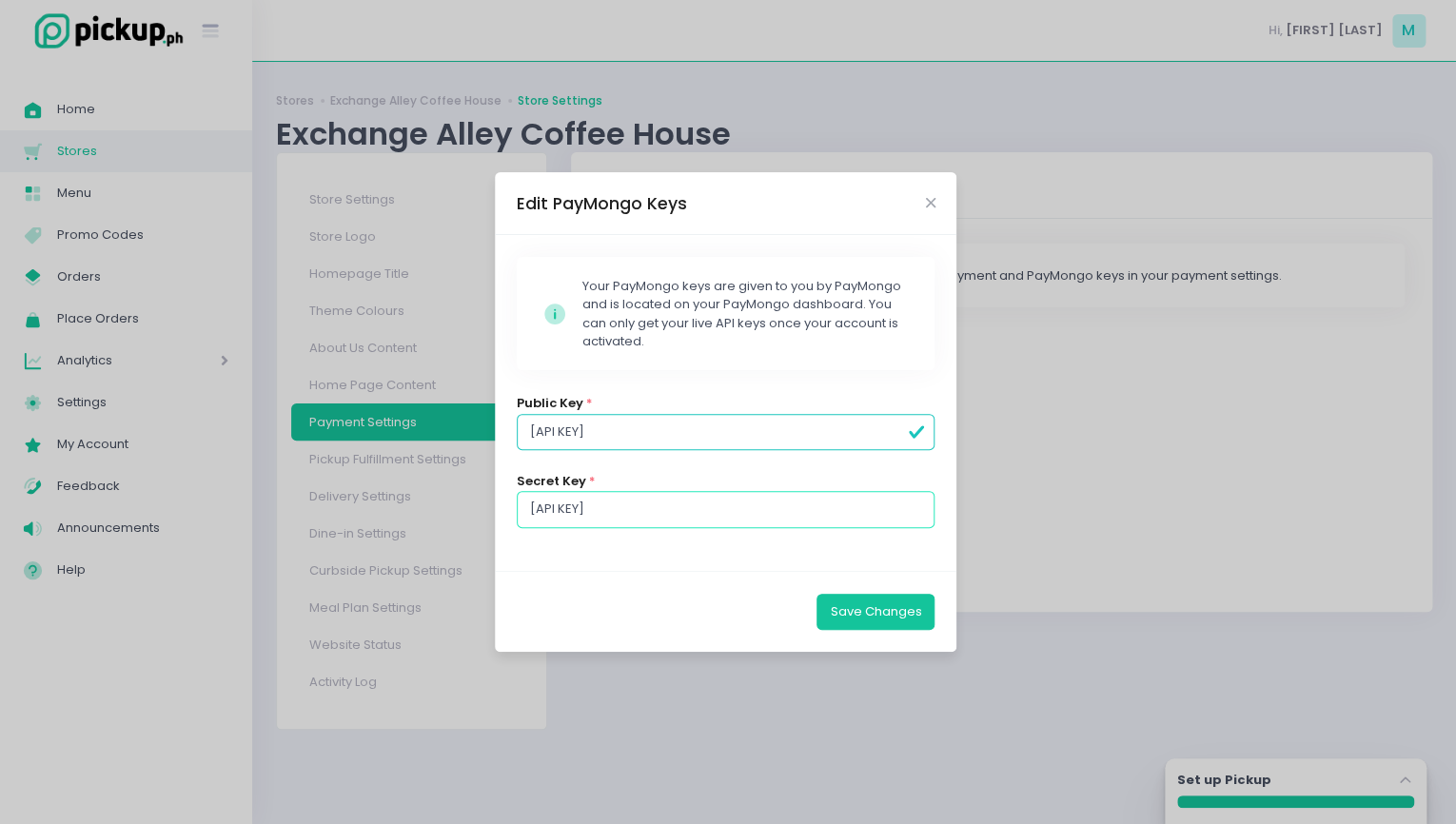 click on "[API KEY]" at bounding box center (726, 509) 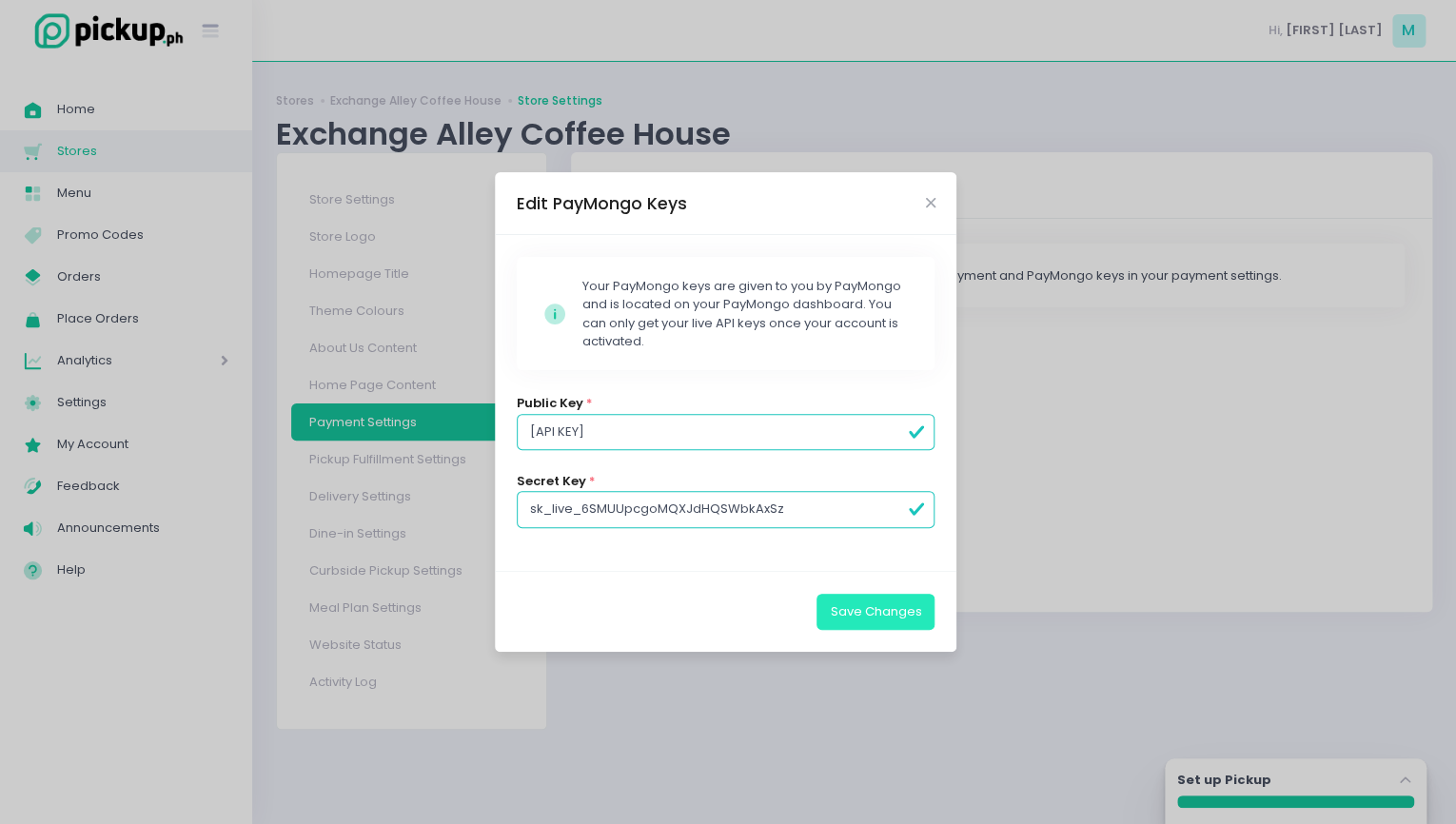 type on "sk_live_6SMUUpcgoMQXJdHQSWbkAxSz" 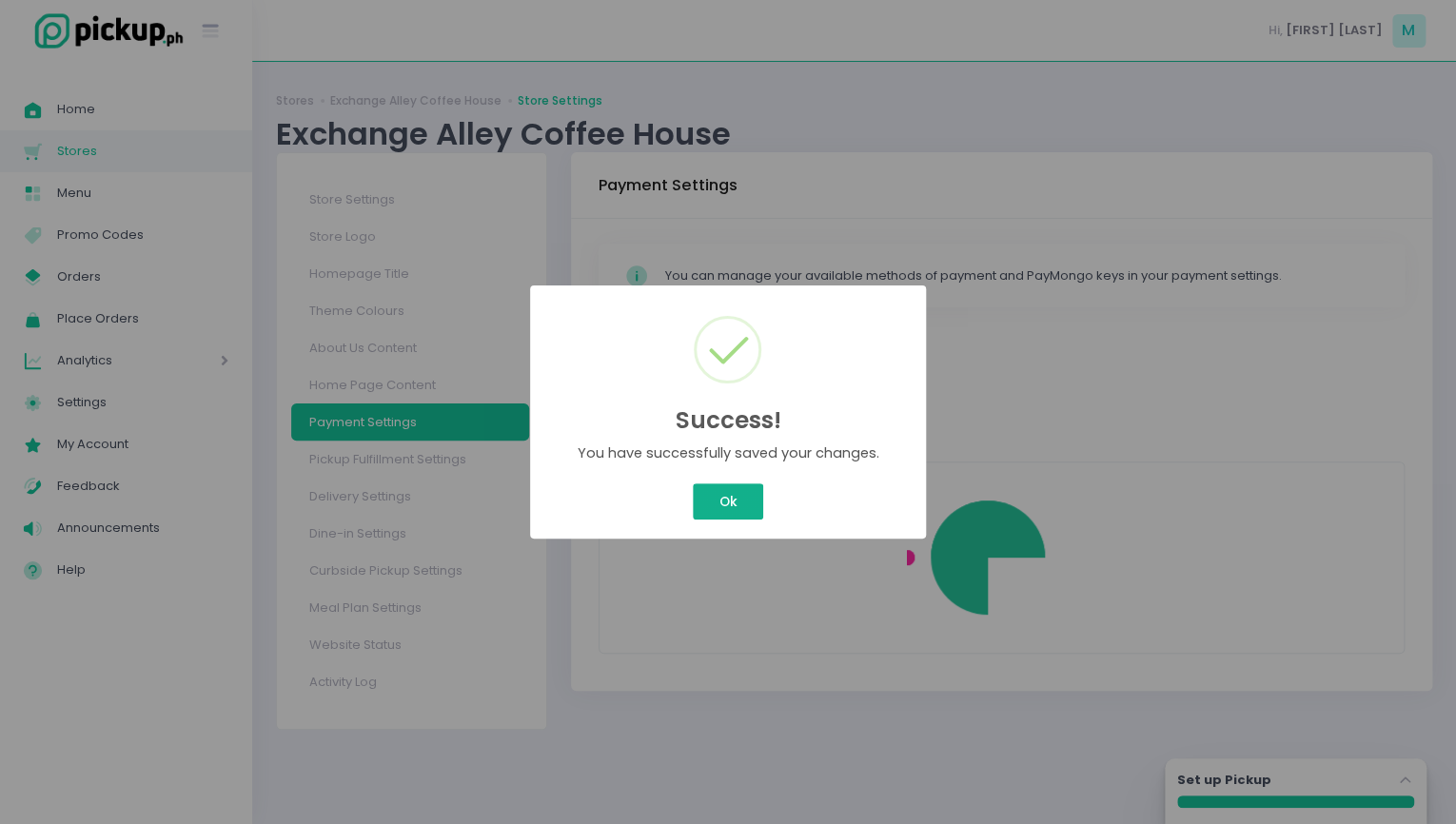 click on "Ok" at bounding box center [728, 501] 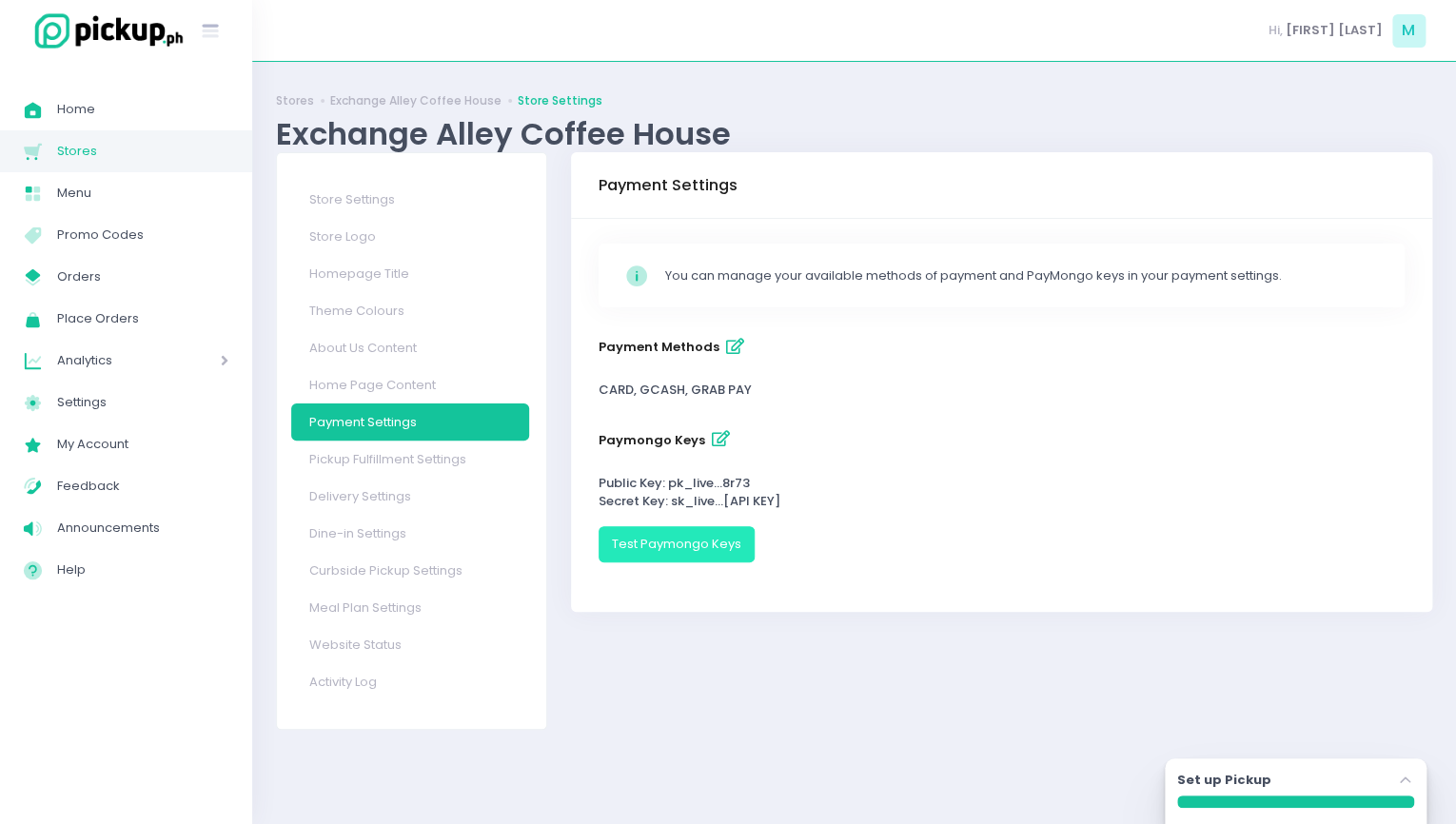 click on "Test Paymongo Keys" at bounding box center [677, 544] 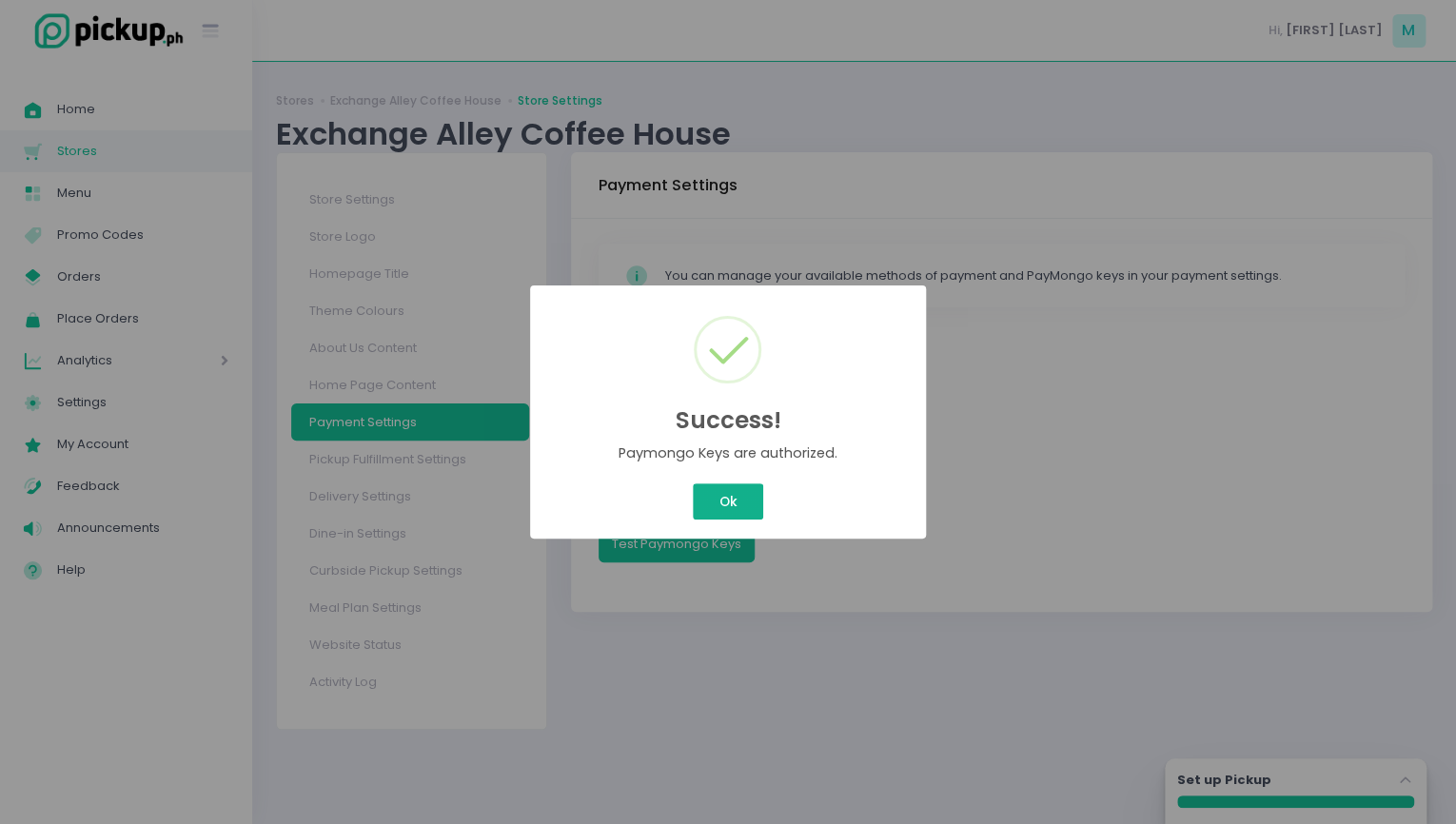 click on "Ok" at bounding box center [728, 501] 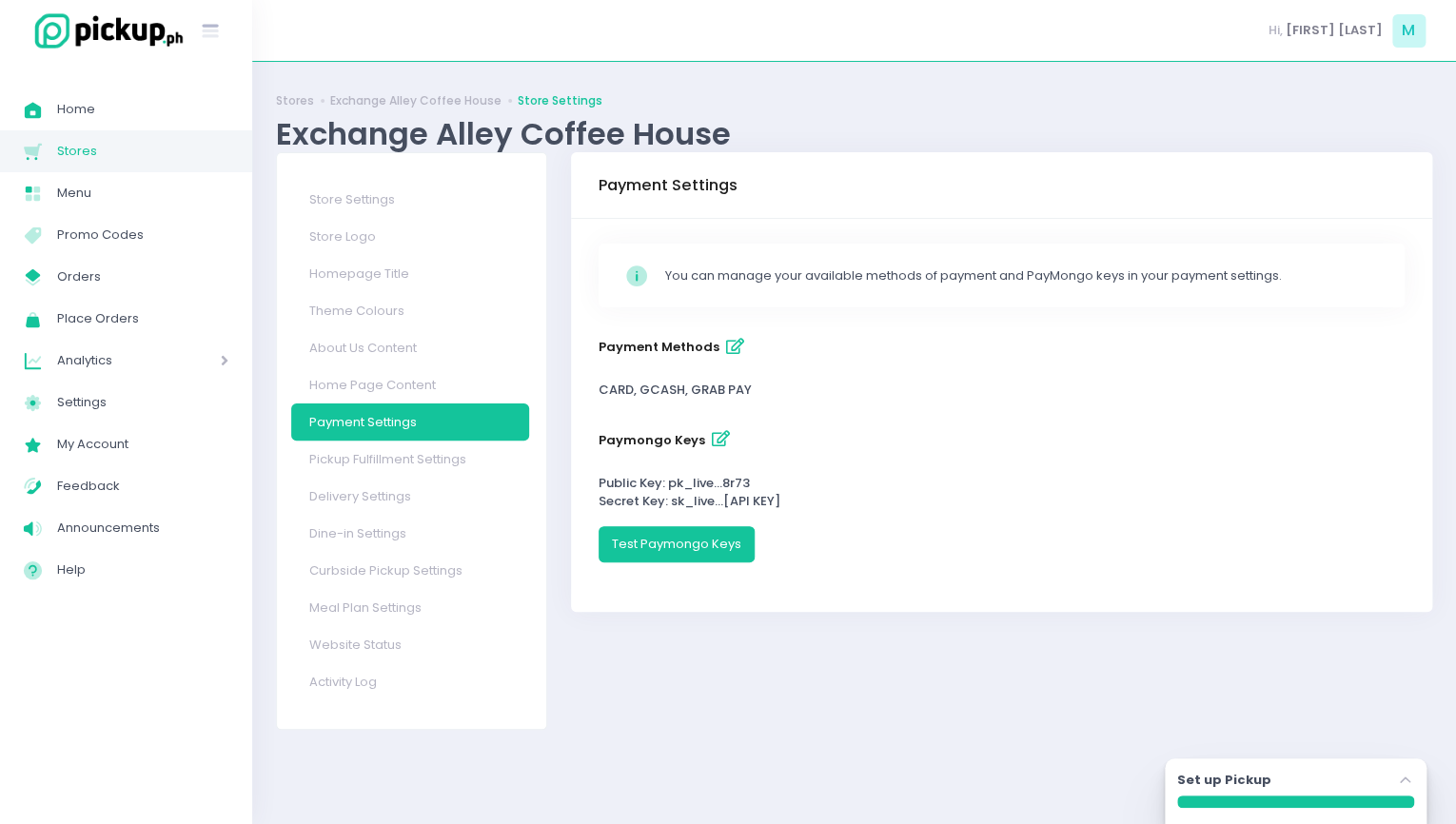 click at bounding box center [720, 439] 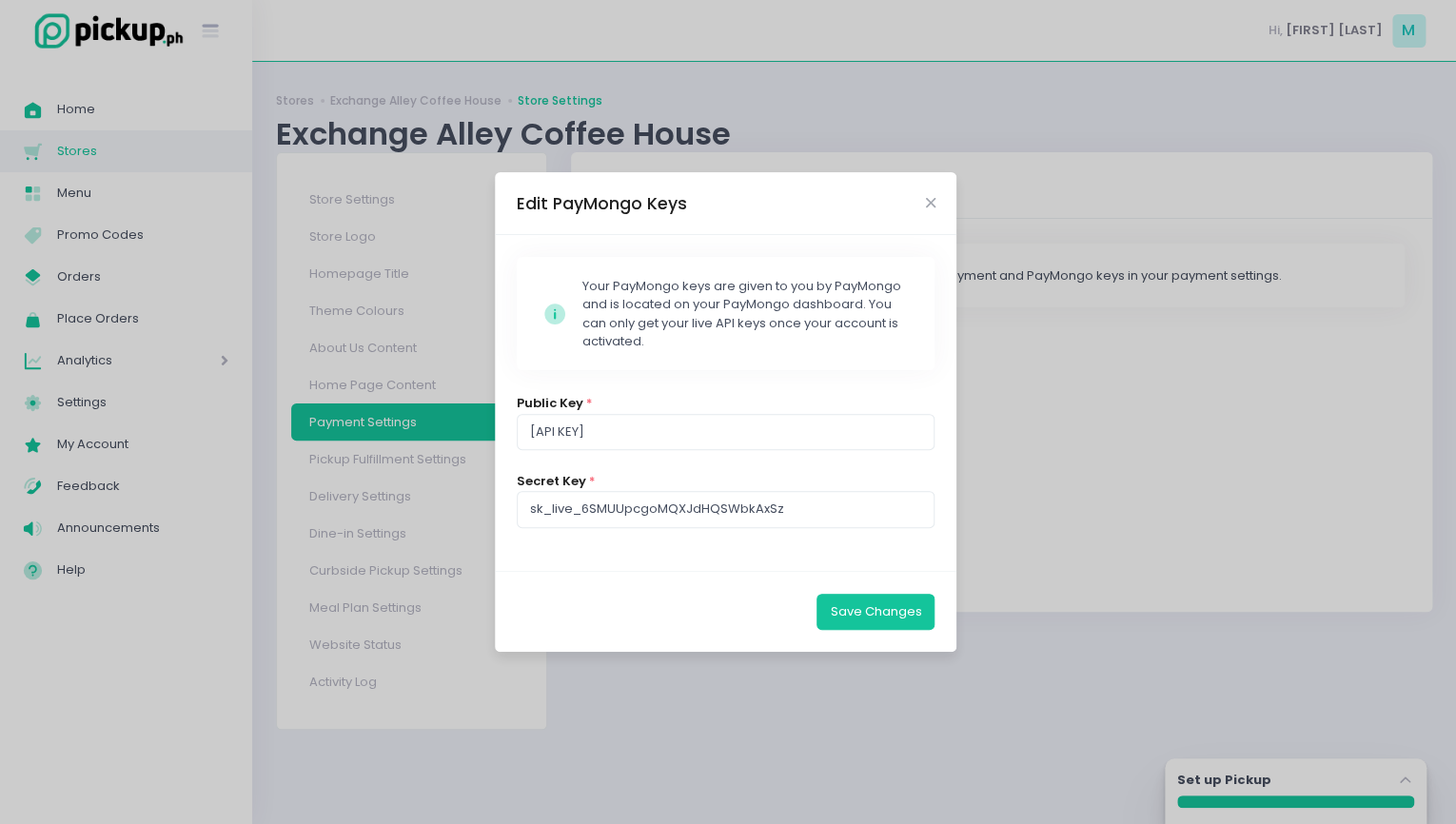 click on "Public Key   *   [API KEY]" at bounding box center (726, 422) 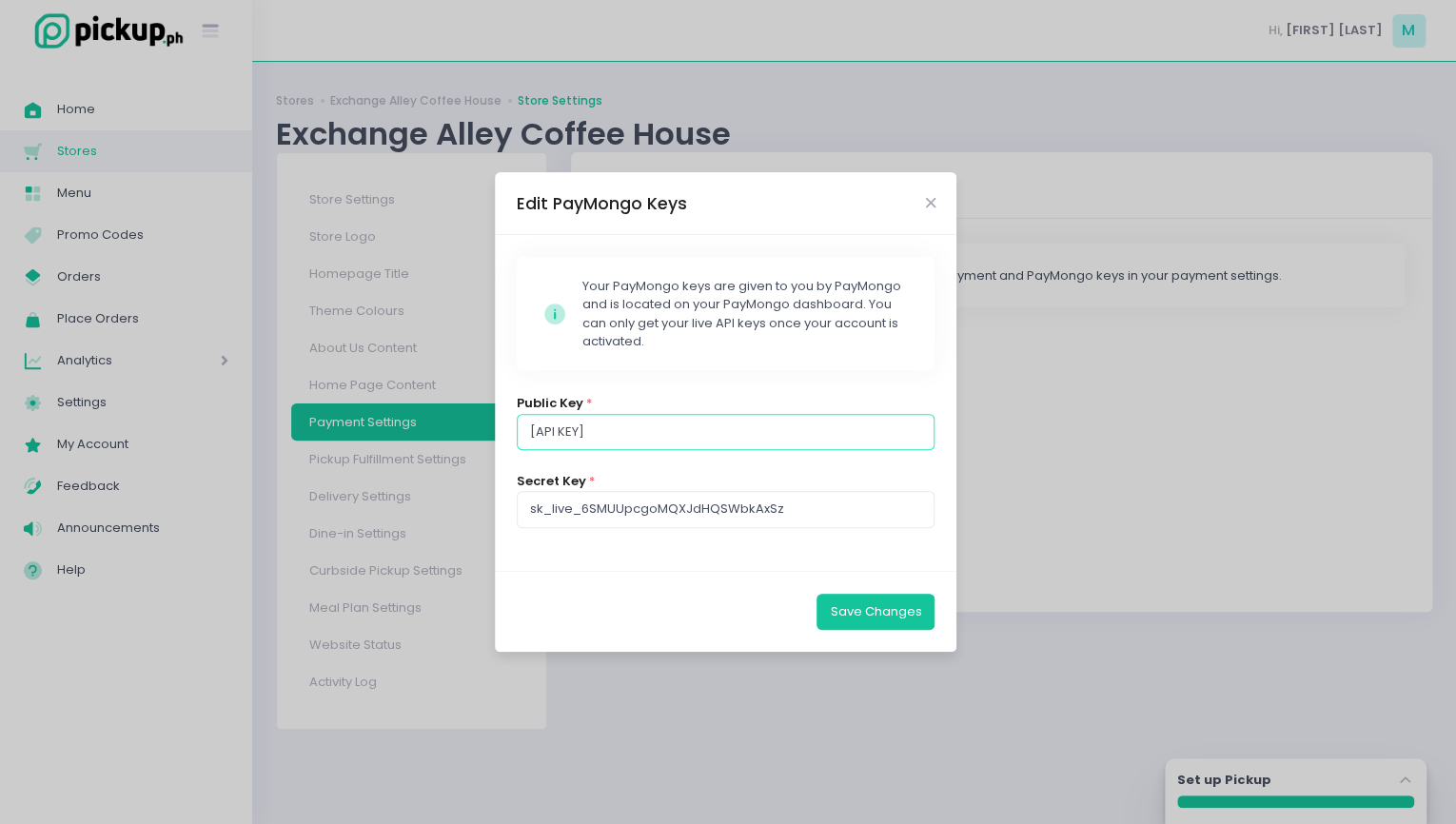click on "[API KEY]" at bounding box center (726, 432) 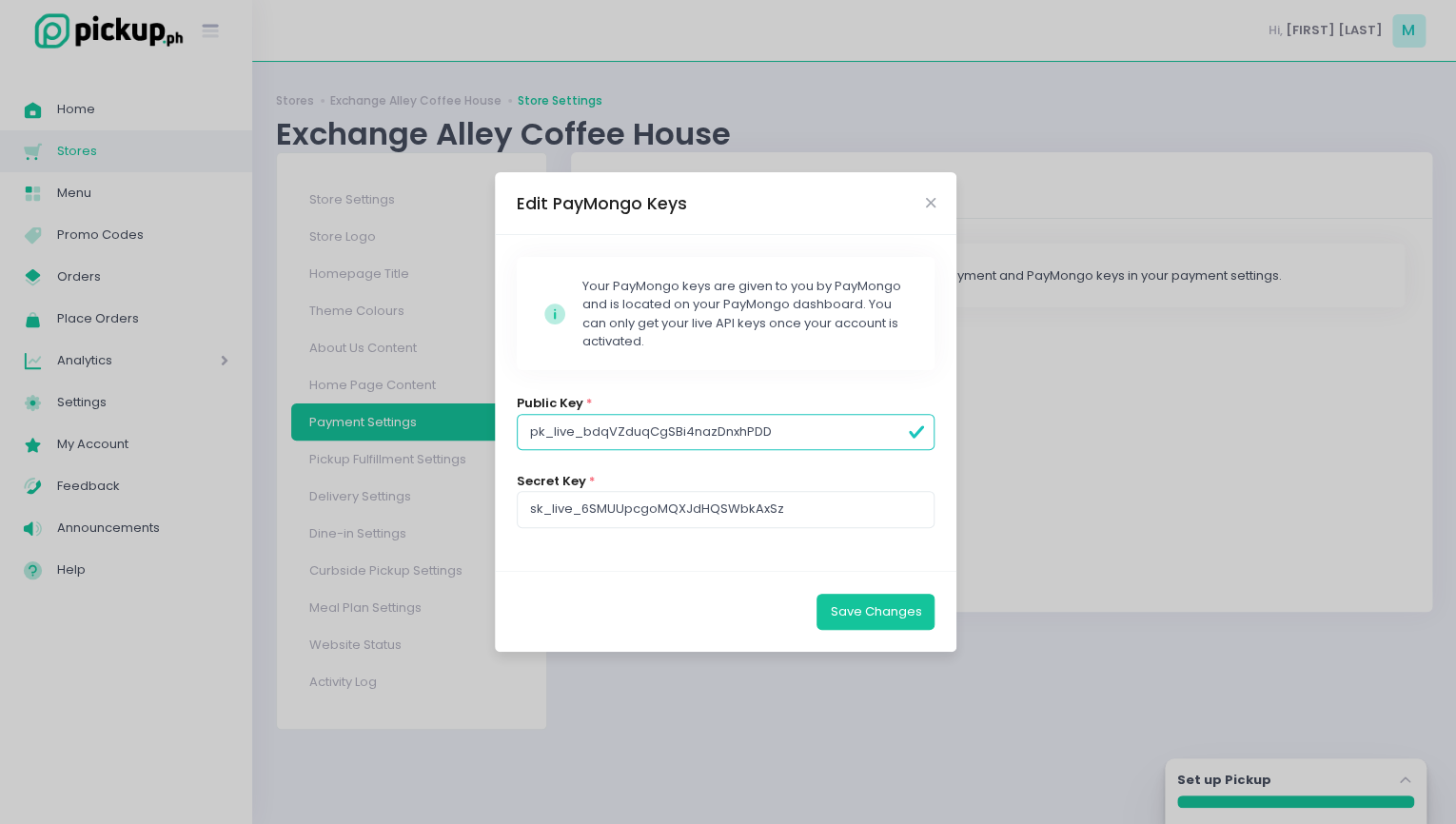 type on "pk_live_bdqVZduqCgSBi4nazDnxhPDD" 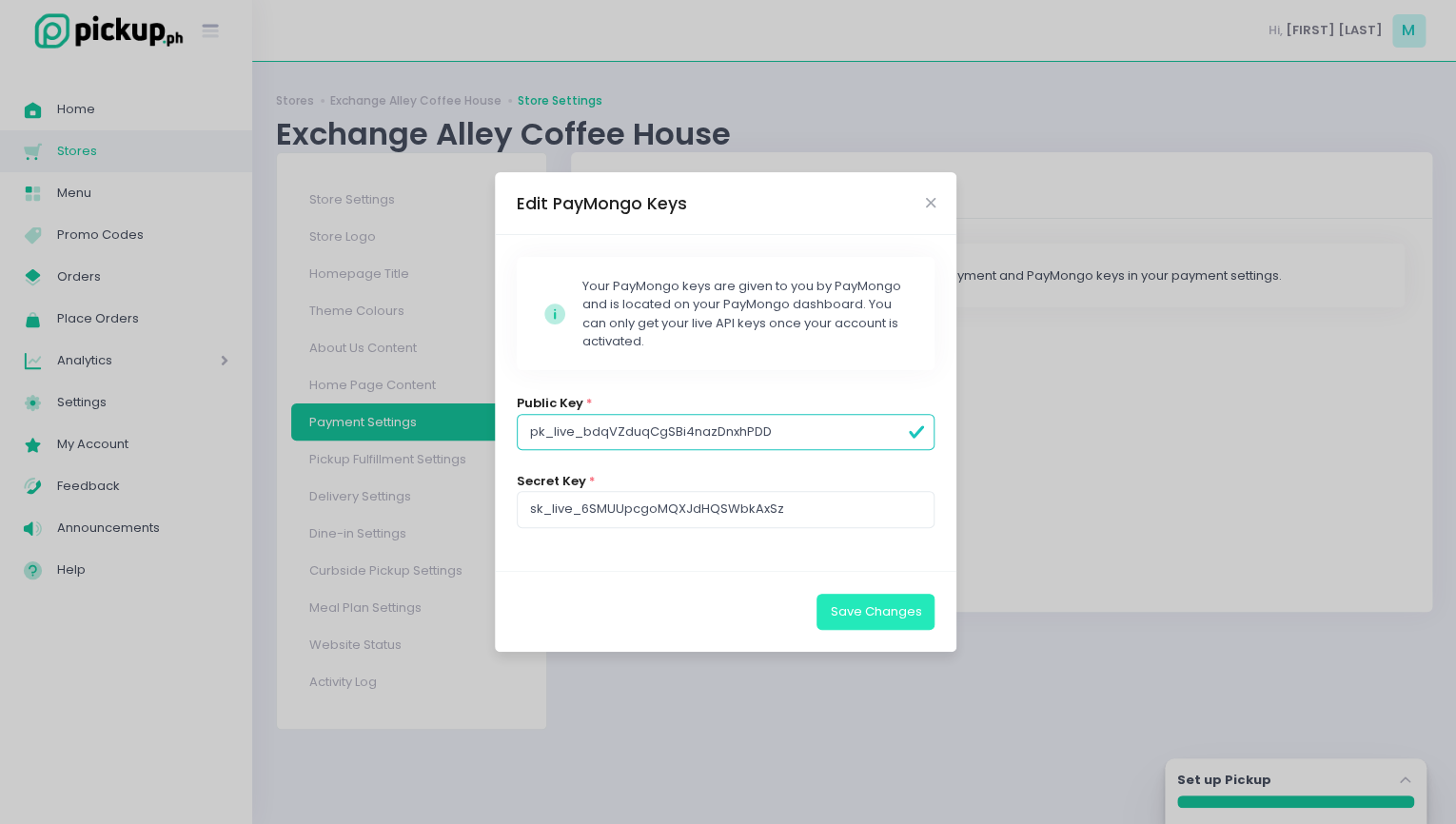 click on "Save Changes" at bounding box center (876, 612) 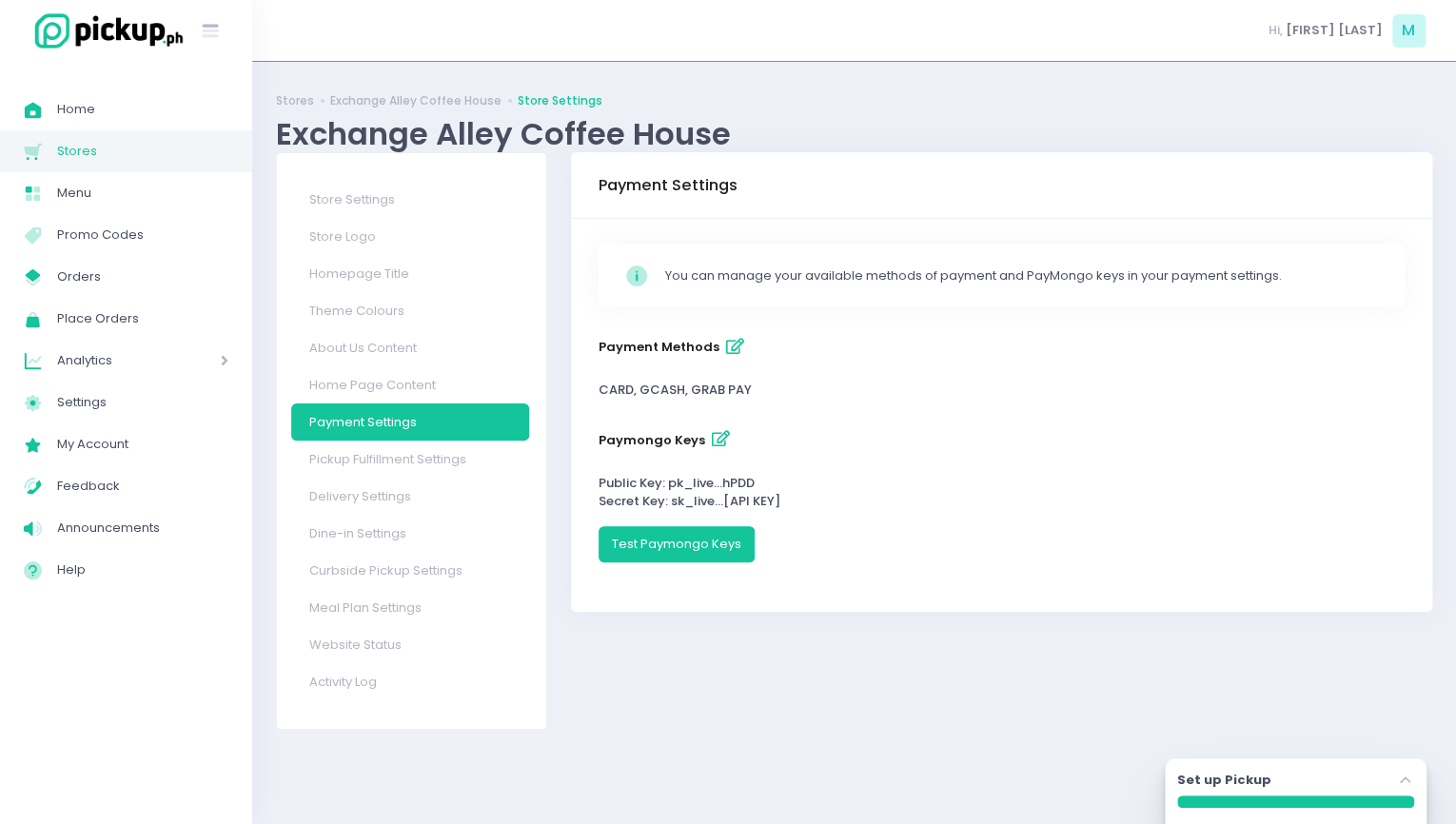 click at bounding box center [735, 346] 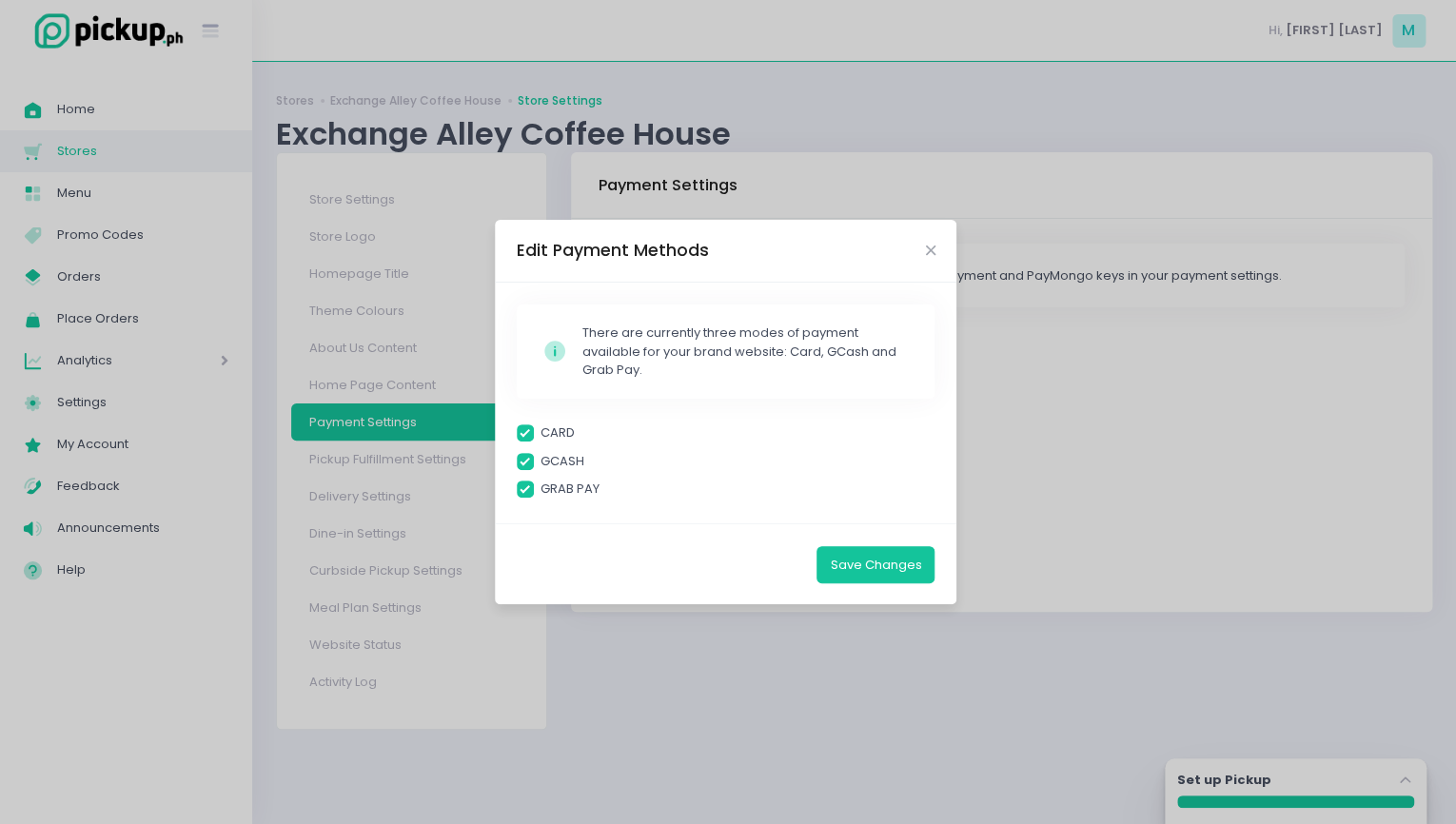 click on "Edit Payment Methods" at bounding box center [725, 251] 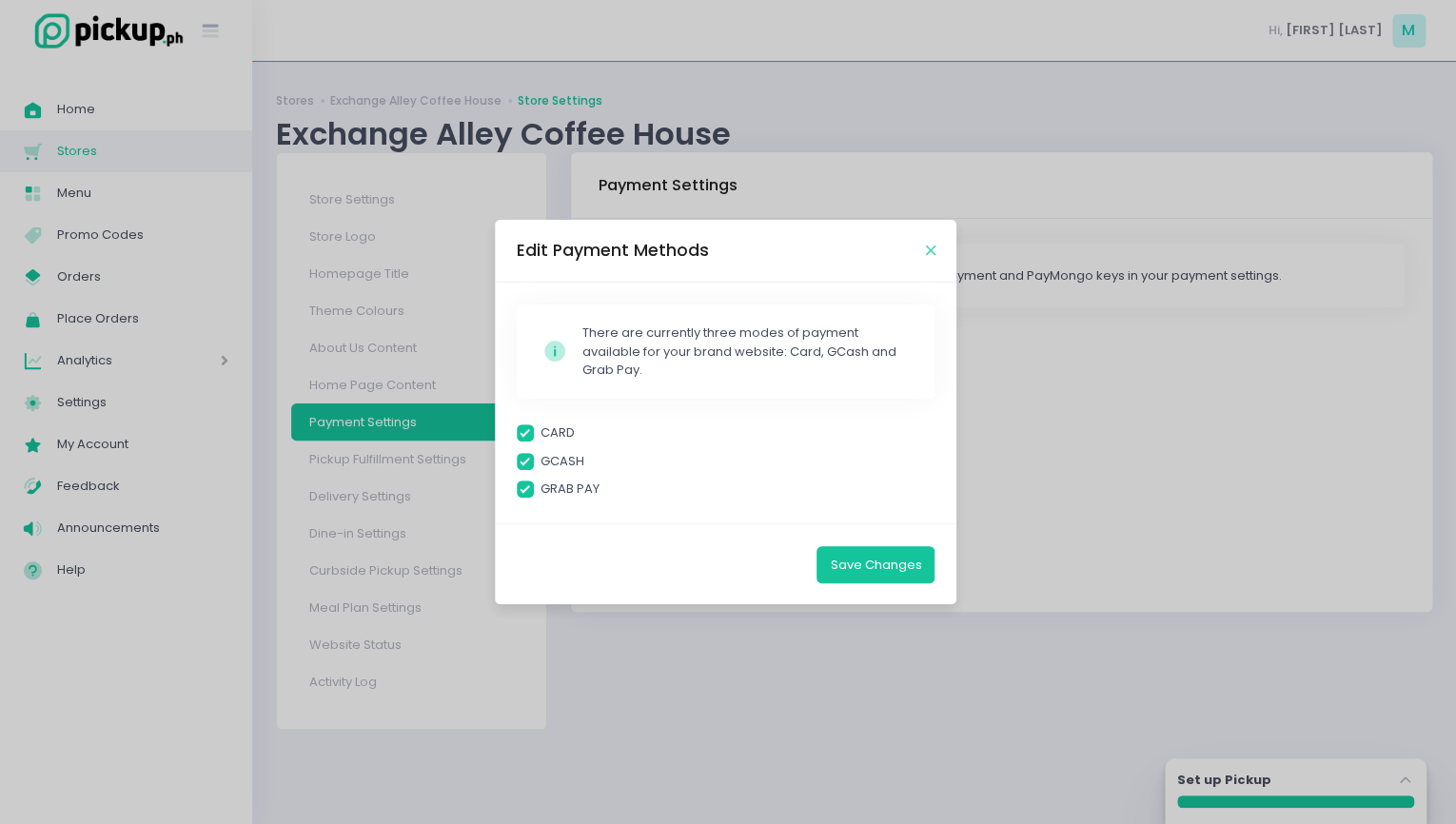 click at bounding box center (930, 250) 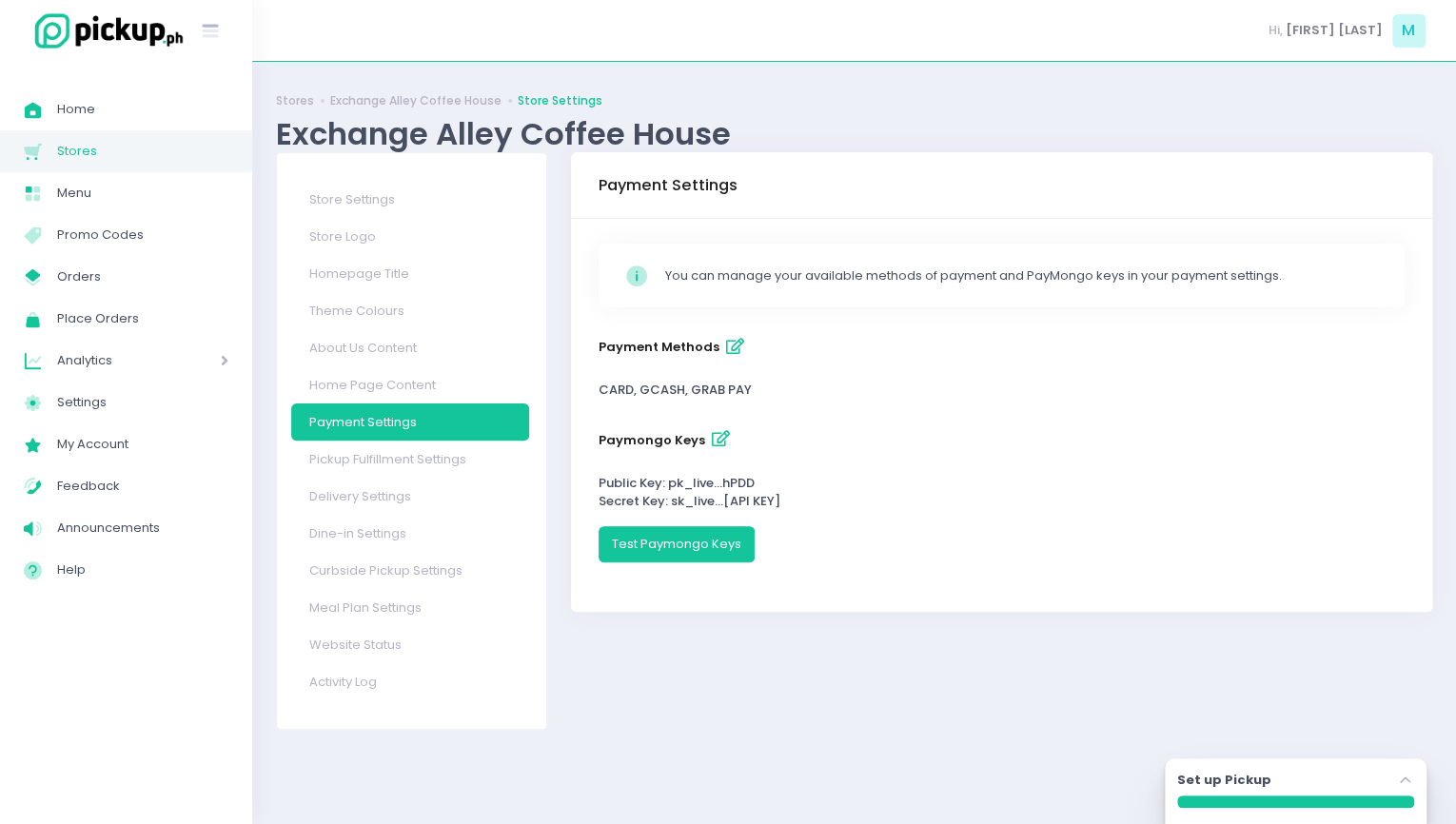 click at bounding box center [735, 346] 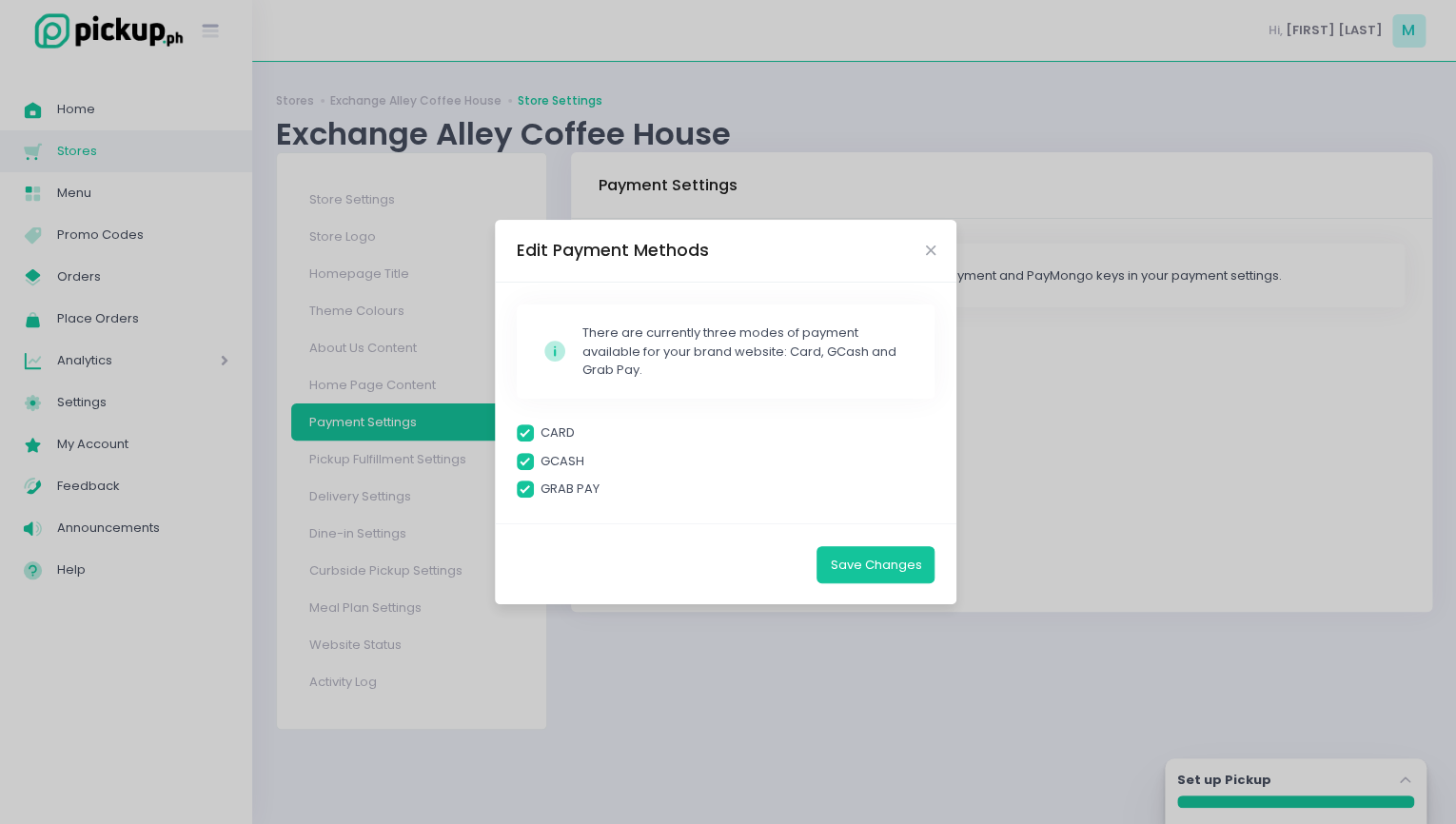 click on "Edit Payment Methods" at bounding box center (725, 251) 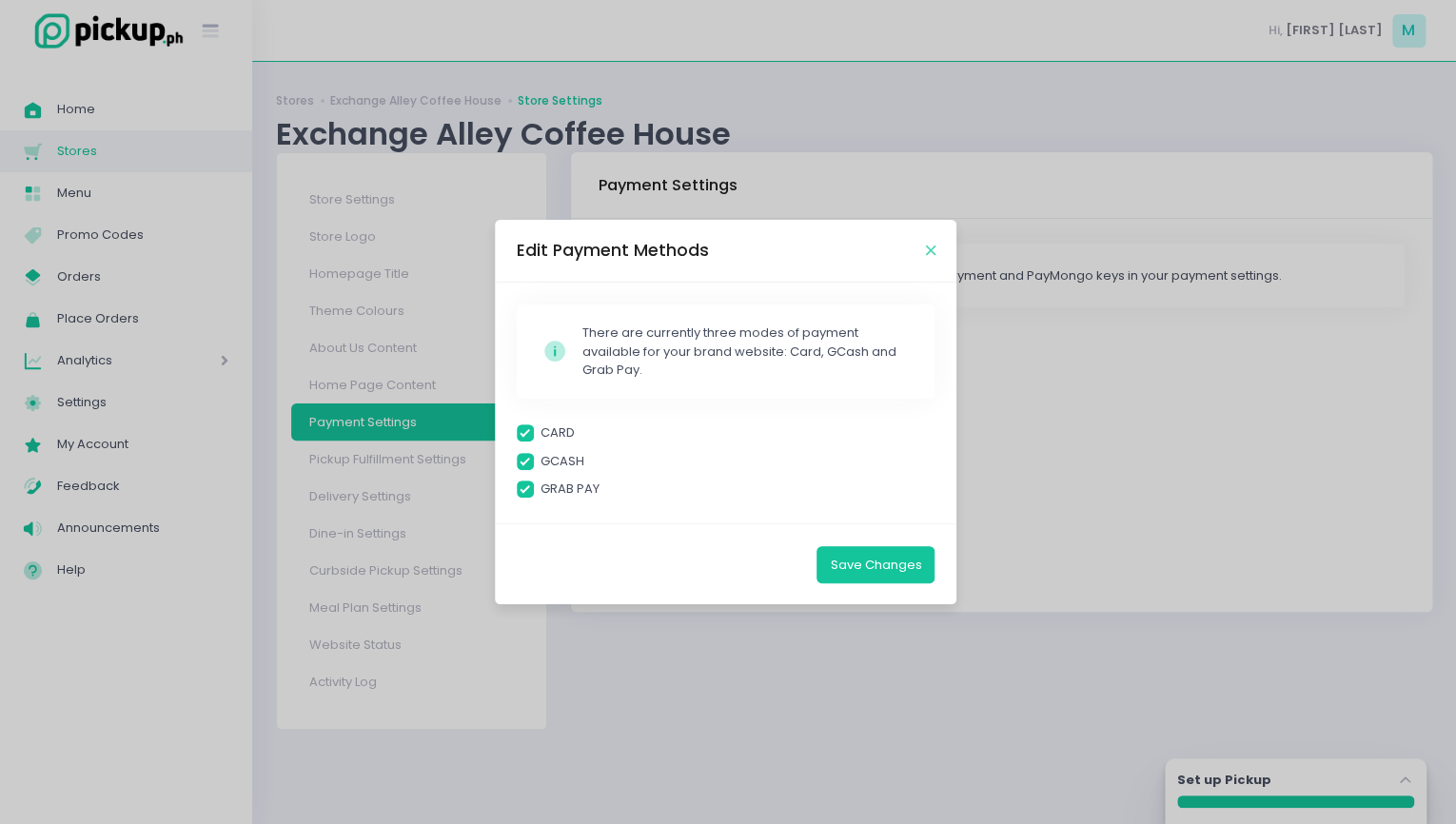 click at bounding box center [930, 250] 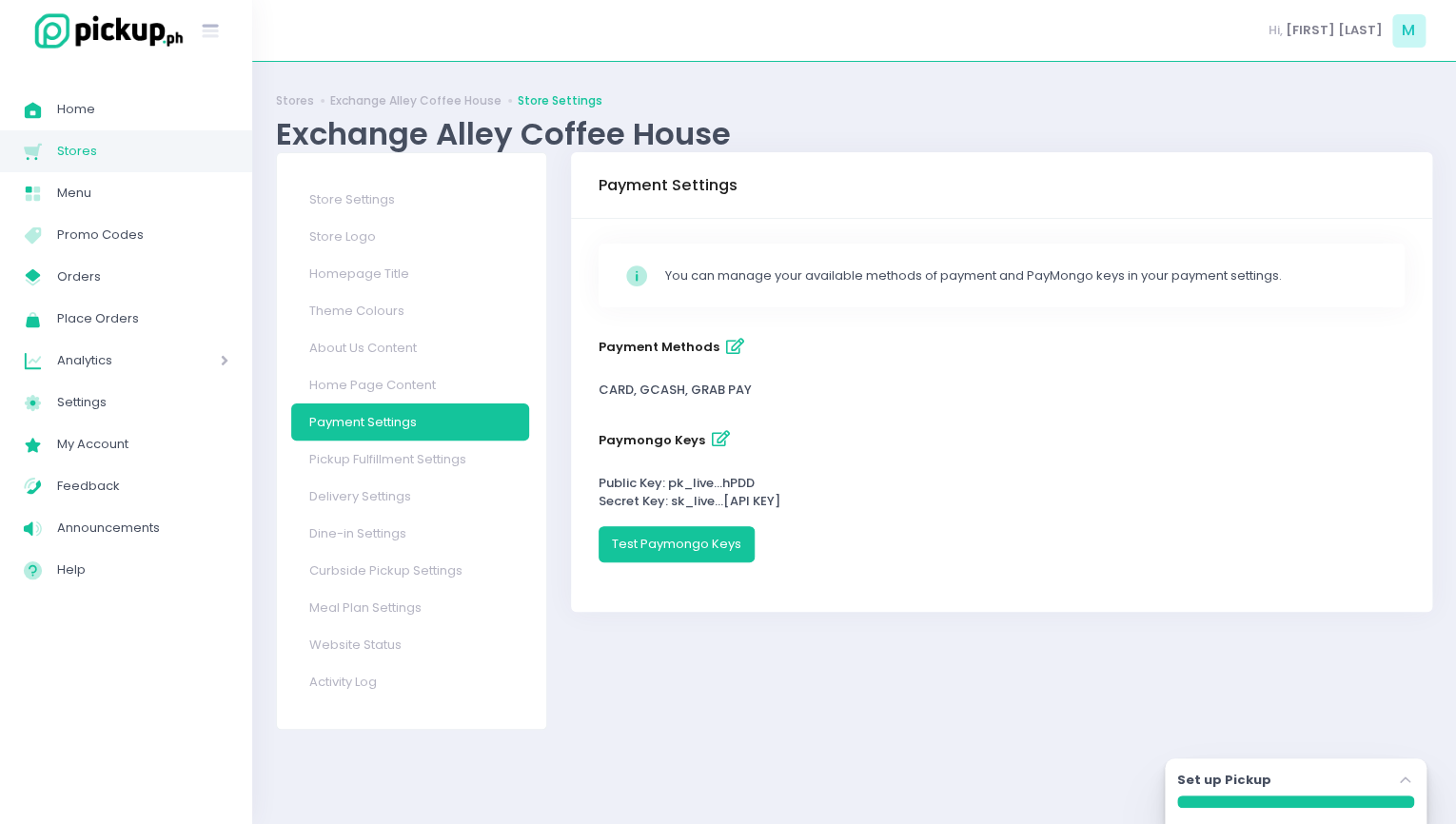 click at bounding box center [720, 439] 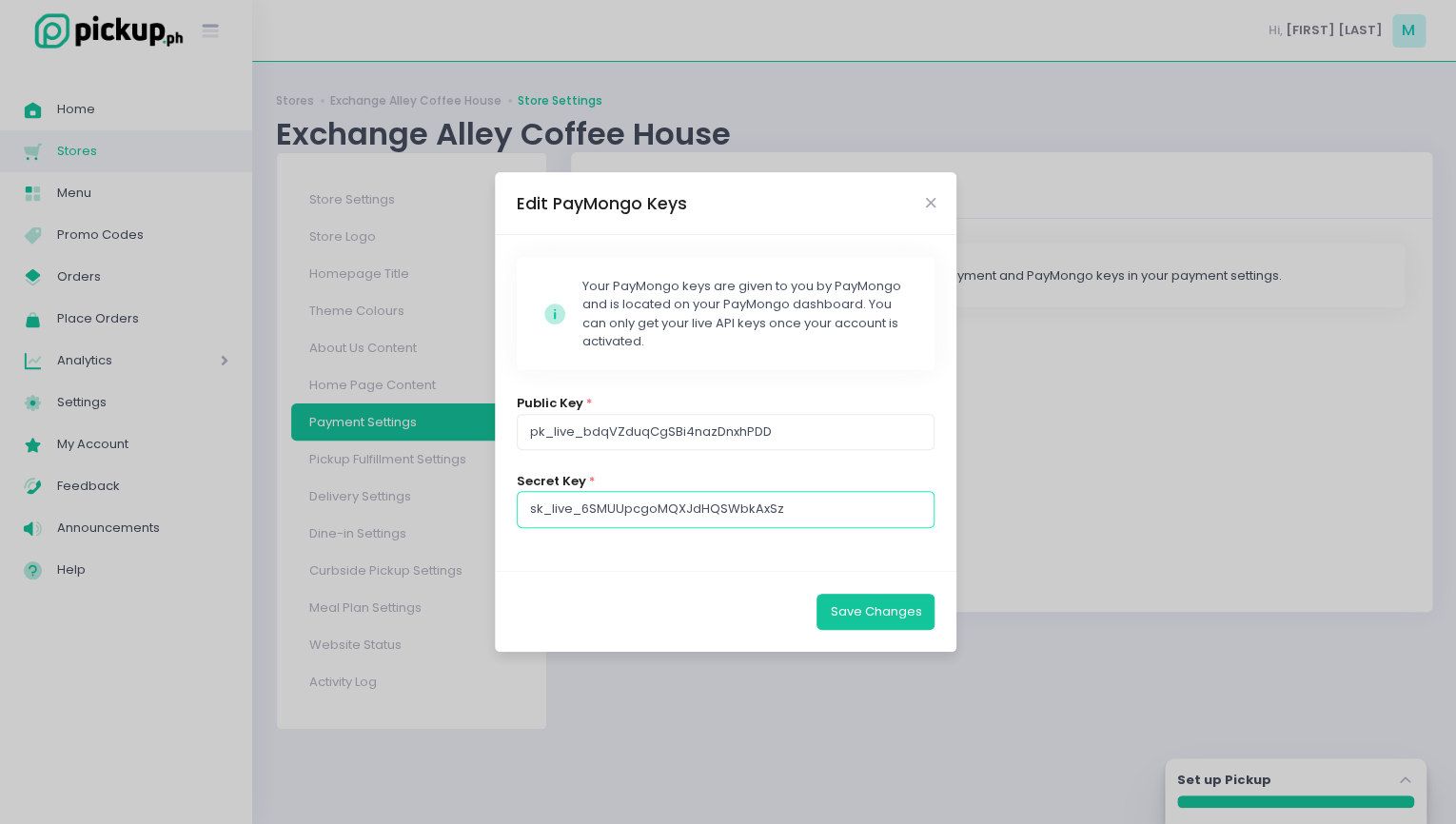 click on "sk_live_6SMUUpcgoMQXJdHQSWbkAxSz" at bounding box center [726, 509] 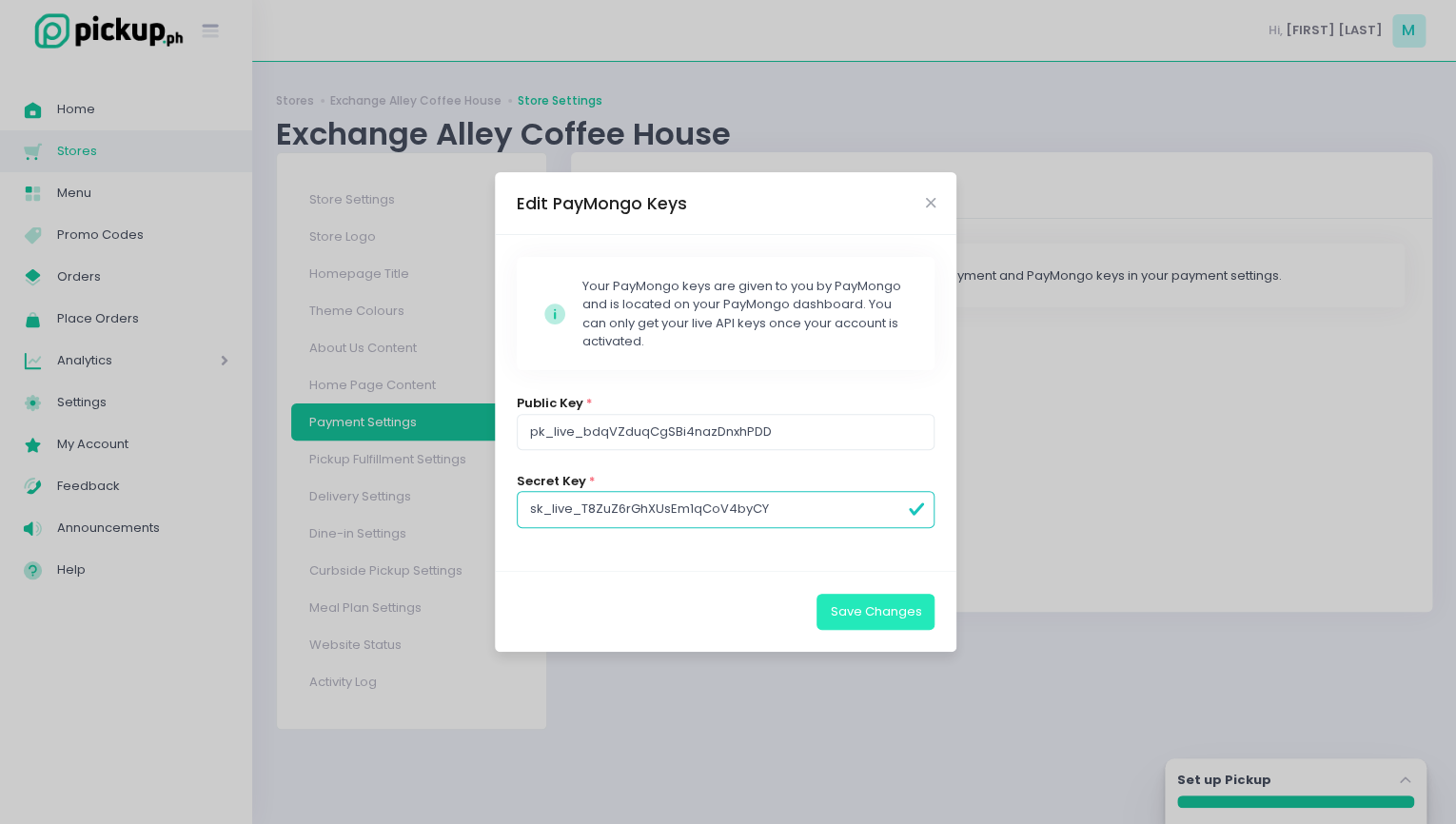 type on "sk_live_T8ZuZ6rGhXUsEm1qCoV4byCY" 